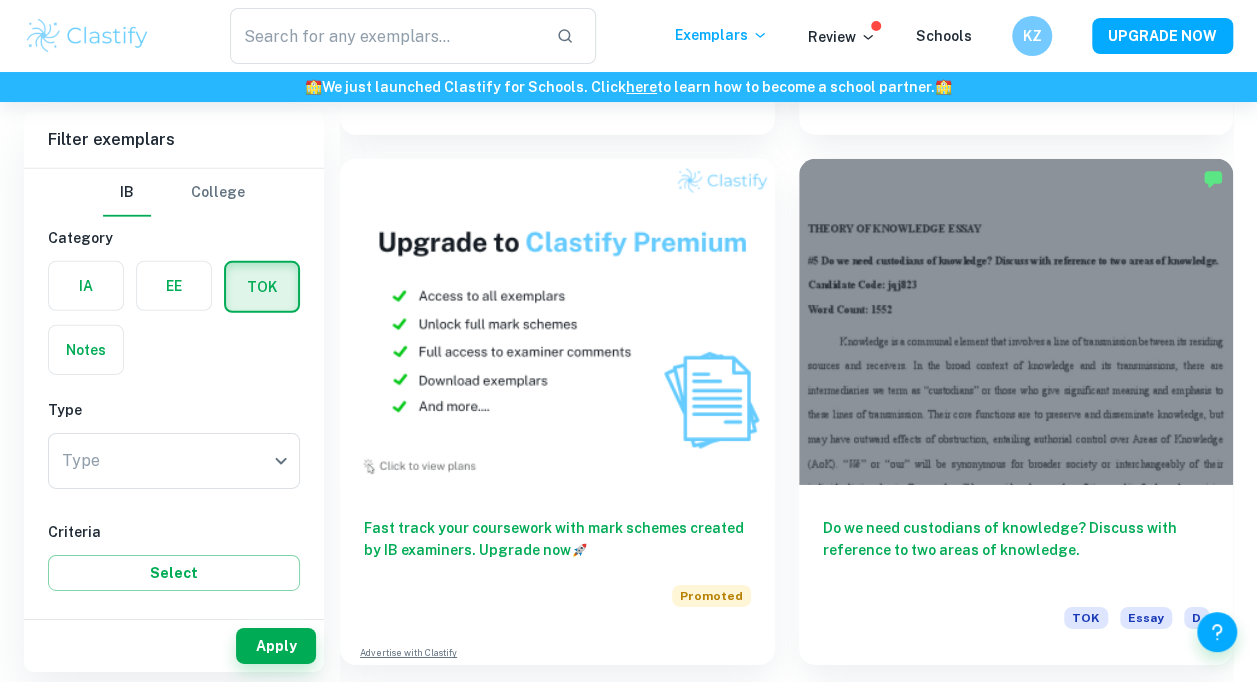 scroll, scrollTop: 10444, scrollLeft: 0, axis: vertical 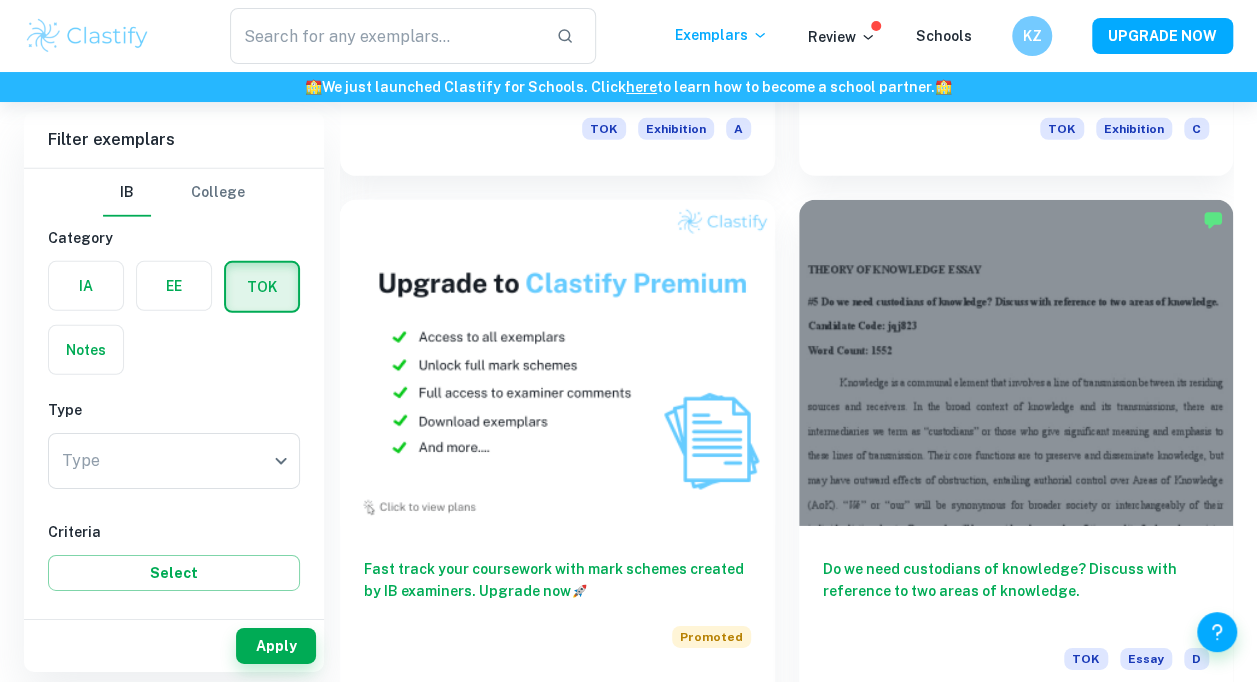 click at bounding box center (1016, 363) 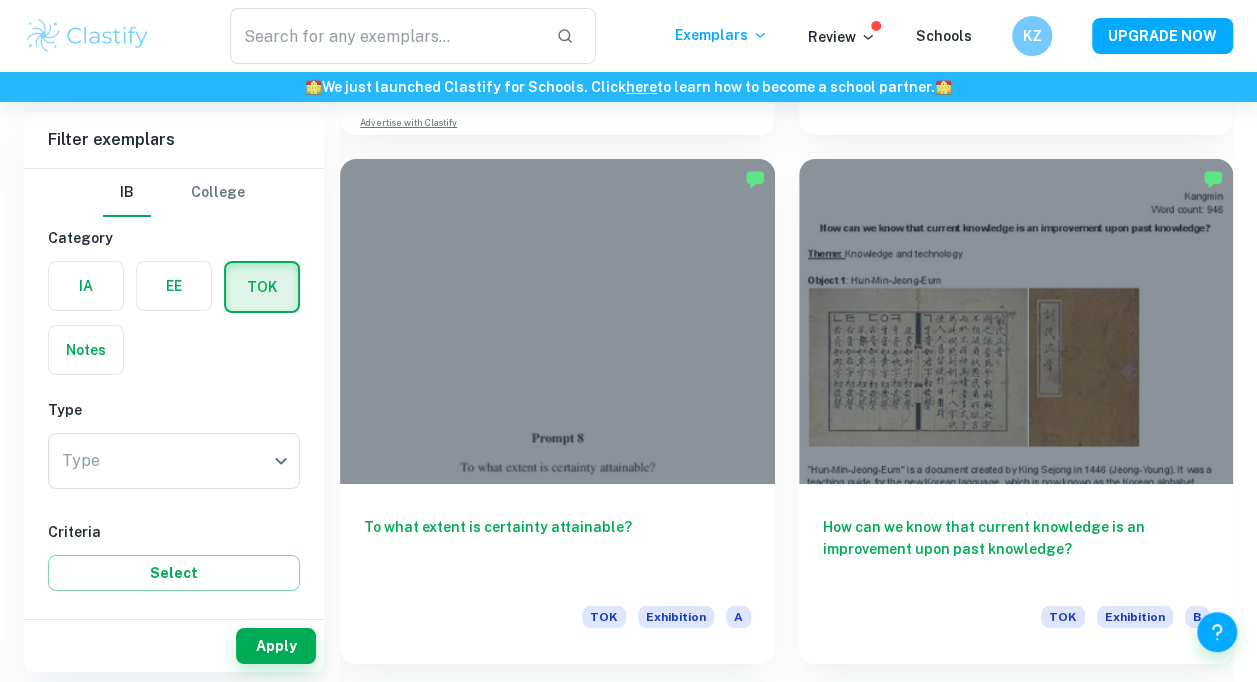 scroll, scrollTop: 11044, scrollLeft: 0, axis: vertical 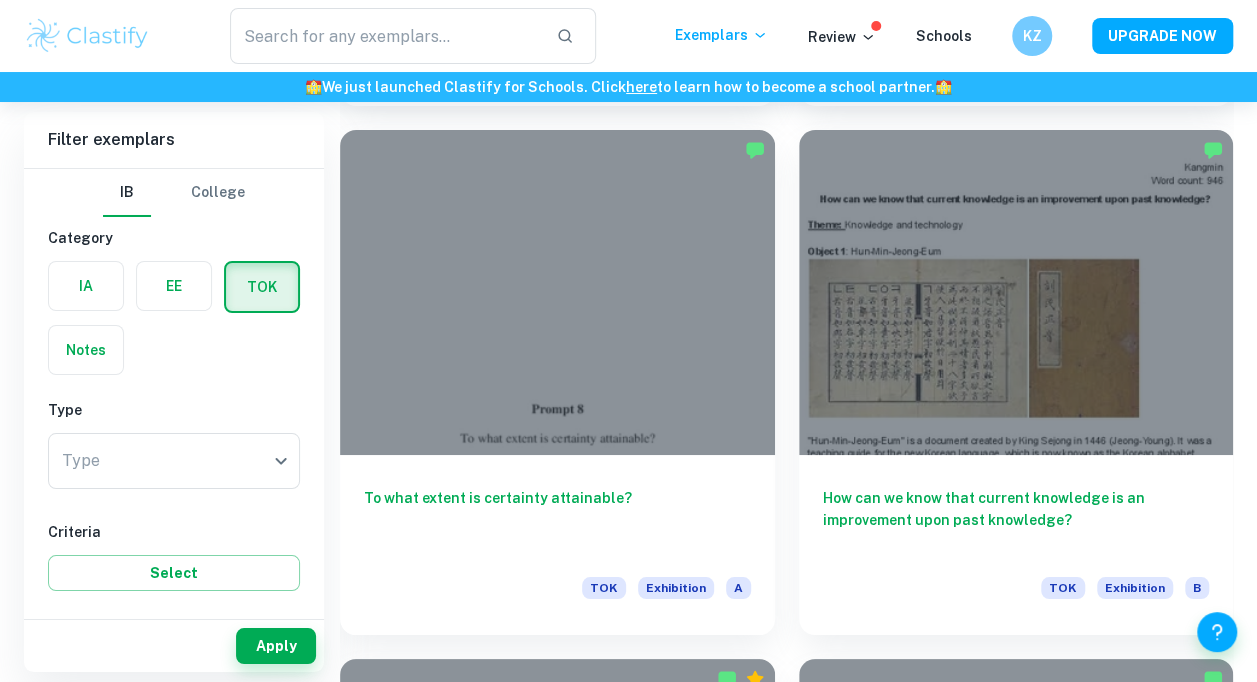 click at bounding box center (1016, 293) 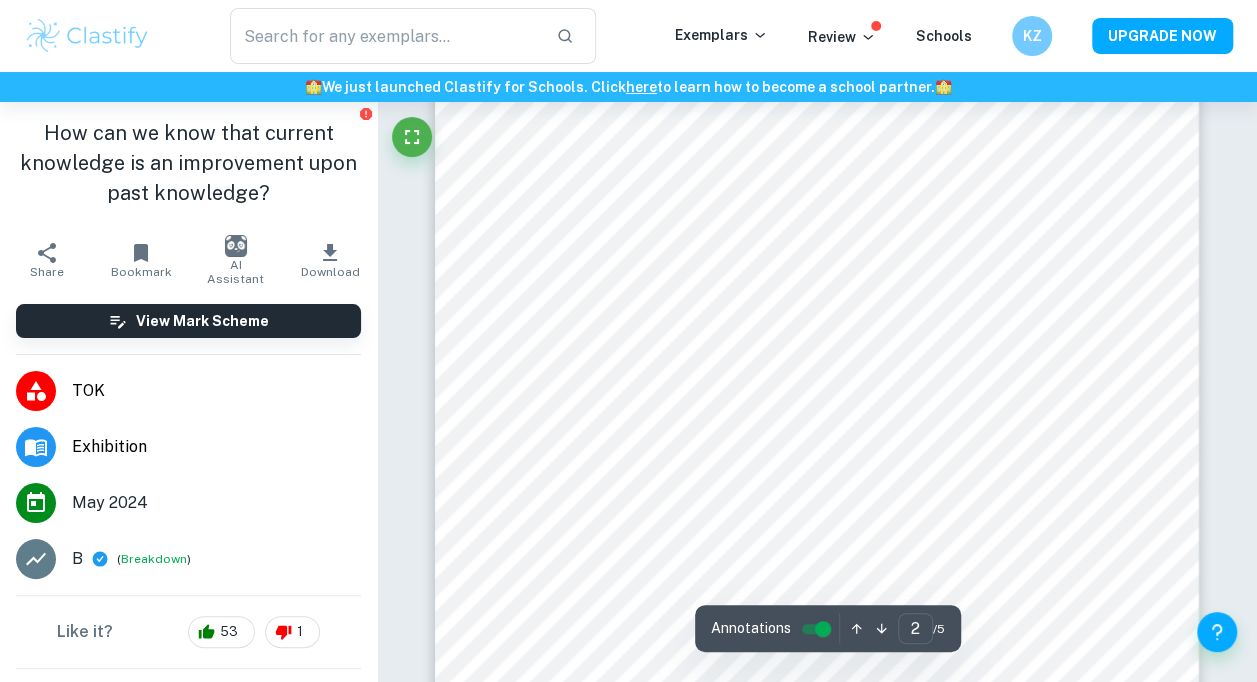 scroll, scrollTop: 1500, scrollLeft: 0, axis: vertical 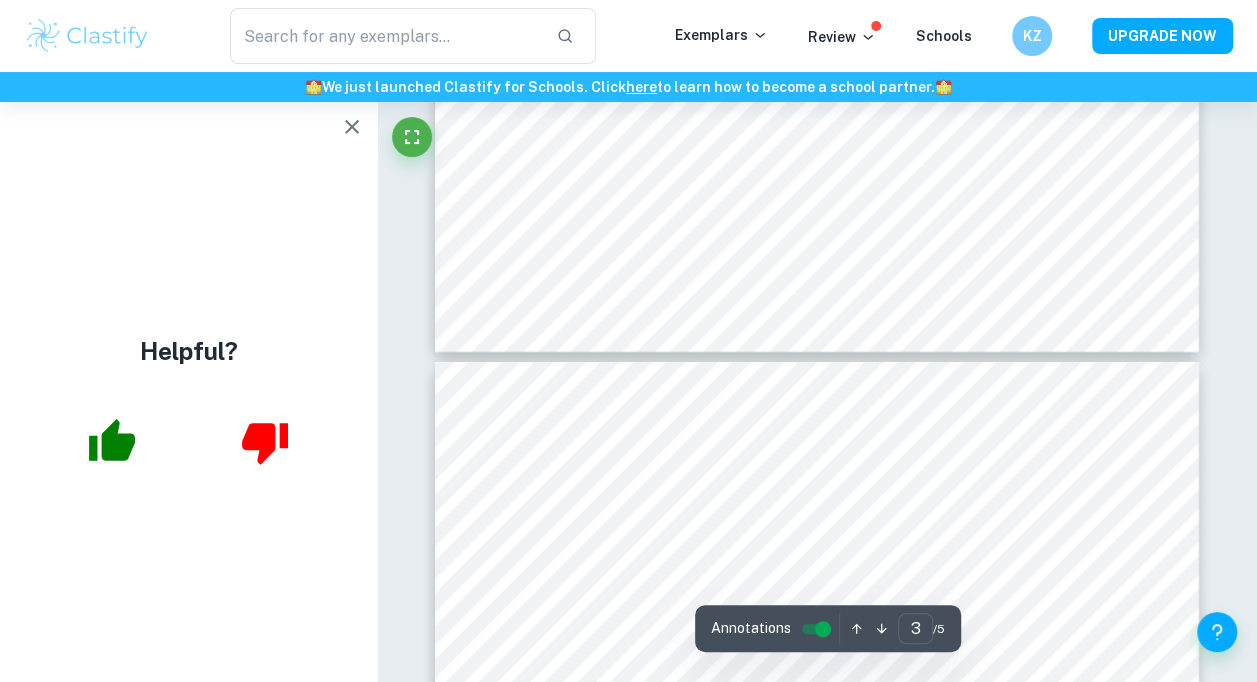 type on "4" 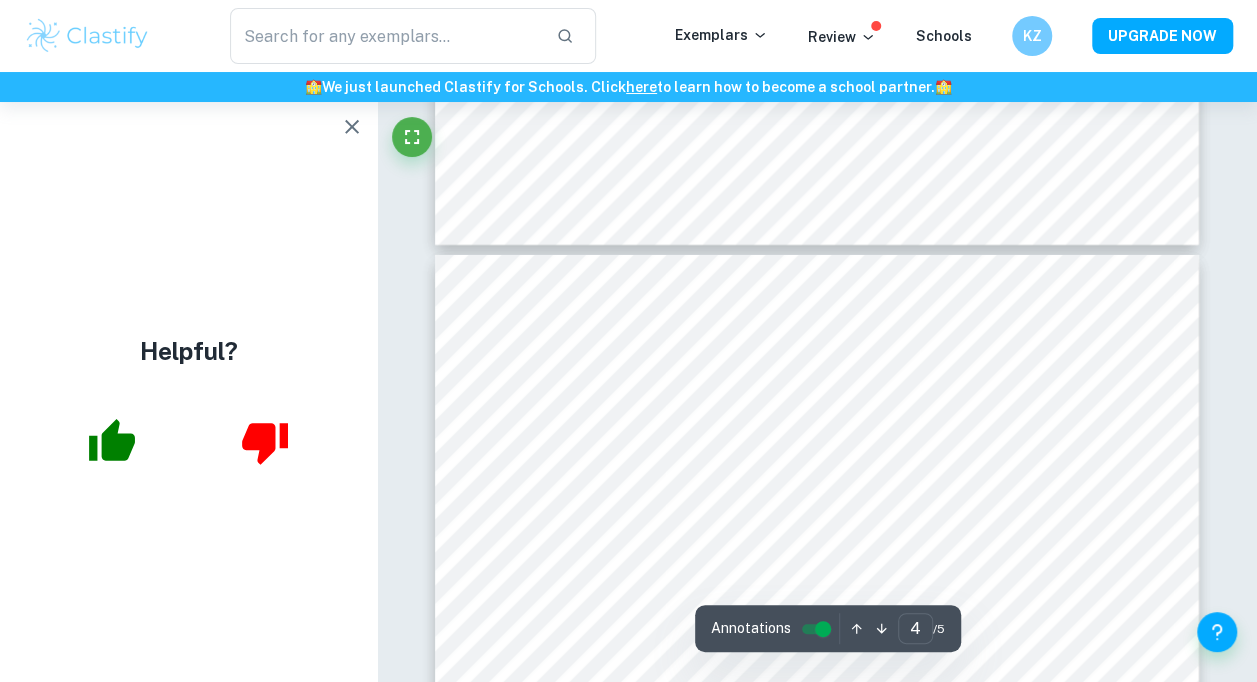 scroll, scrollTop: 3300, scrollLeft: 0, axis: vertical 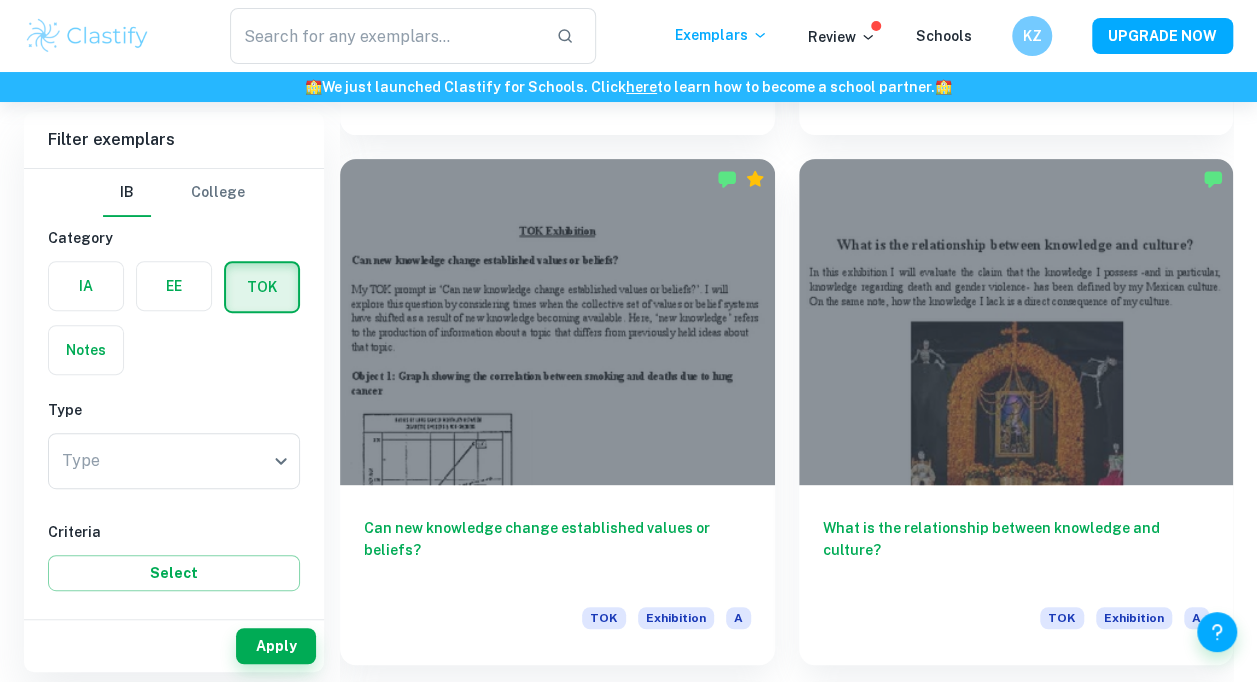 click at bounding box center [557, 322] 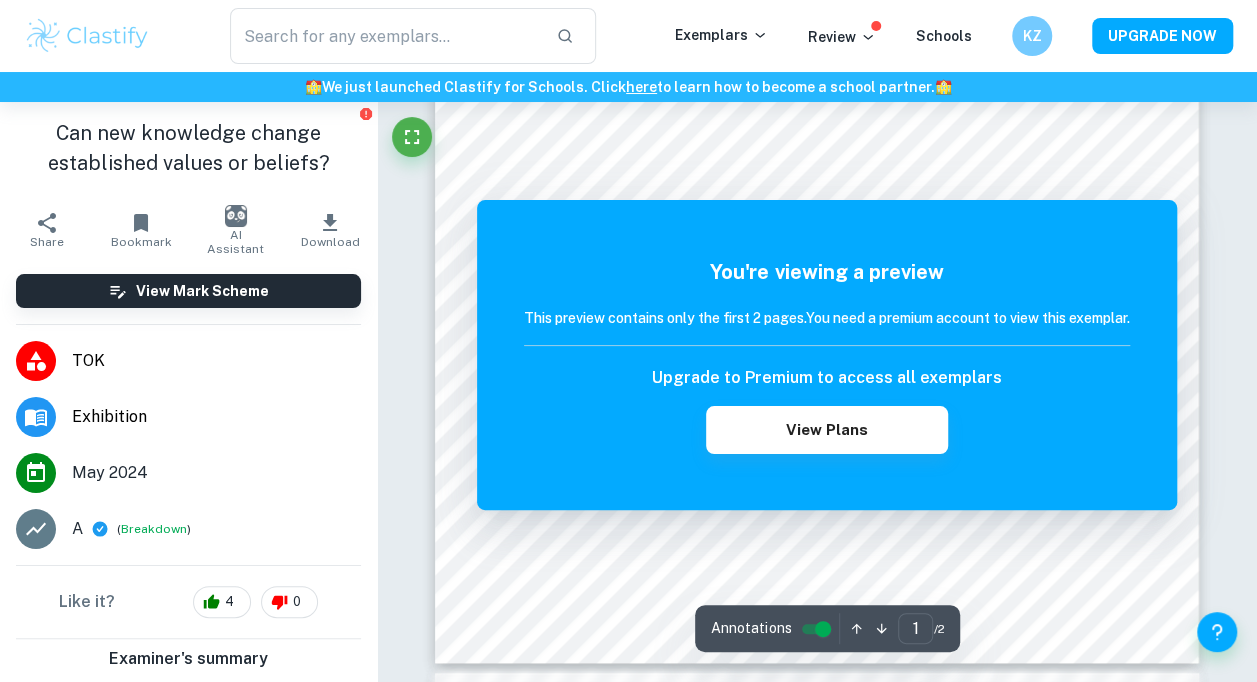 scroll, scrollTop: 600, scrollLeft: 0, axis: vertical 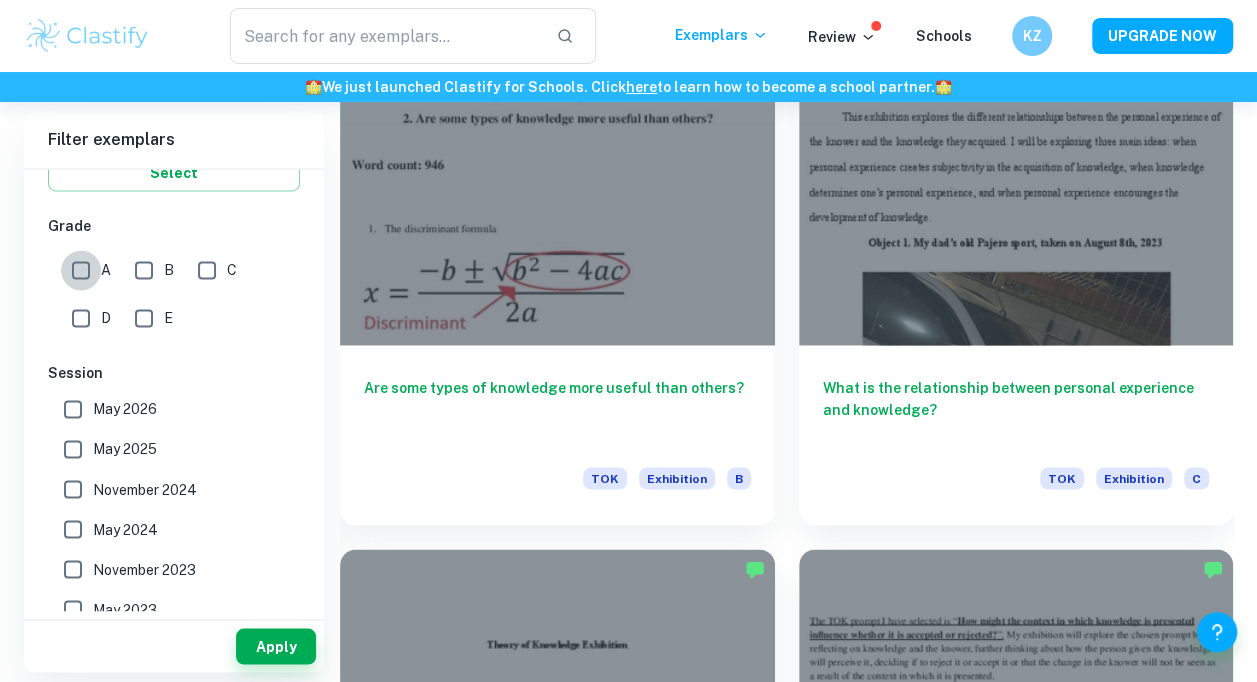 click on "A" at bounding box center (81, 270) 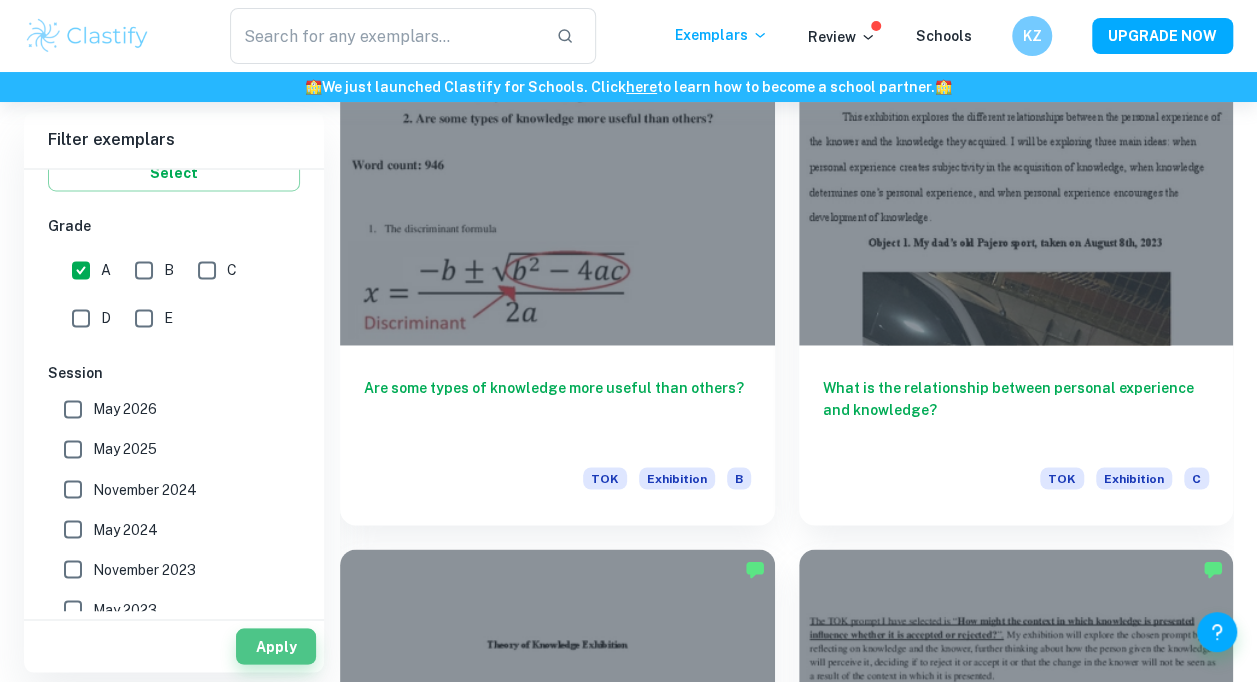 click on "Apply" at bounding box center [276, 646] 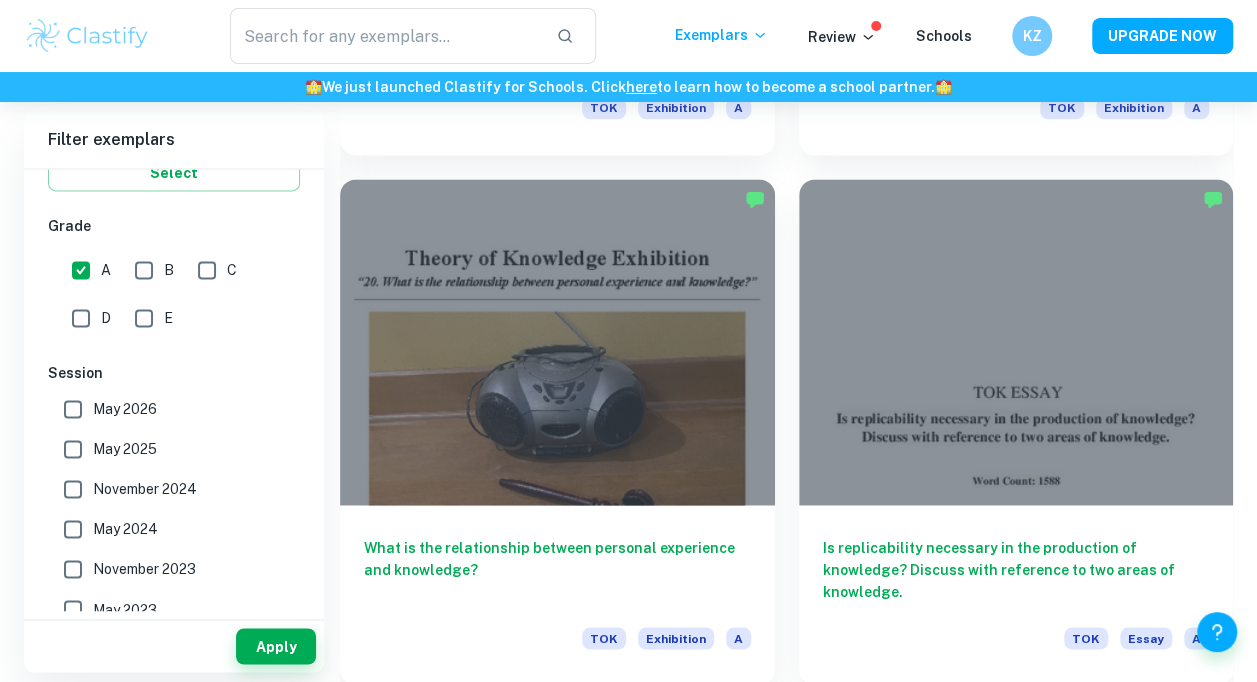 scroll, scrollTop: 12544, scrollLeft: 0, axis: vertical 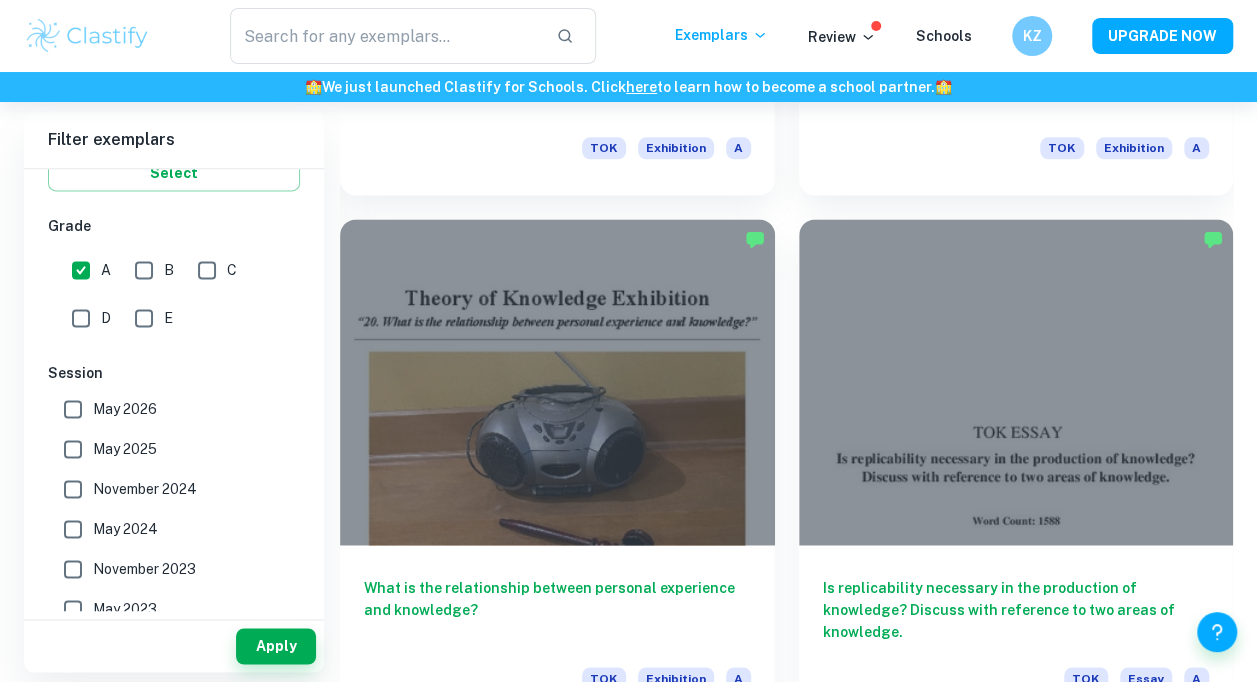 click at bounding box center [557, 382] 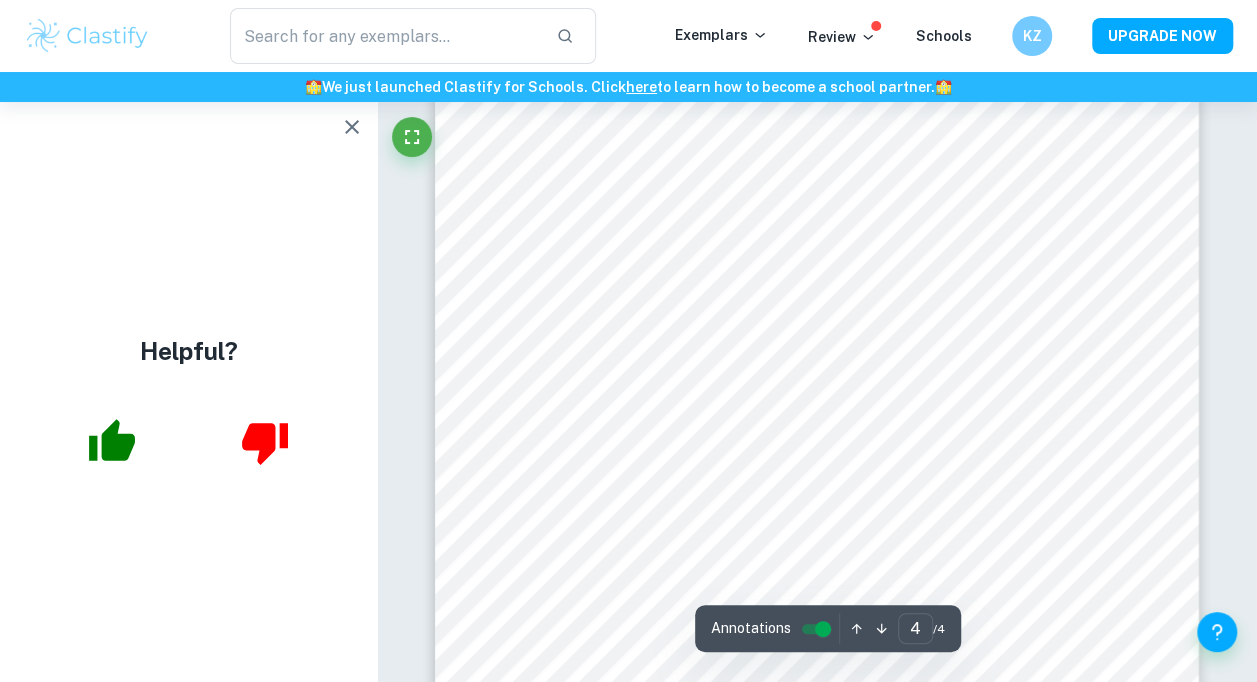 scroll, scrollTop: 3800, scrollLeft: 0, axis: vertical 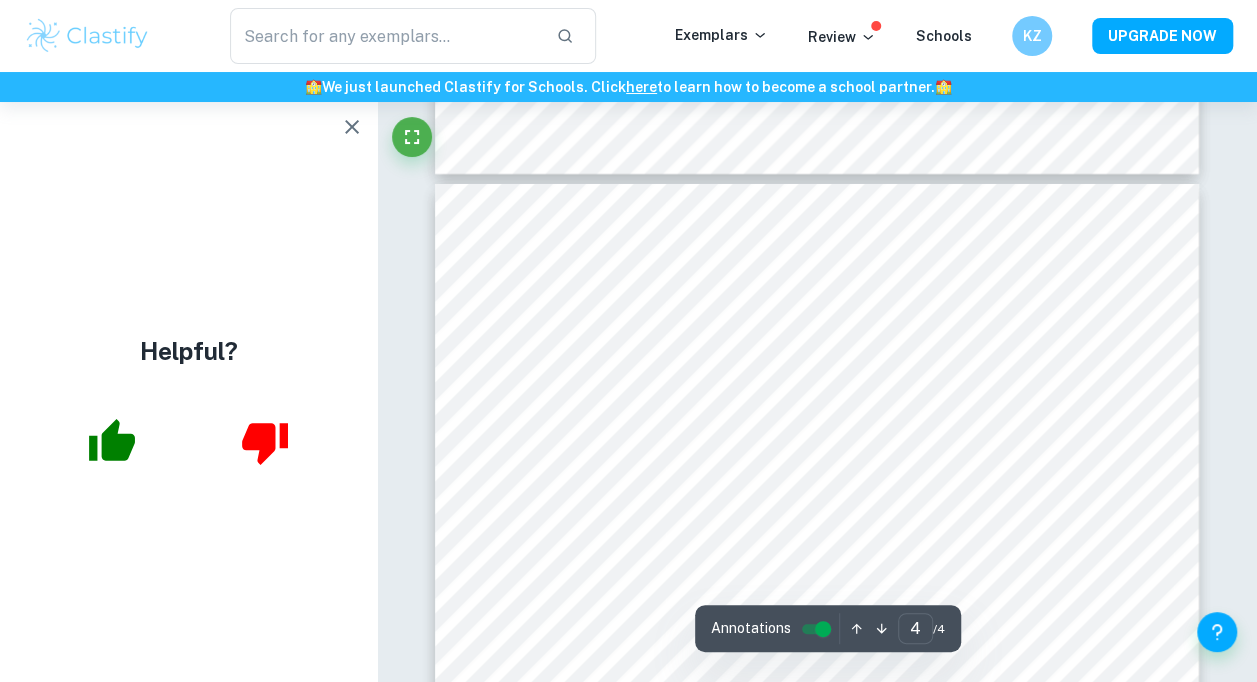 type on "3" 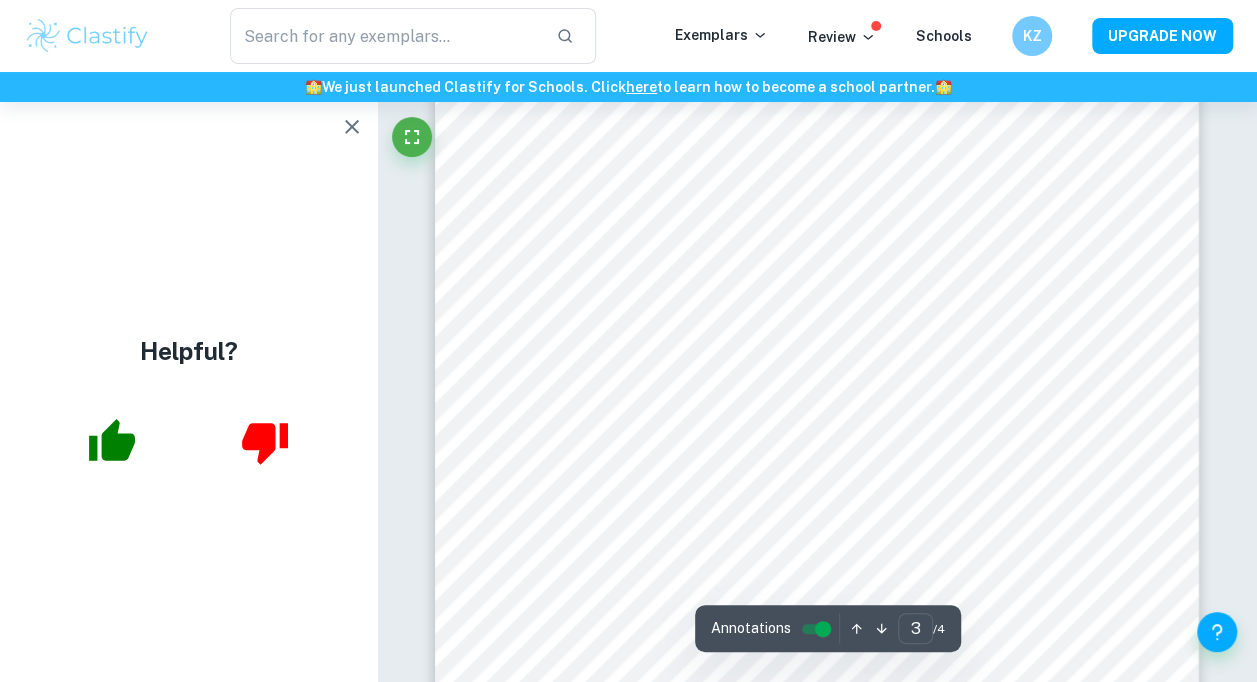 scroll, scrollTop: 2700, scrollLeft: 0, axis: vertical 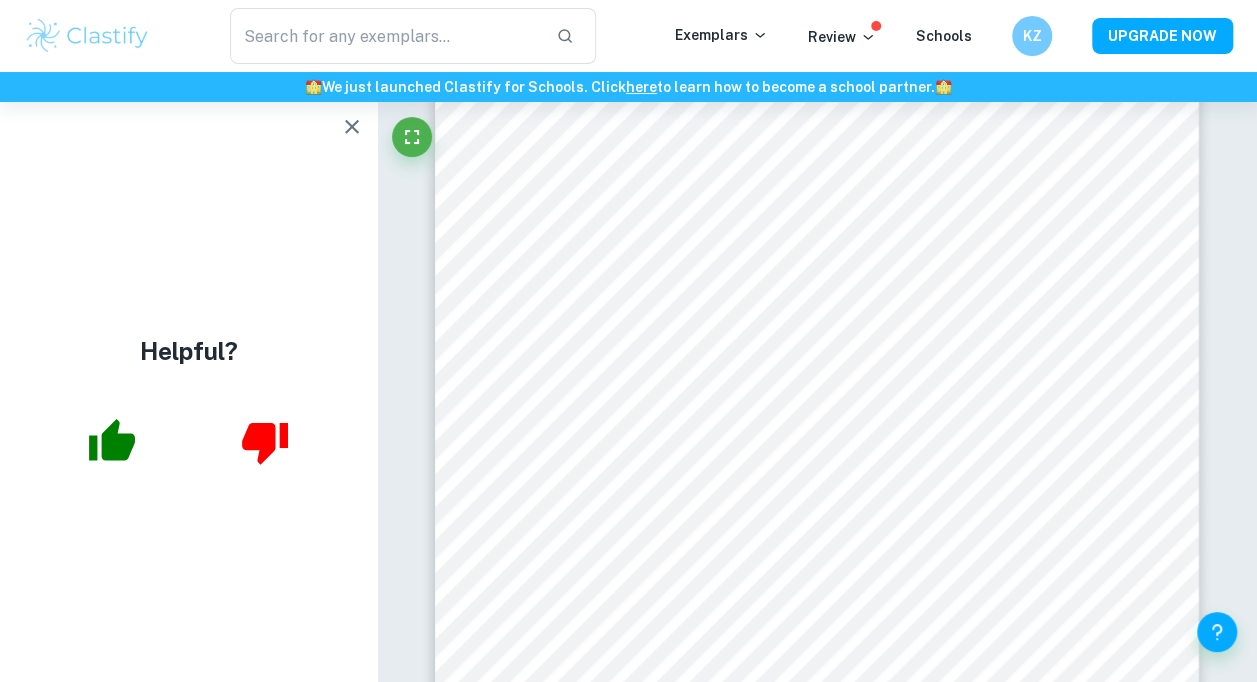 click 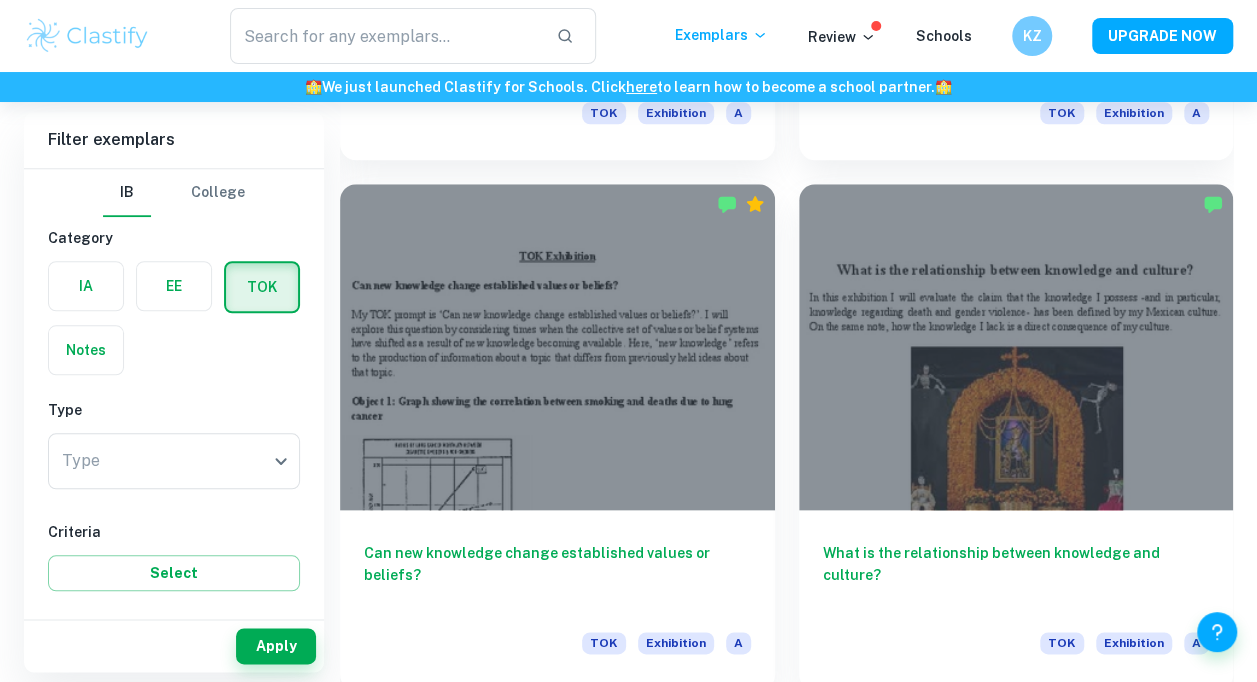 scroll, scrollTop: 8557, scrollLeft: 0, axis: vertical 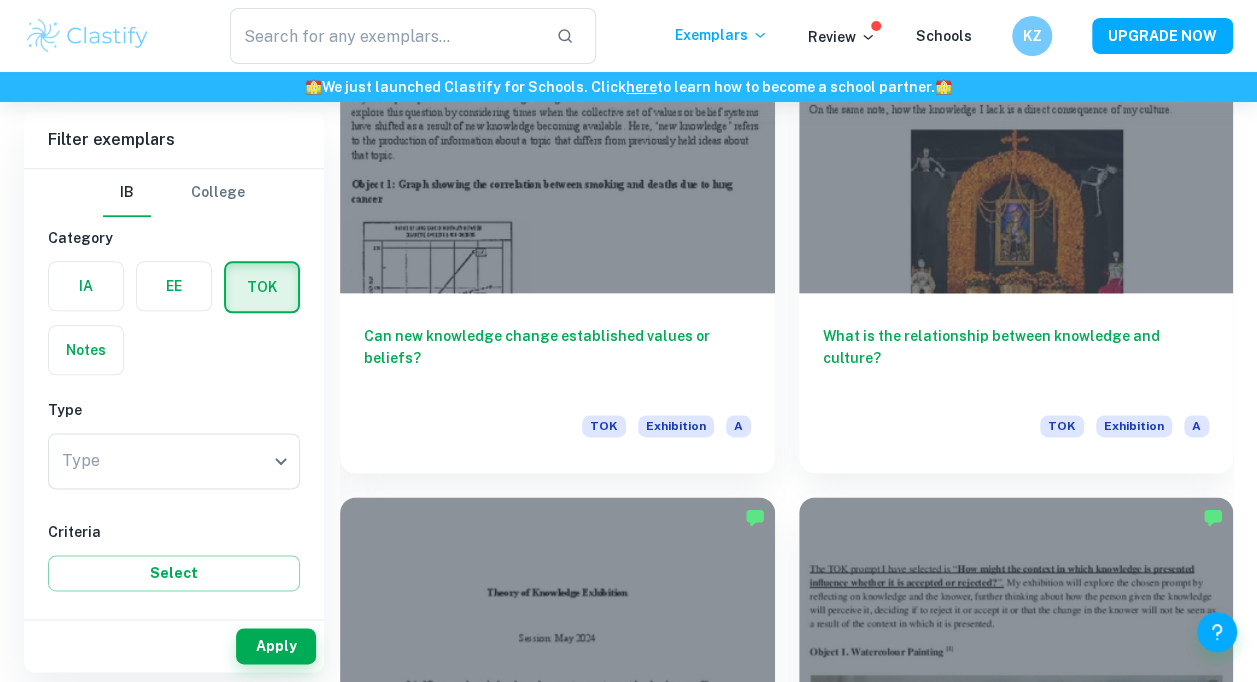 click at bounding box center (1016, 130) 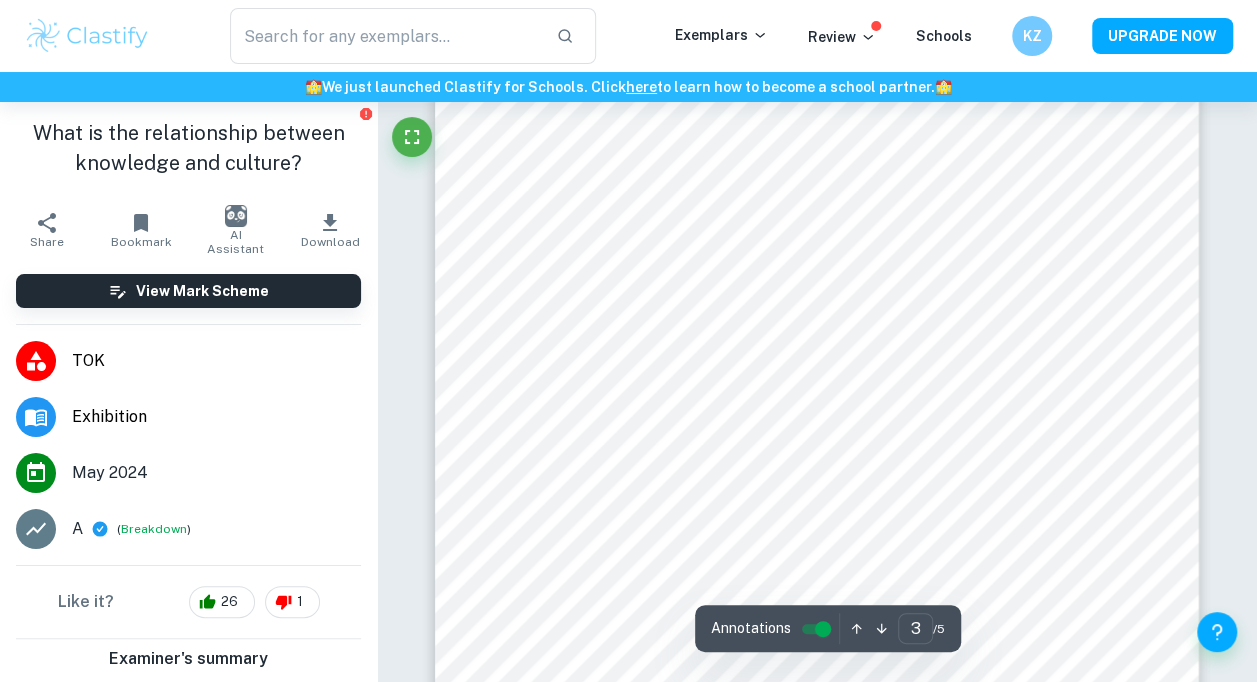 scroll, scrollTop: 2600, scrollLeft: 0, axis: vertical 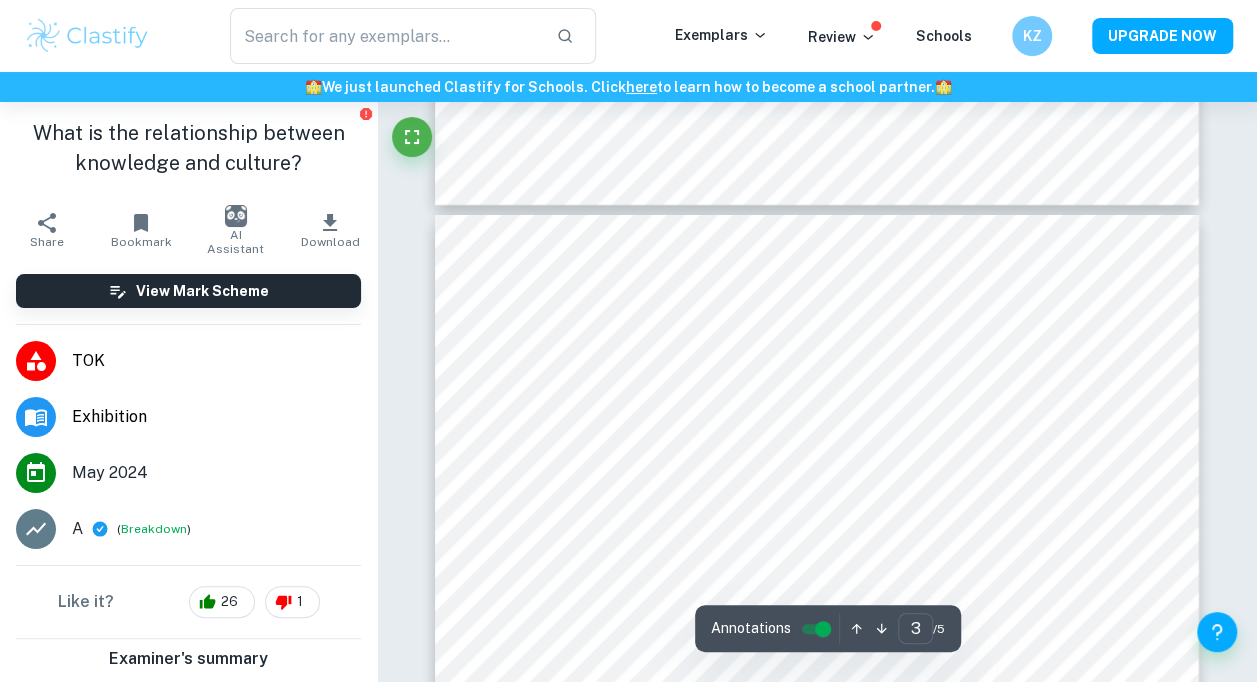 type on "4" 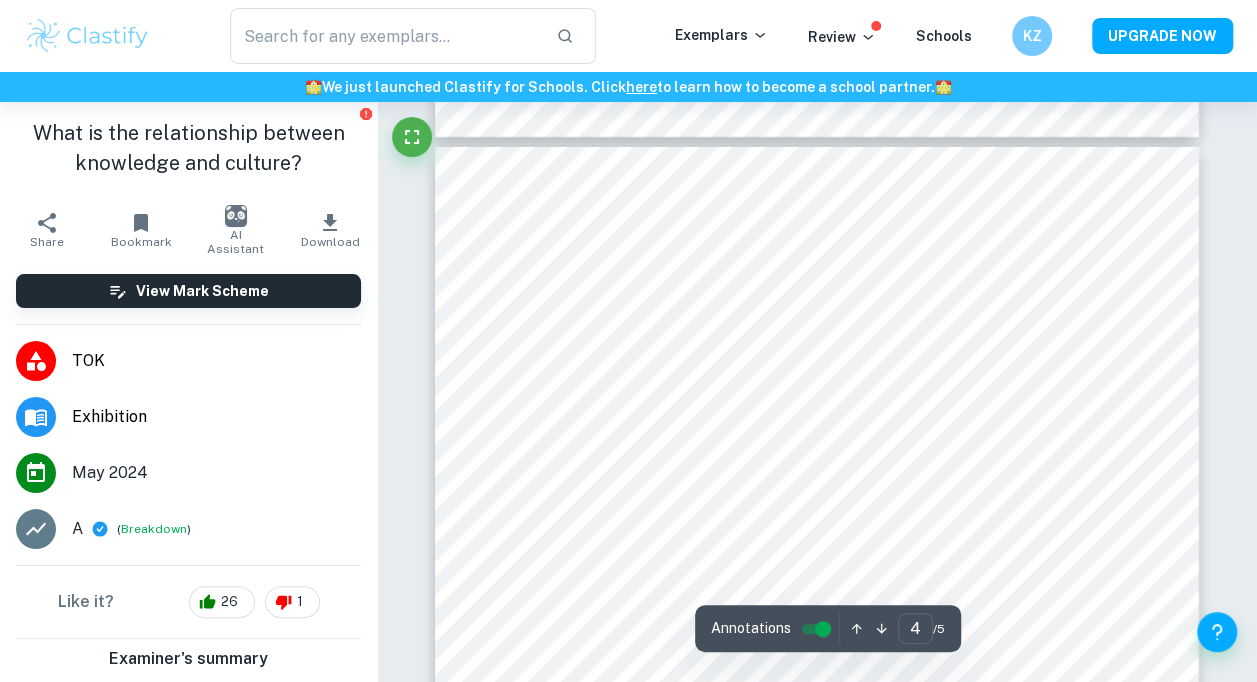 scroll, scrollTop: 3700, scrollLeft: 0, axis: vertical 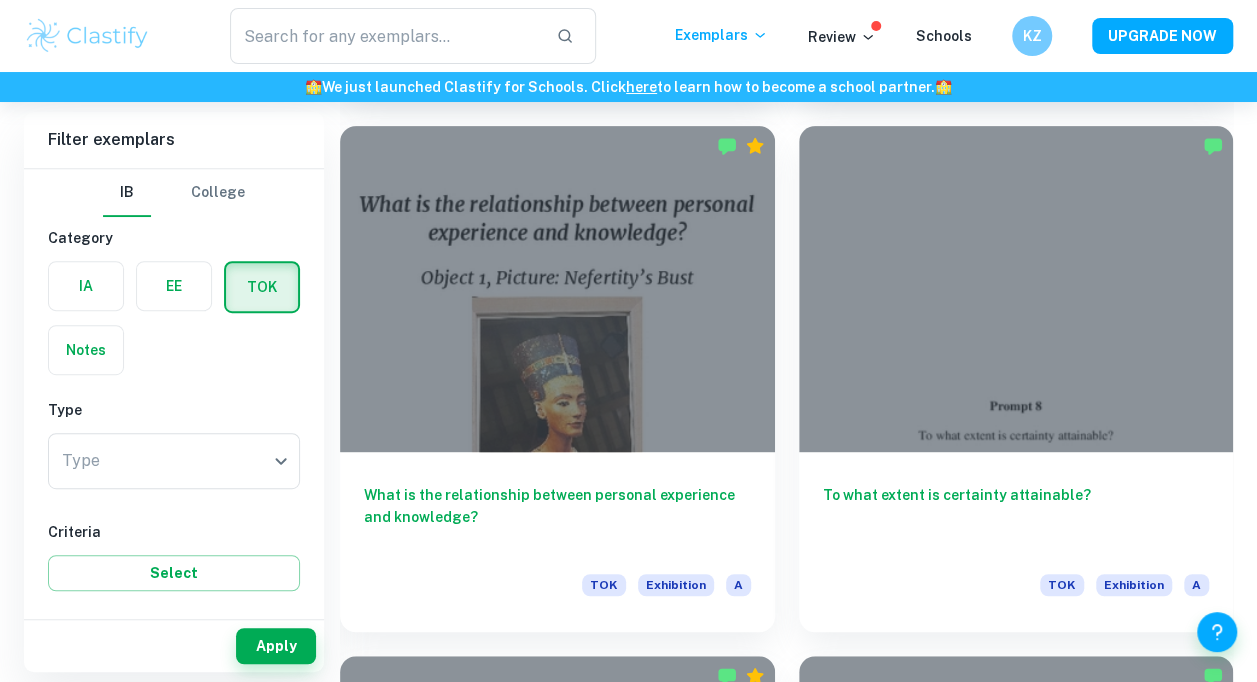 click at bounding box center (557, 289) 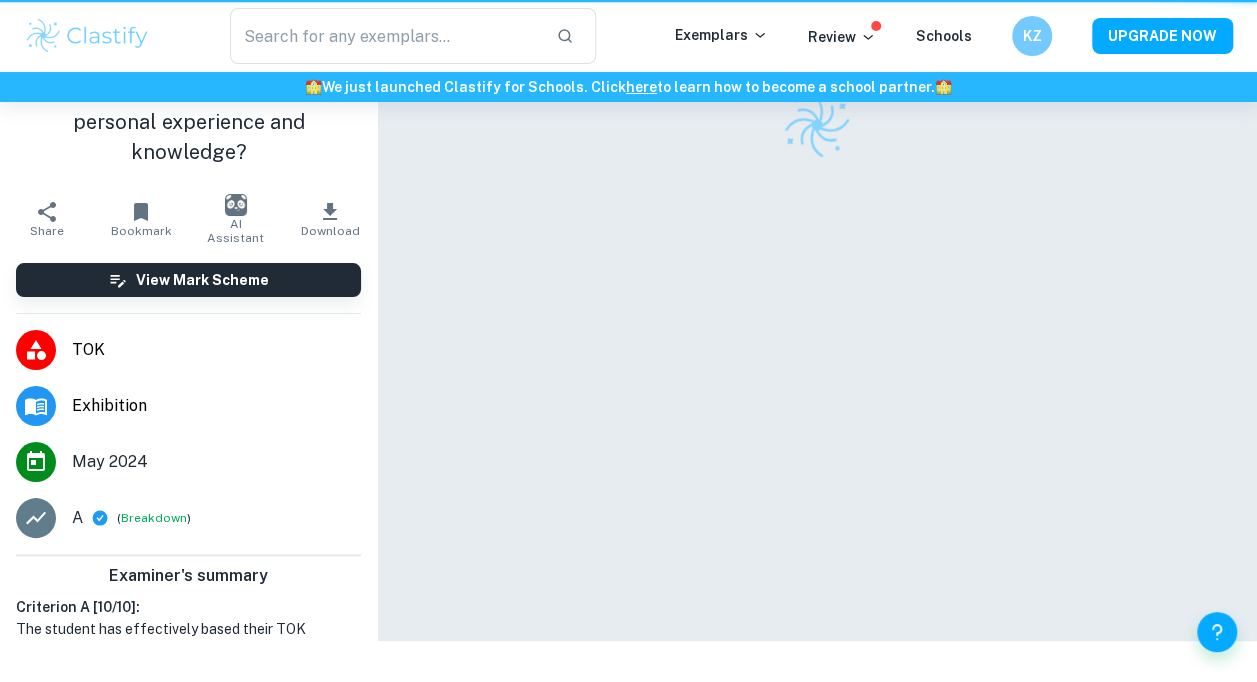 scroll, scrollTop: 0, scrollLeft: 0, axis: both 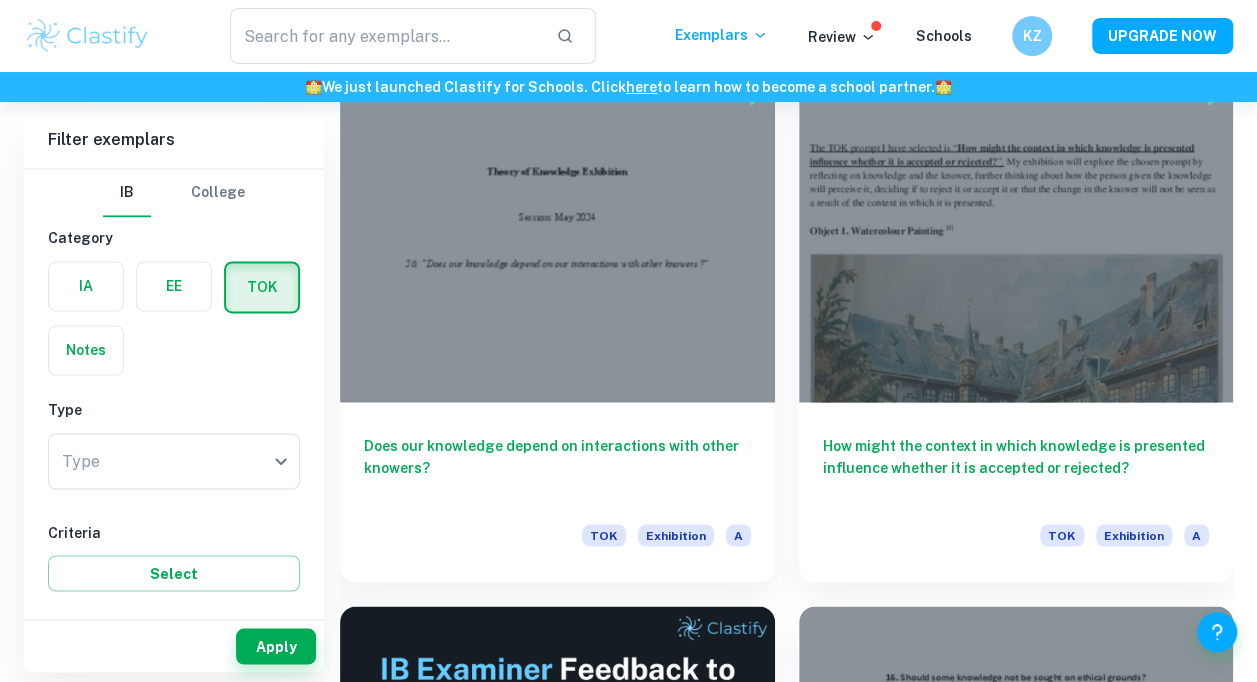 click at bounding box center (557, 239) 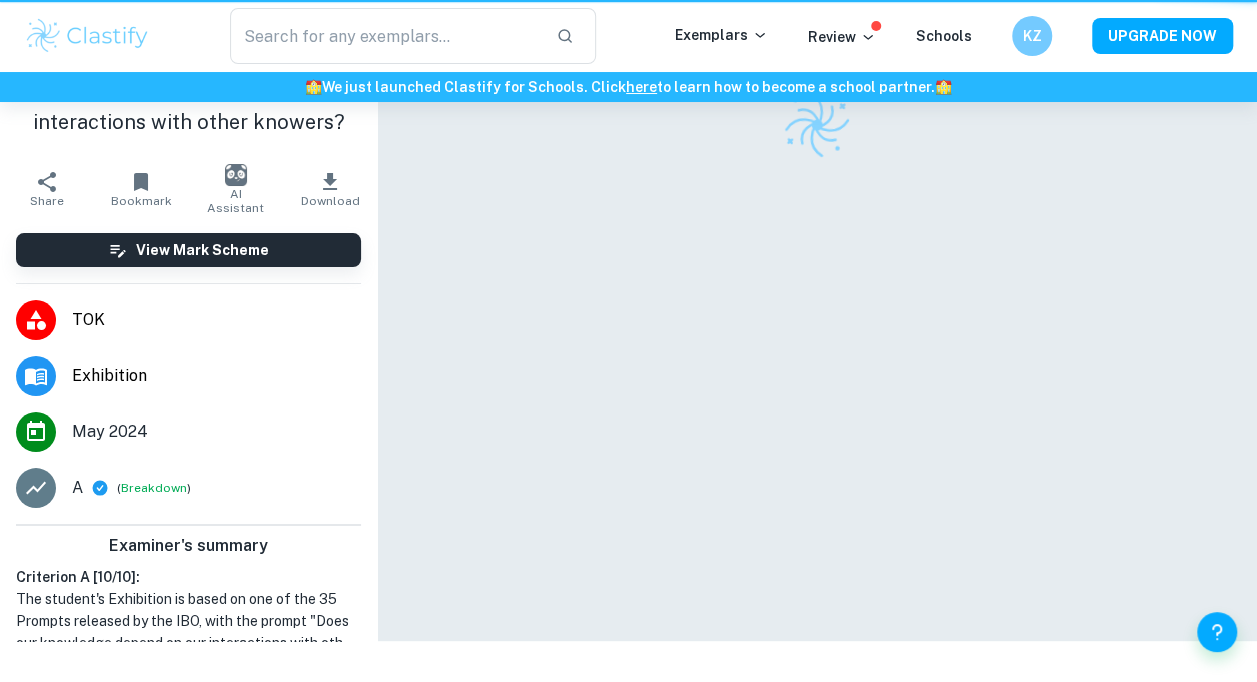 scroll, scrollTop: 0, scrollLeft: 0, axis: both 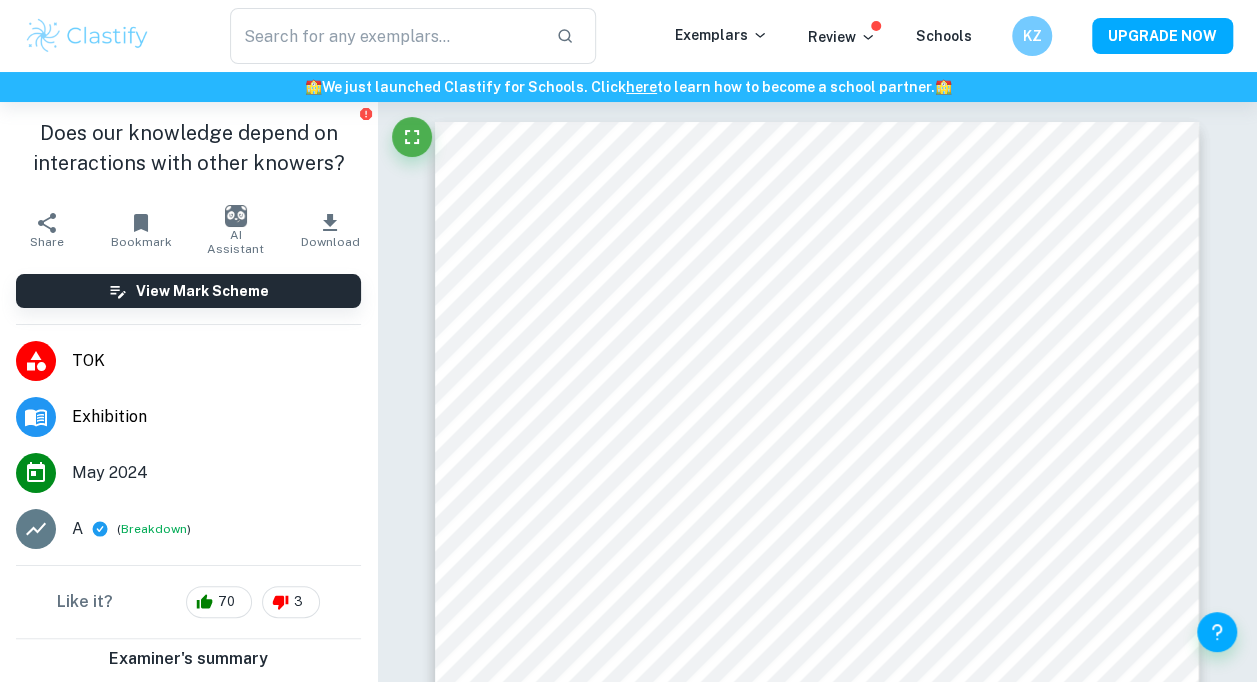click on "Breakdown" at bounding box center [154, 529] 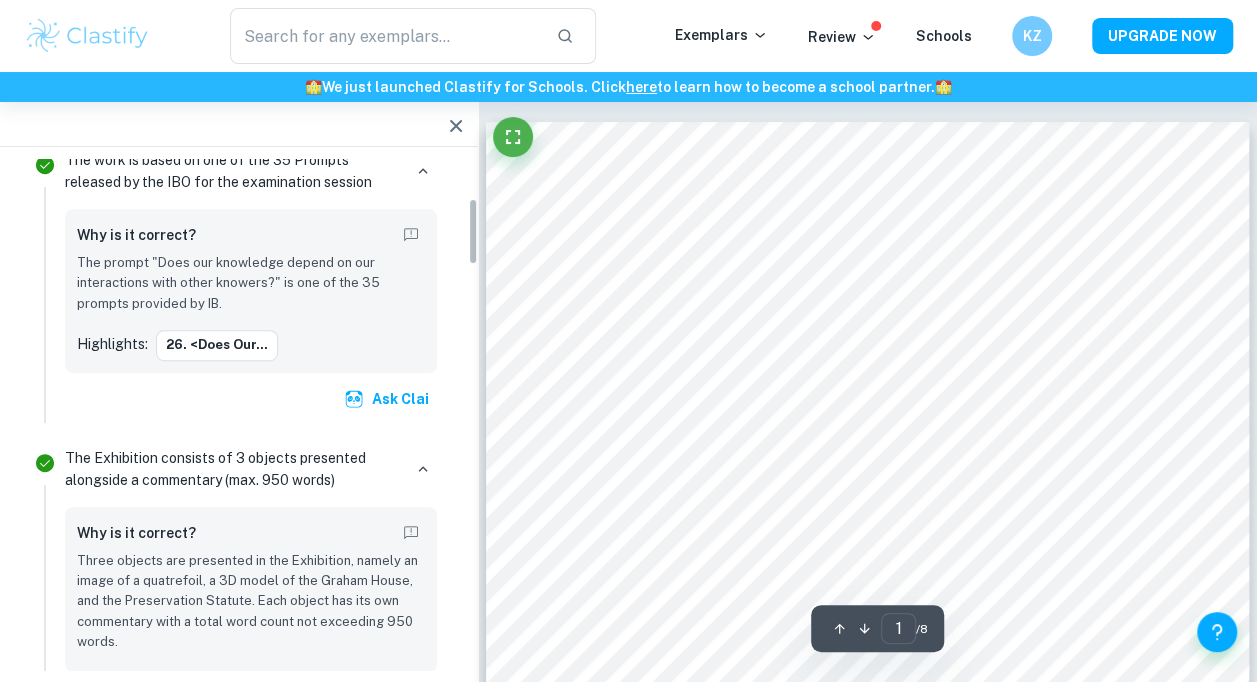 scroll, scrollTop: 300, scrollLeft: 0, axis: vertical 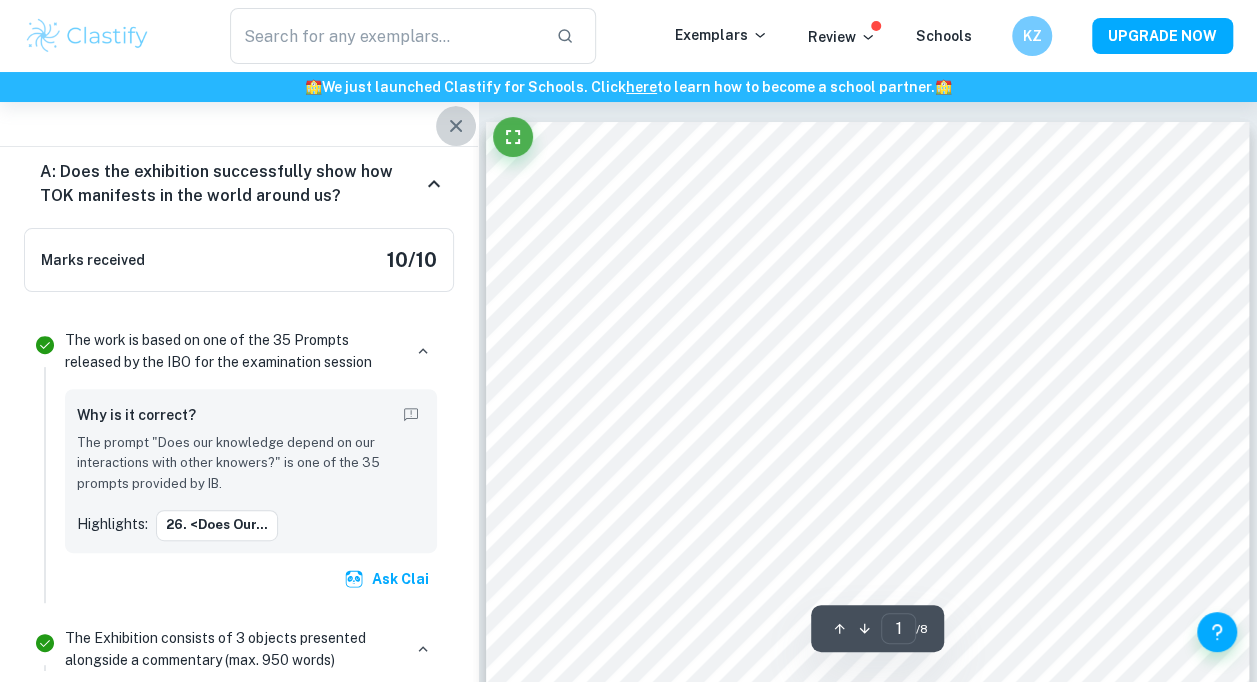 click 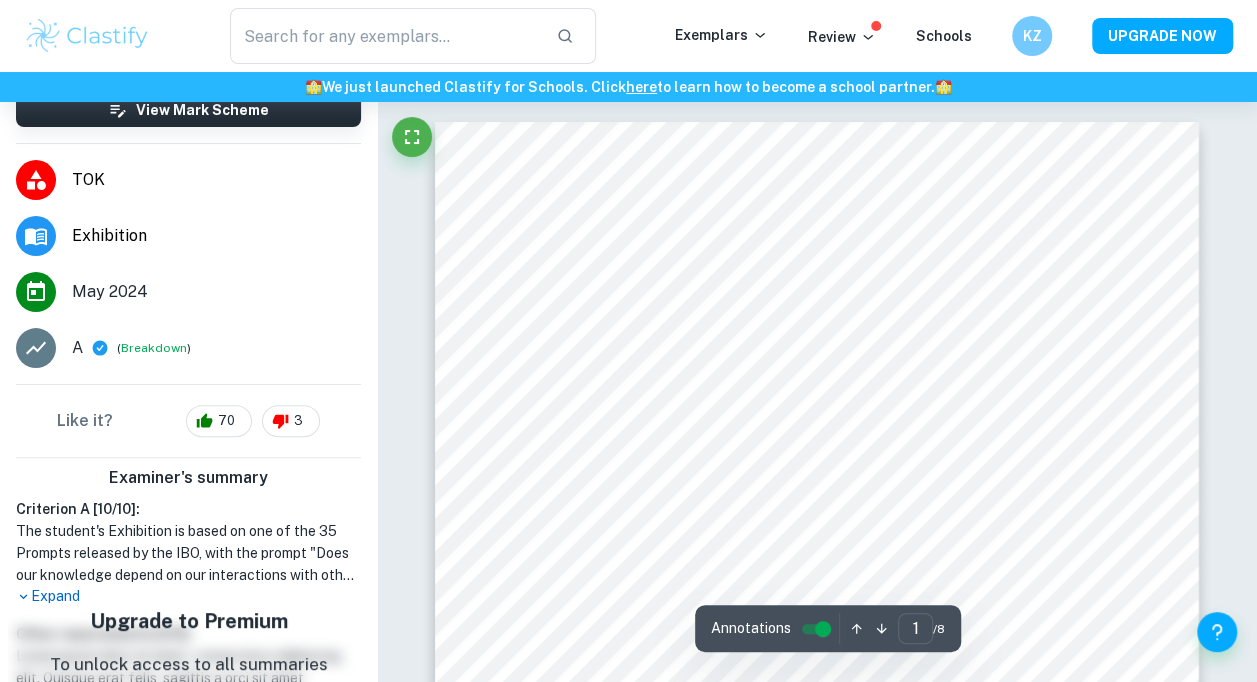 scroll, scrollTop: 200, scrollLeft: 0, axis: vertical 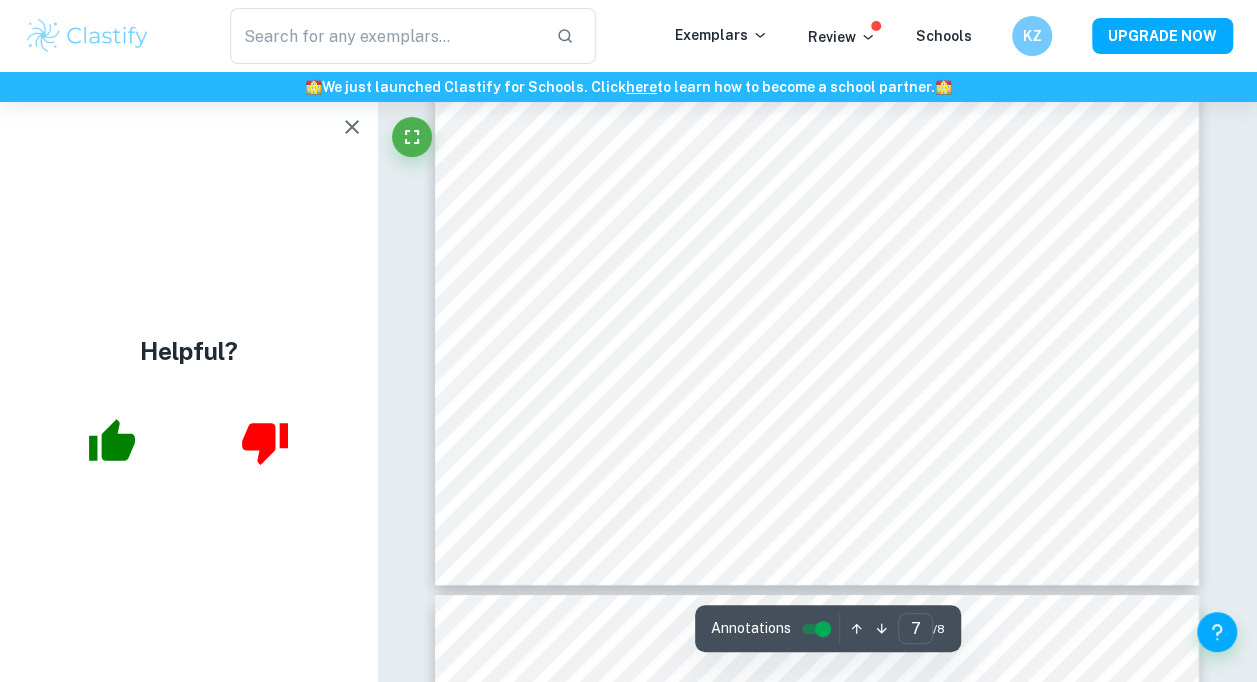 type on "8" 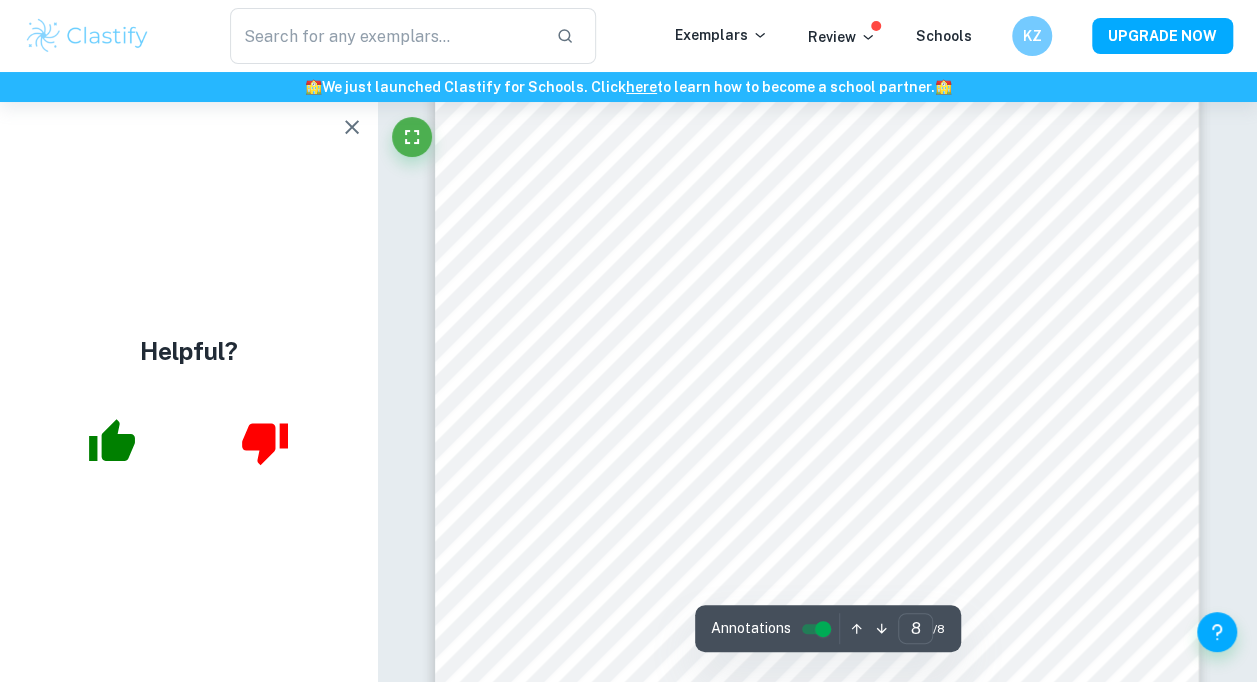 scroll, scrollTop: 8000, scrollLeft: 0, axis: vertical 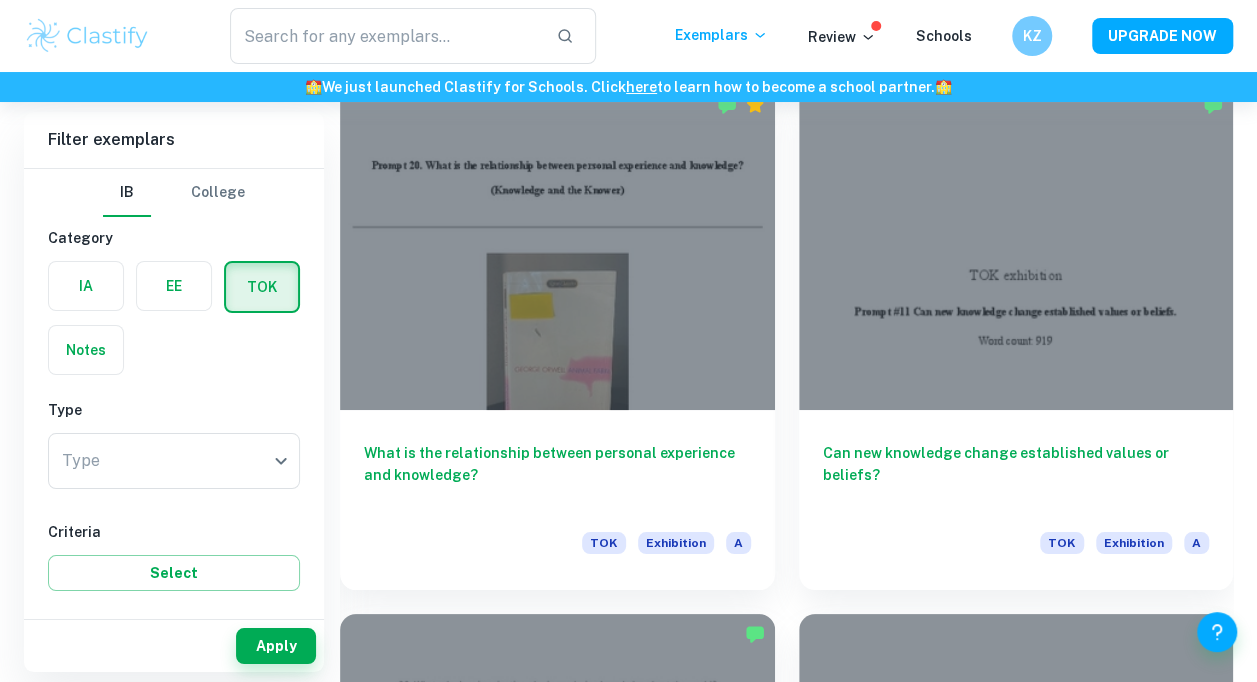 click at bounding box center [557, 248] 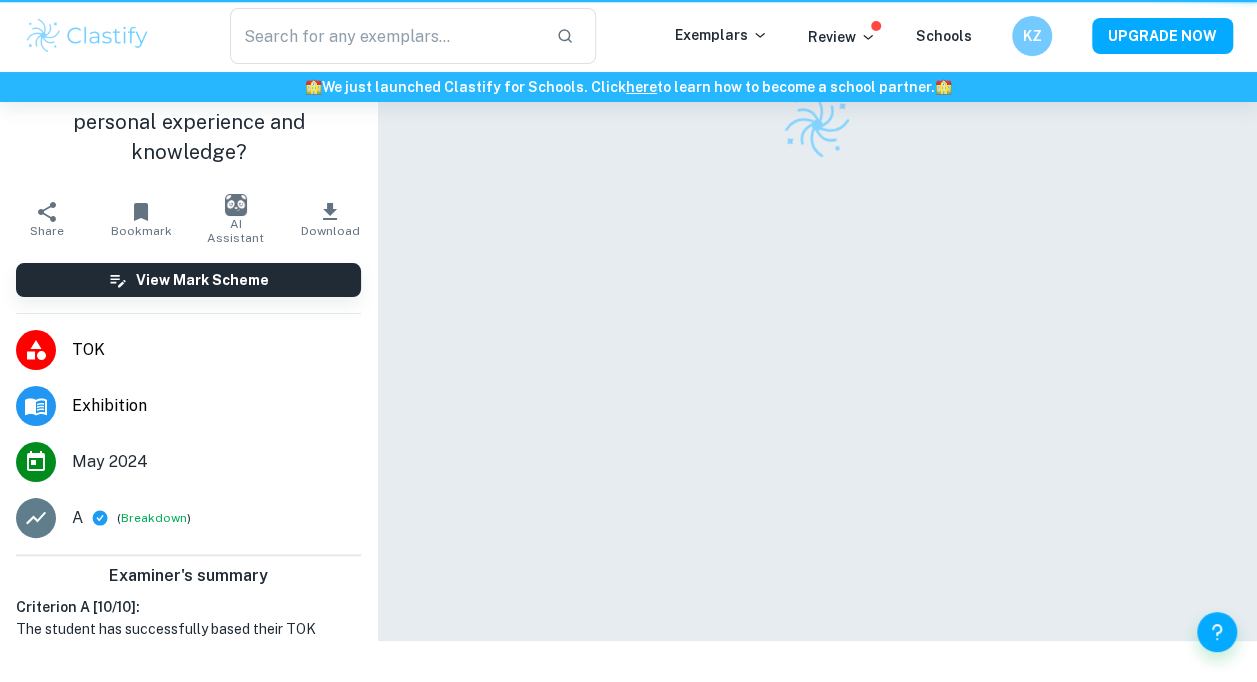 scroll, scrollTop: 0, scrollLeft: 0, axis: both 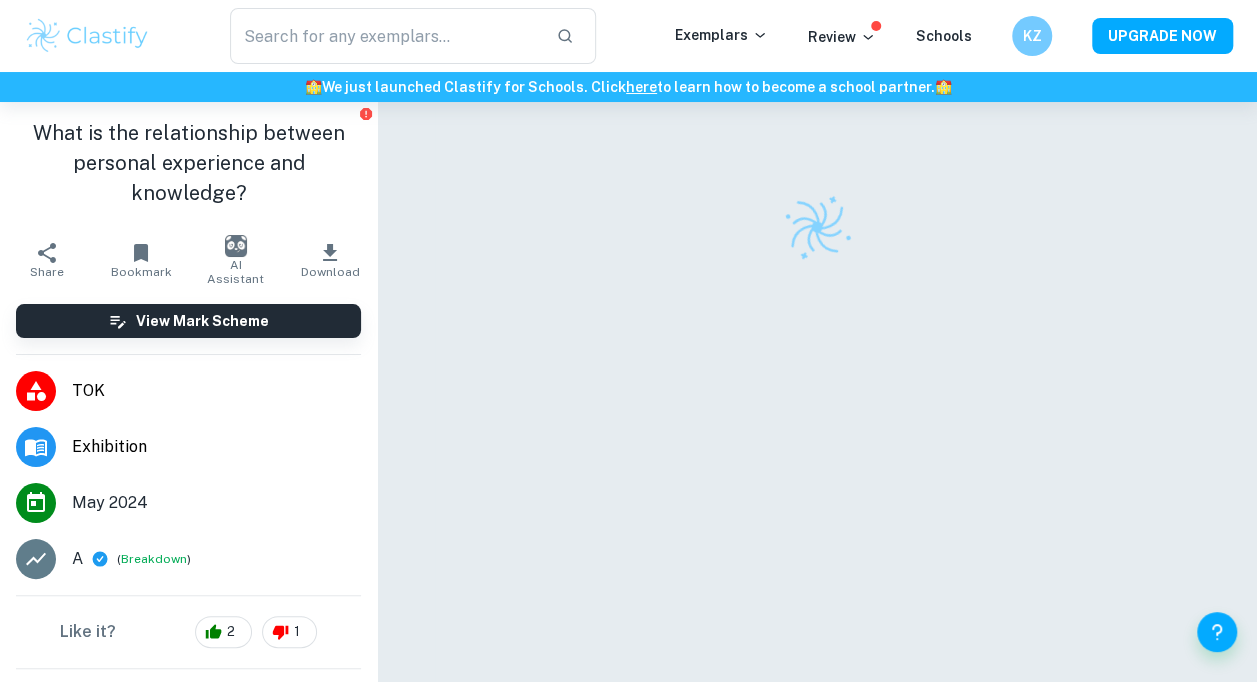 click on "Breakdown" at bounding box center [154, 559] 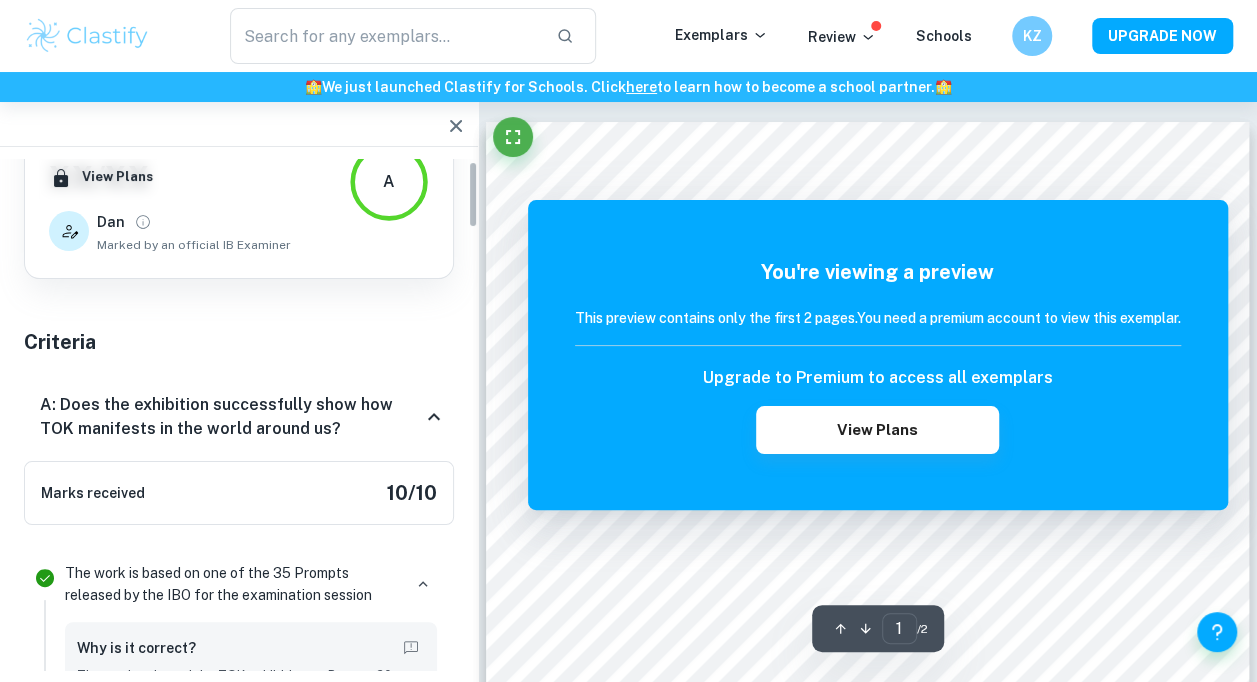 scroll, scrollTop: 0, scrollLeft: 0, axis: both 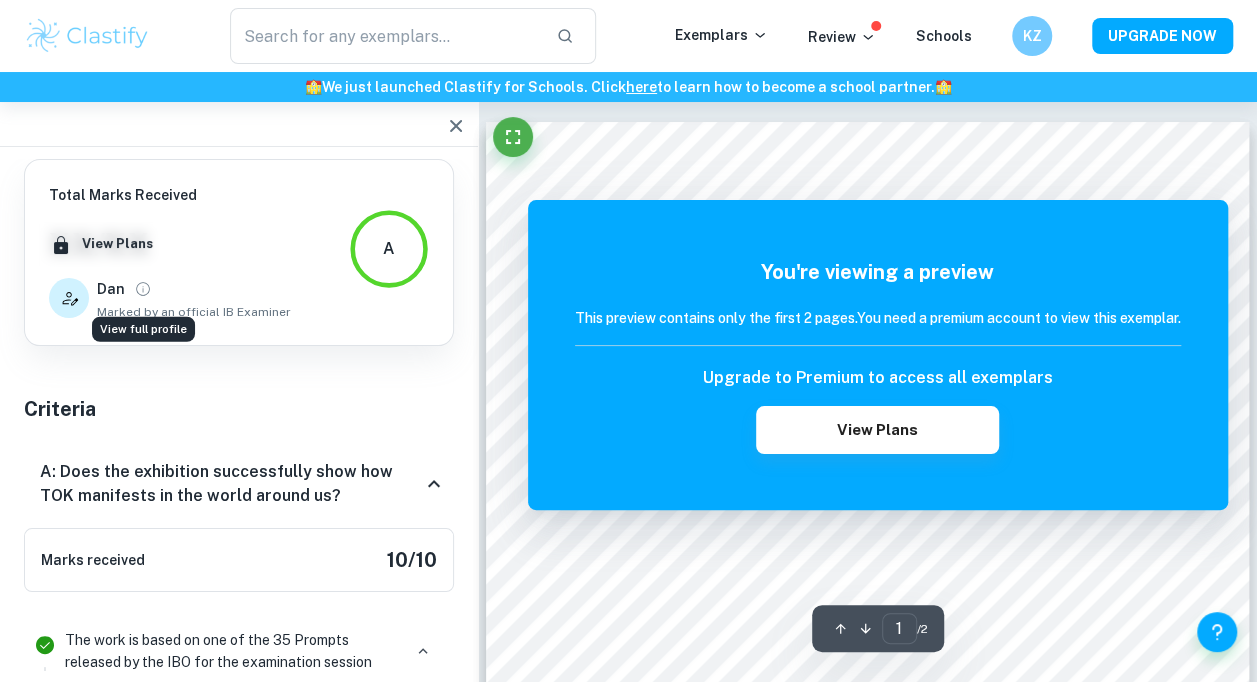 click 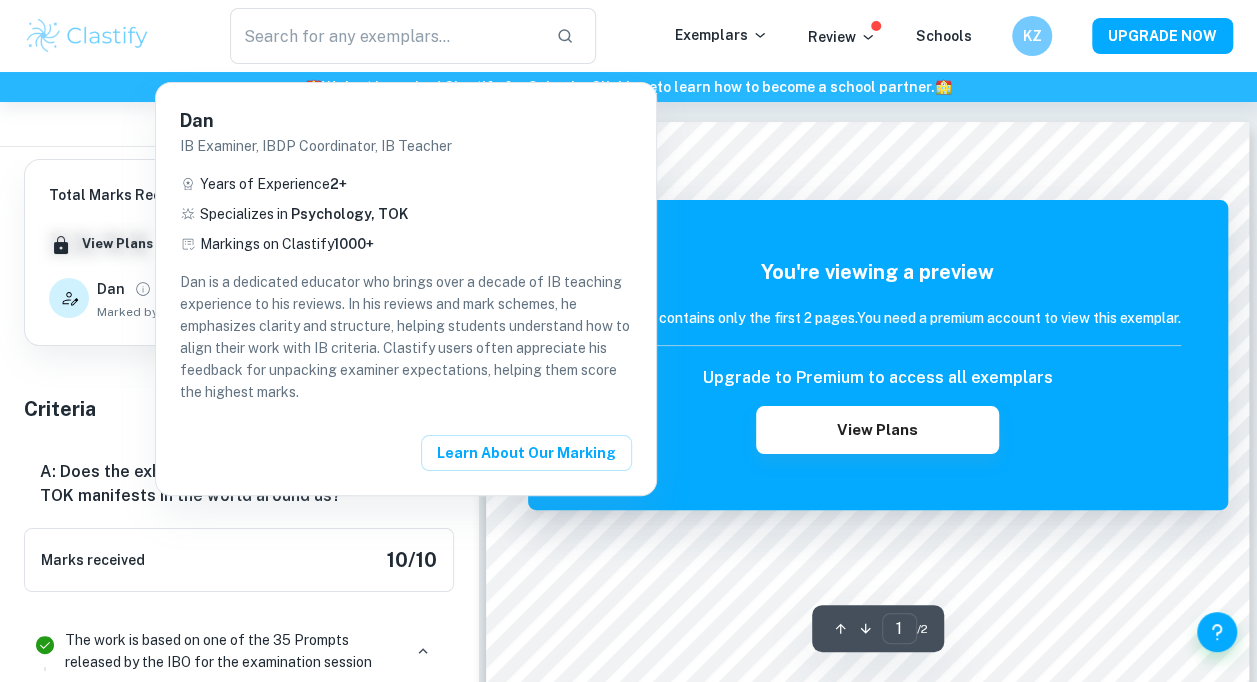 click at bounding box center [628, 341] 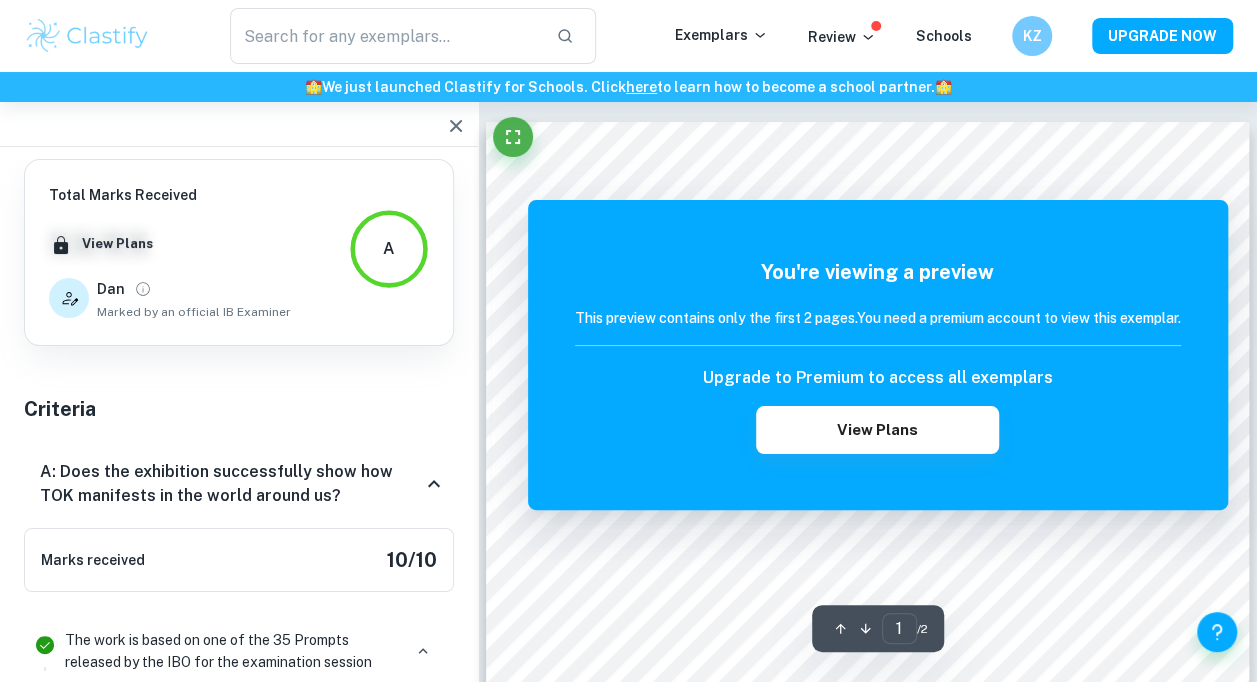 click 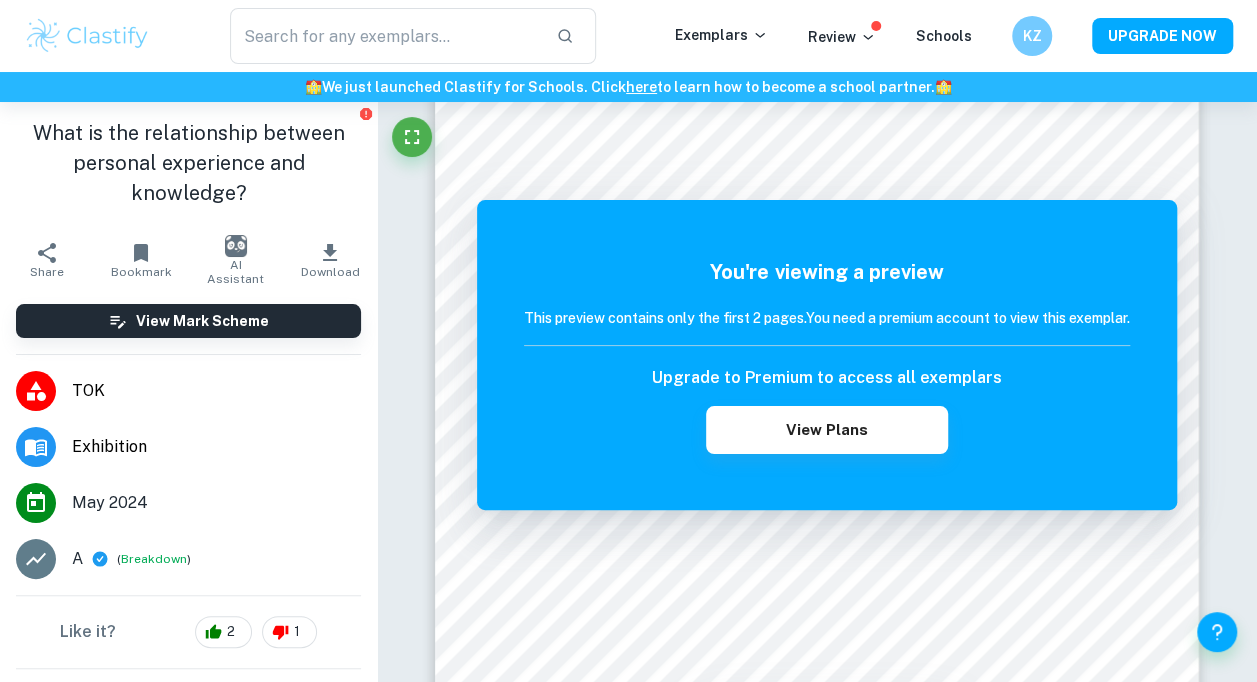 scroll, scrollTop: 200, scrollLeft: 0, axis: vertical 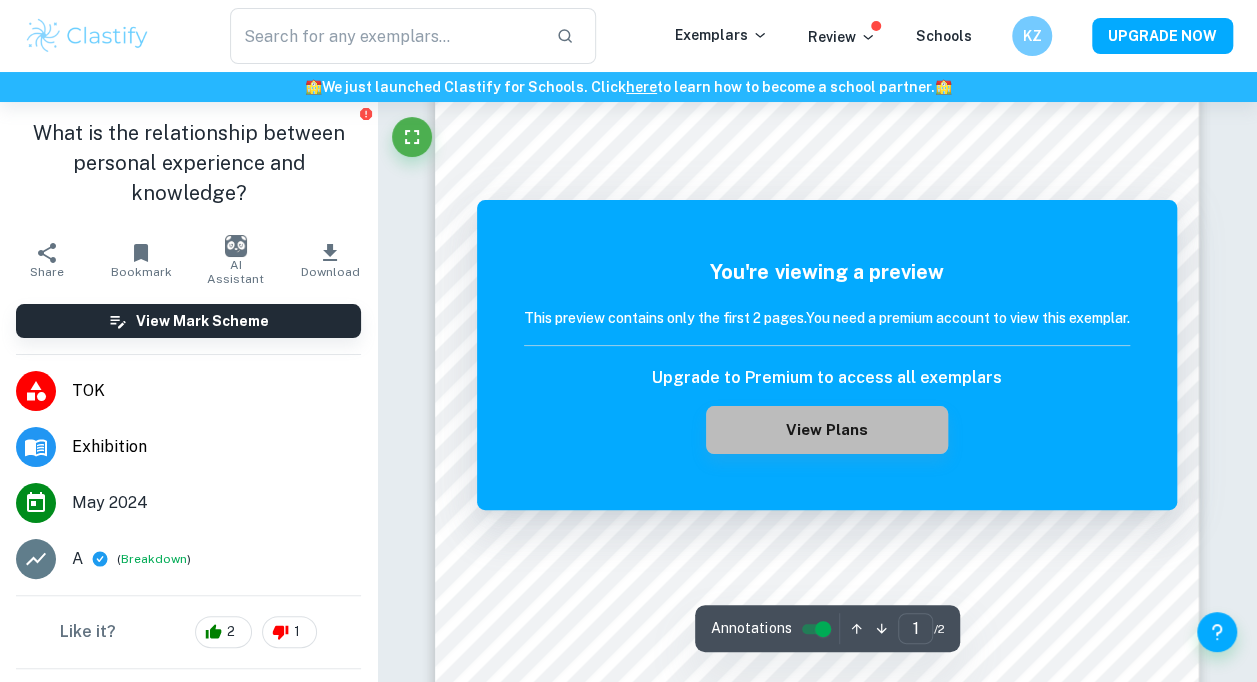 click on "View Plans" at bounding box center [827, 430] 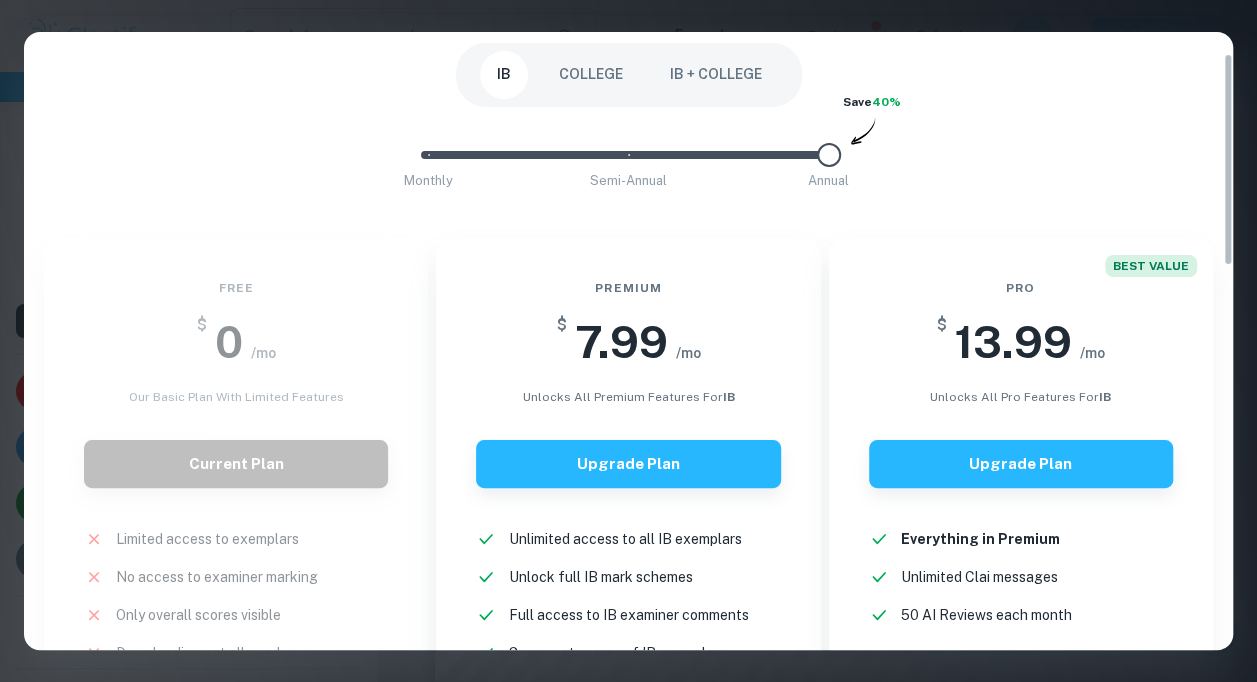 scroll, scrollTop: 300, scrollLeft: 0, axis: vertical 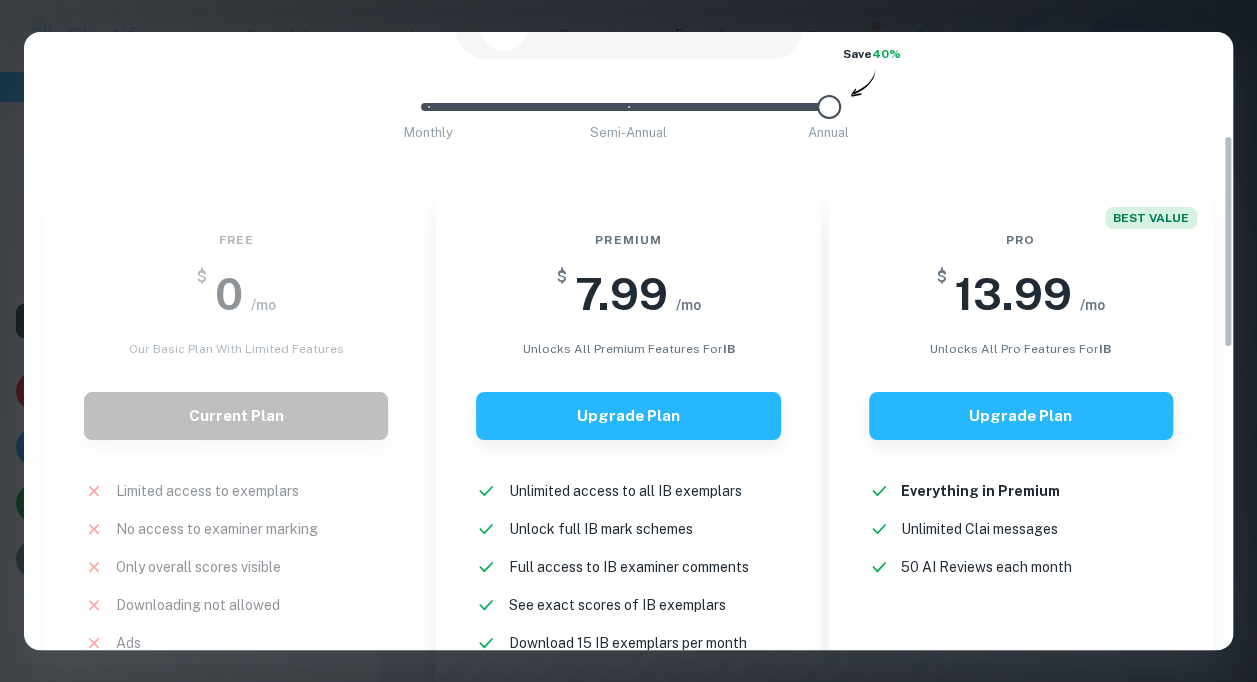 click on "Easily Ace Your IB Coursework & Crush College Essays with  Clastify Premium The quality of your education determines the success of your future. For a fraction of the cost of a tutor or prep course, you gain access to the same strategies and insights that have helped countless students ace their IB coursework and college applications. It's a small investment, with a potentially life-changing return. Moderated by ex-admission officers and official IB examiners with 10+ years of experience IB COLLEGE IB + COLLEGE Monthly Semi-Annual Annual Save  40% Free $ 0 /mo Our basic plan with limited features Current Plan Limited access to exemplars New! No access to examiner marking New! Only overall scores visible New! Downloading not allowed New! Ads New! Premium $ 7.99 /mo unlocks all premium features for  IB Upgrade Plan Unlimited access to all IB exemplars New! Unlock full IB mark schemes New! Full access to IB examiner comments New! See exact scores of IB exemplars New! Download 15 IB exemplars per month New! New!" at bounding box center (628, 341) 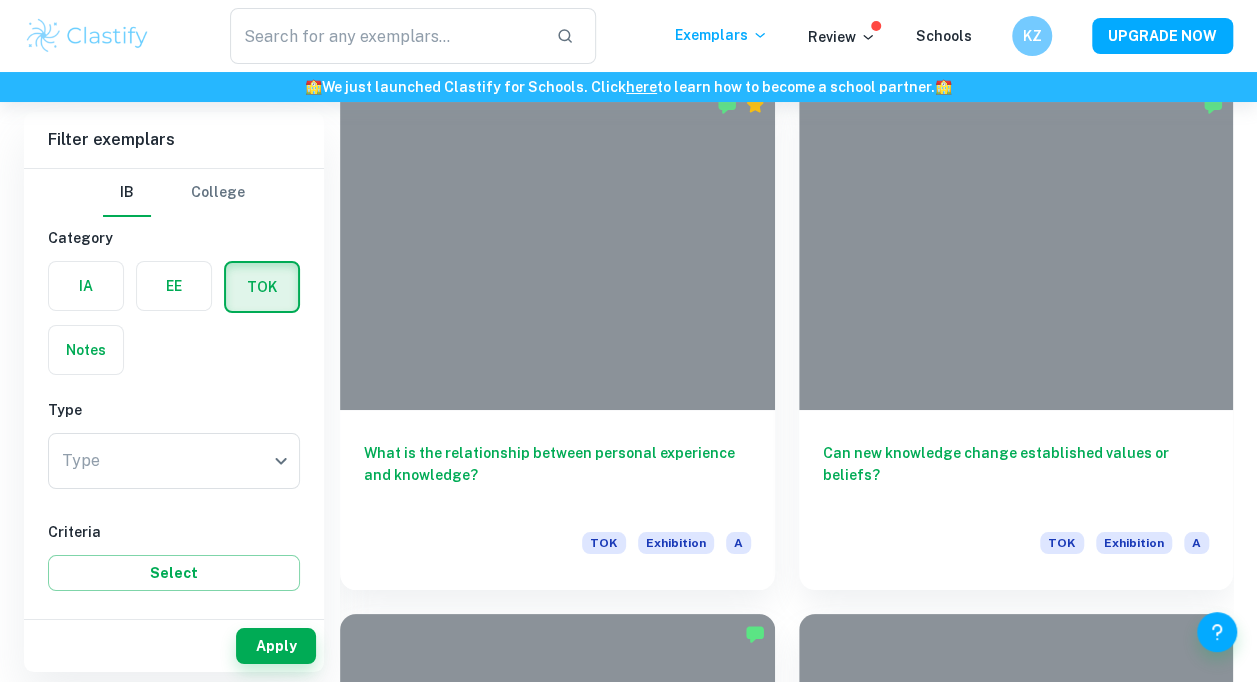scroll, scrollTop: 7910, scrollLeft: 0, axis: vertical 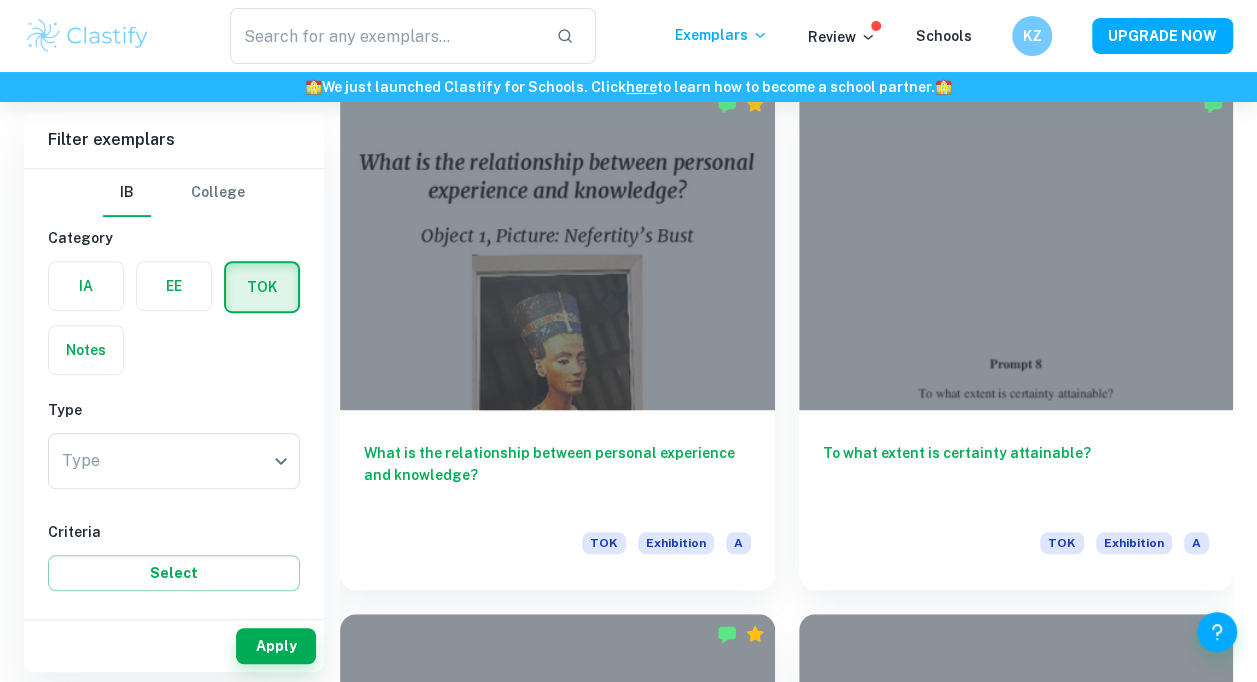 click at bounding box center [1016, 247] 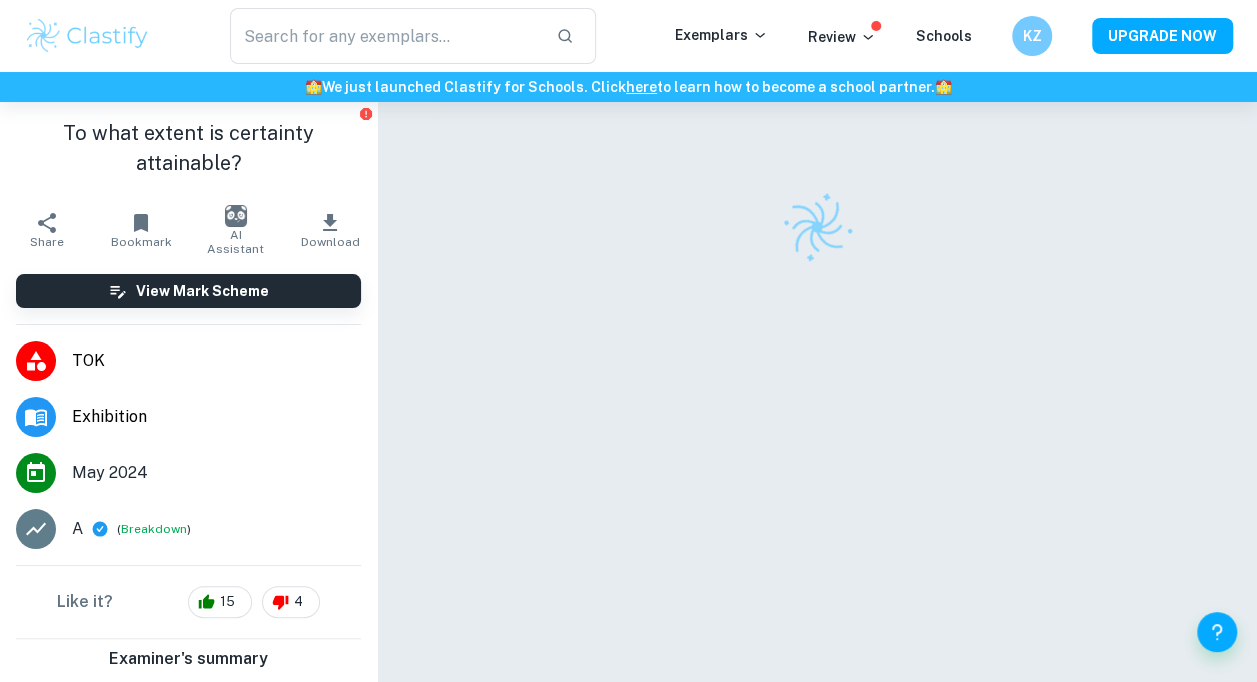 click on "A ( Breakdown )" at bounding box center [216, 529] 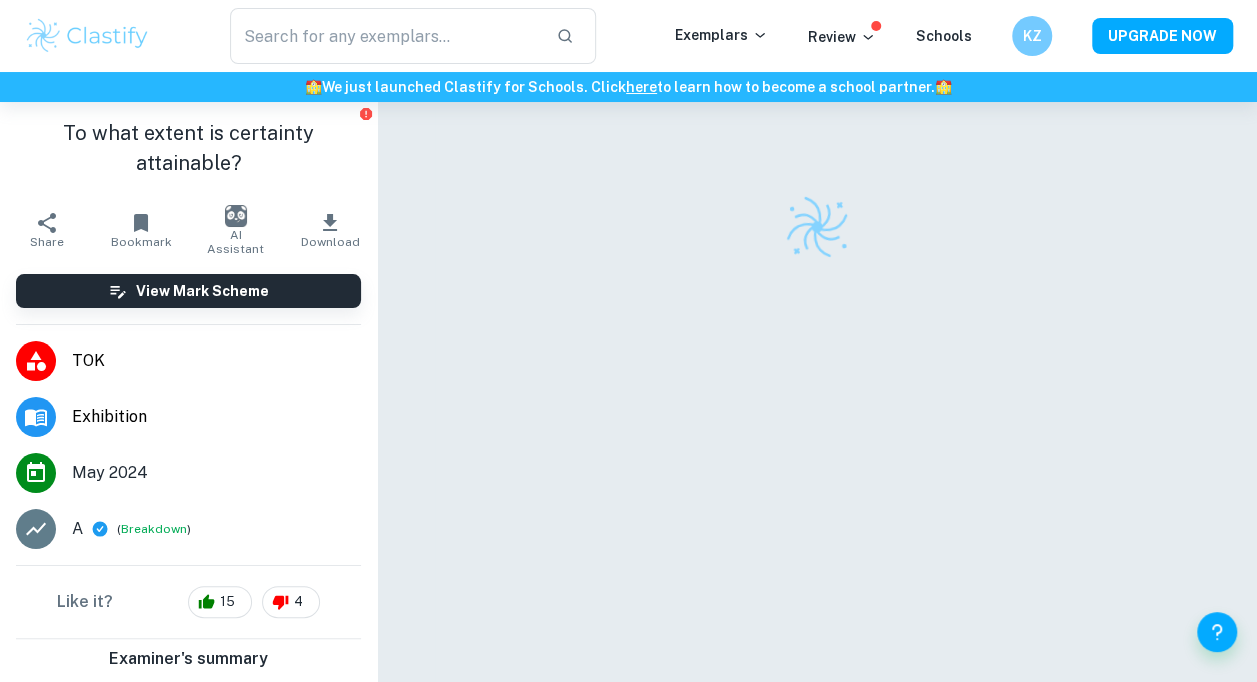 click on "Breakdown" at bounding box center (154, 529) 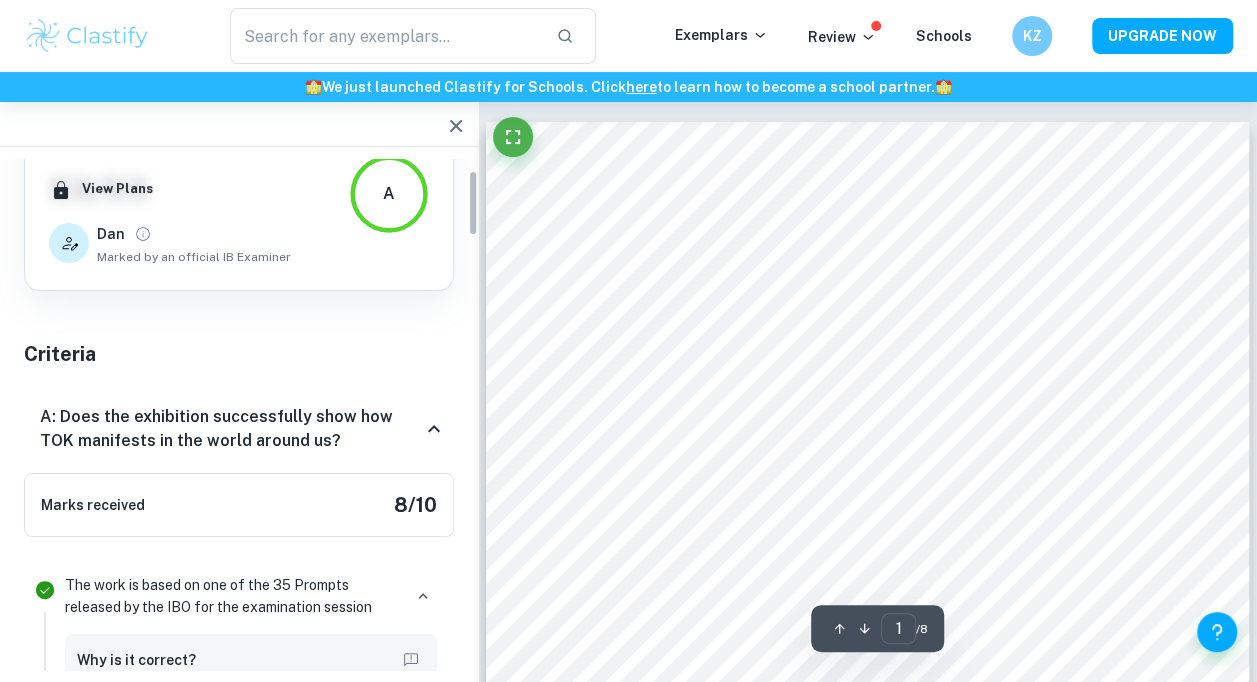 scroll, scrollTop: 100, scrollLeft: 0, axis: vertical 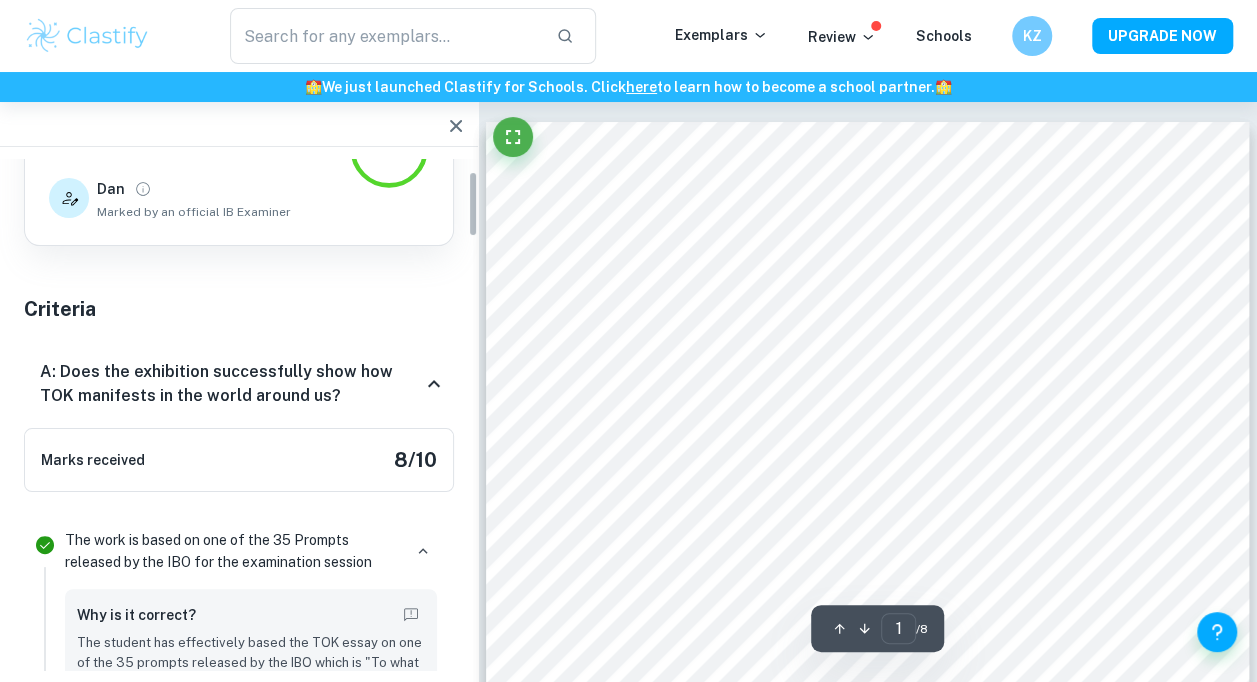 click at bounding box center [456, 126] 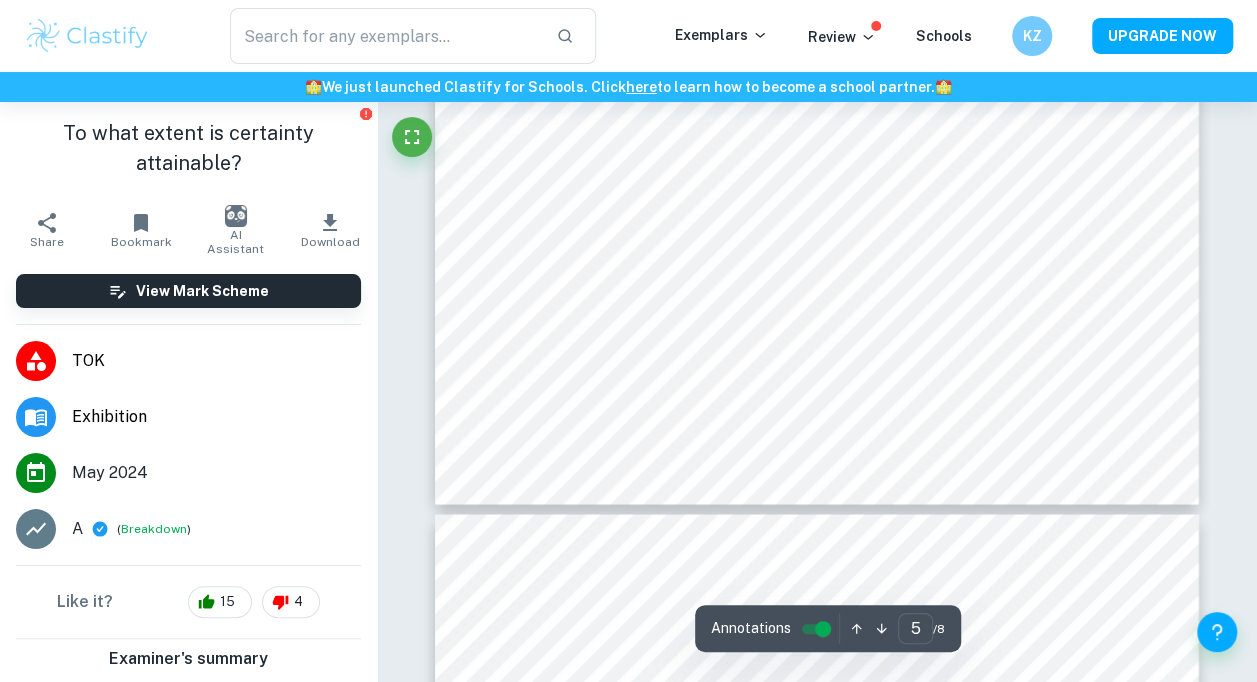 scroll, scrollTop: 5702, scrollLeft: 0, axis: vertical 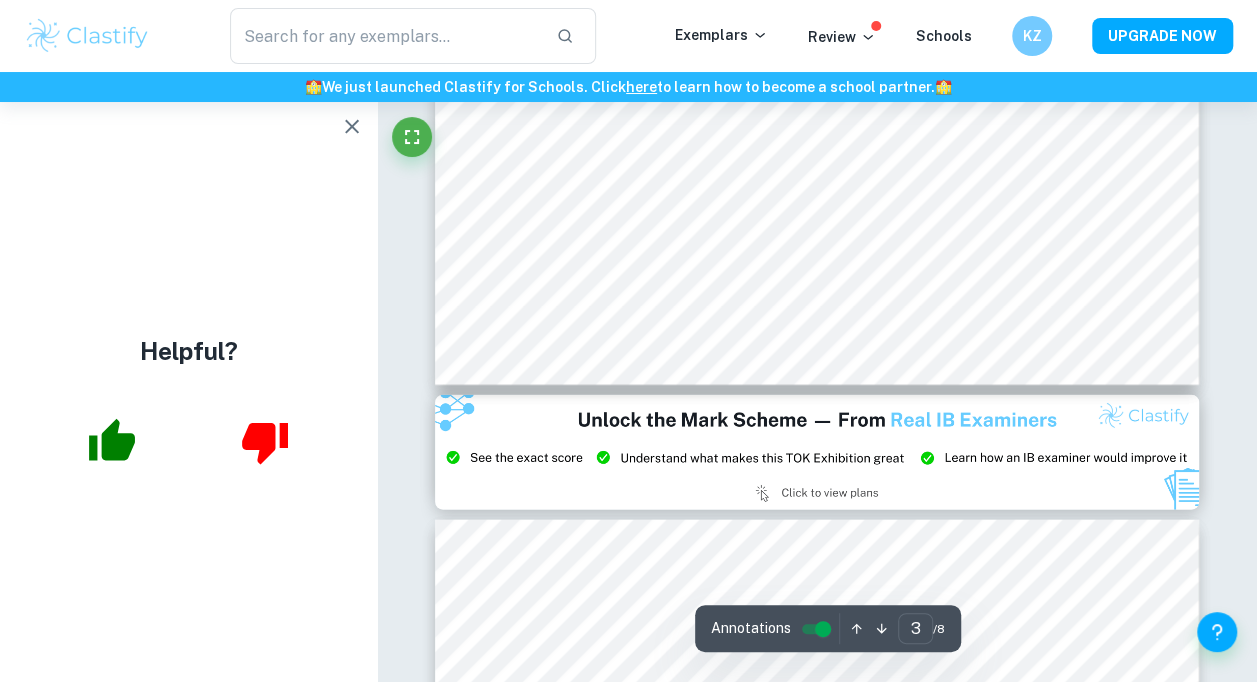 type on "2" 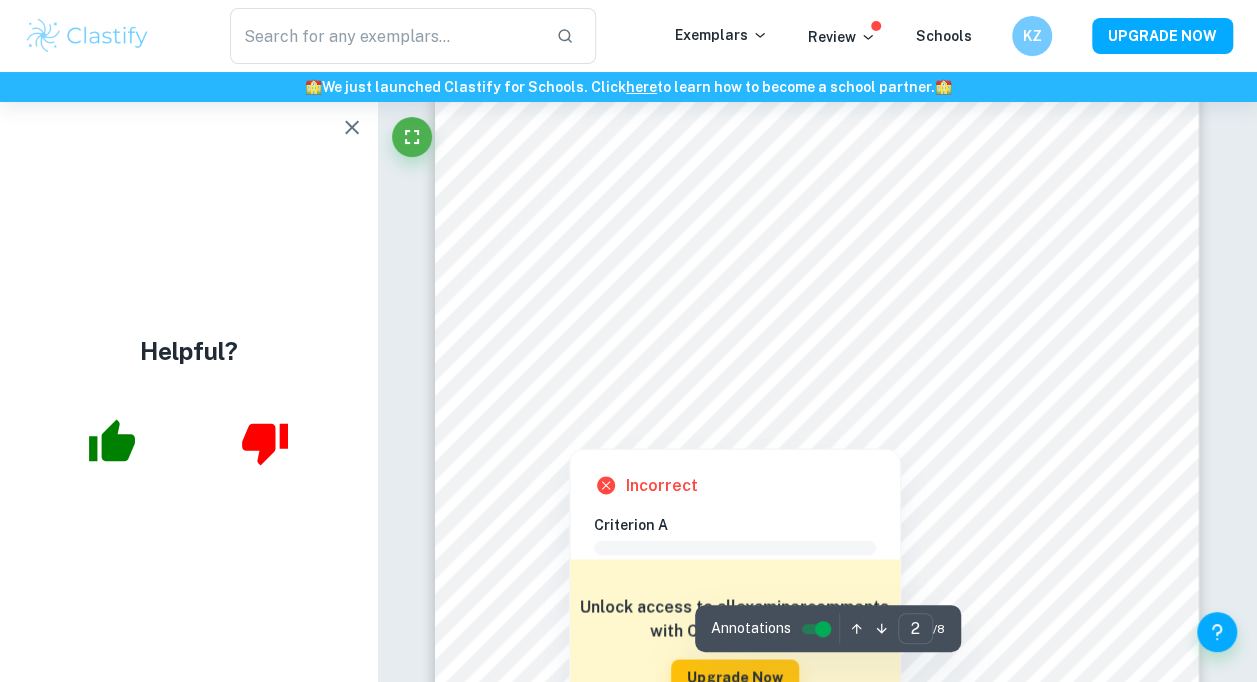 scroll, scrollTop: 1502, scrollLeft: 0, axis: vertical 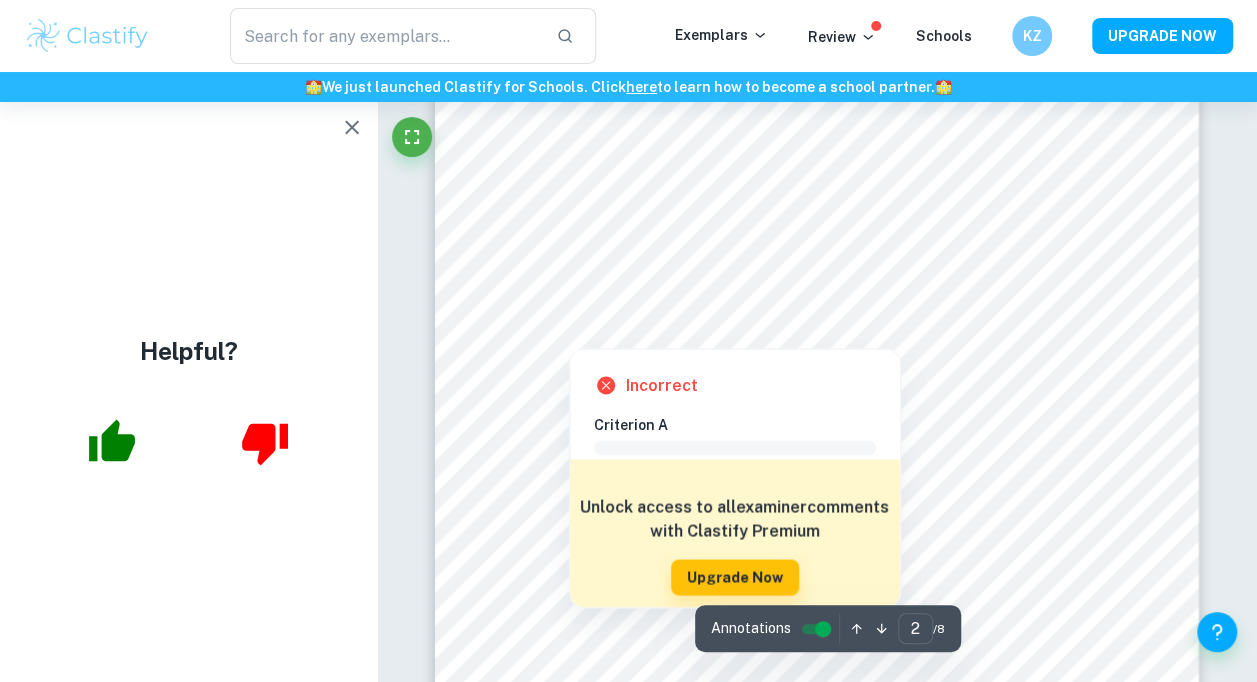 click on "Upgrade Now" at bounding box center (735, 577) 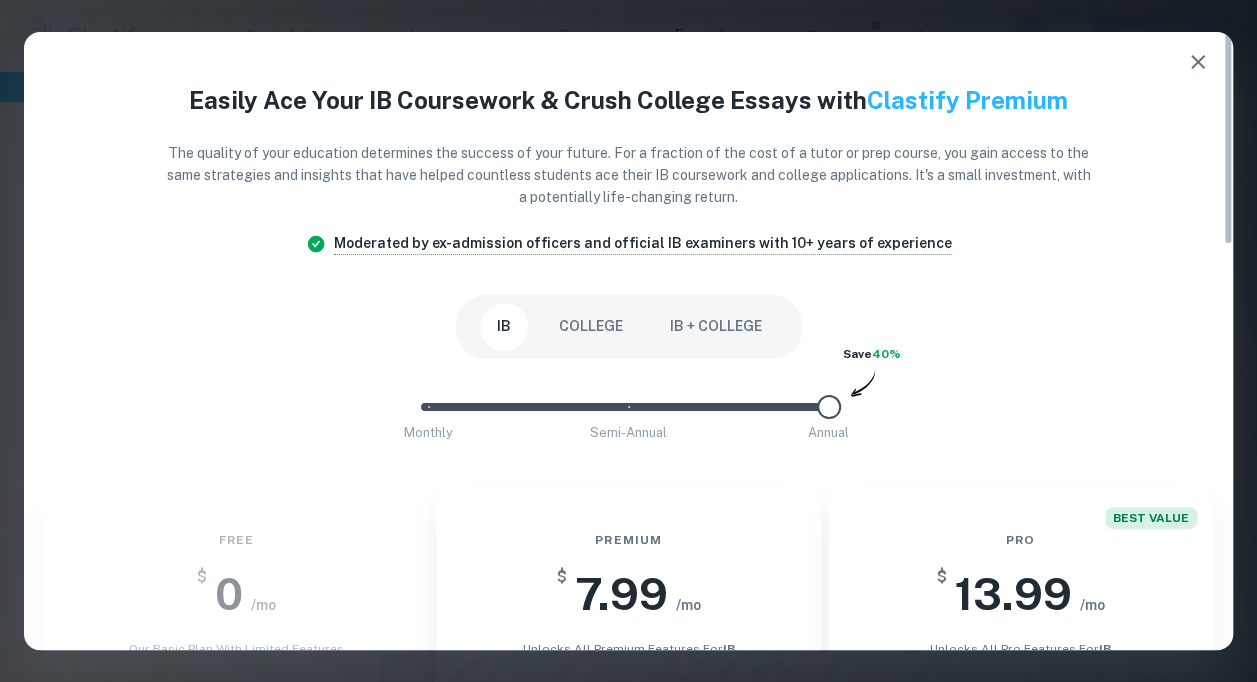 click 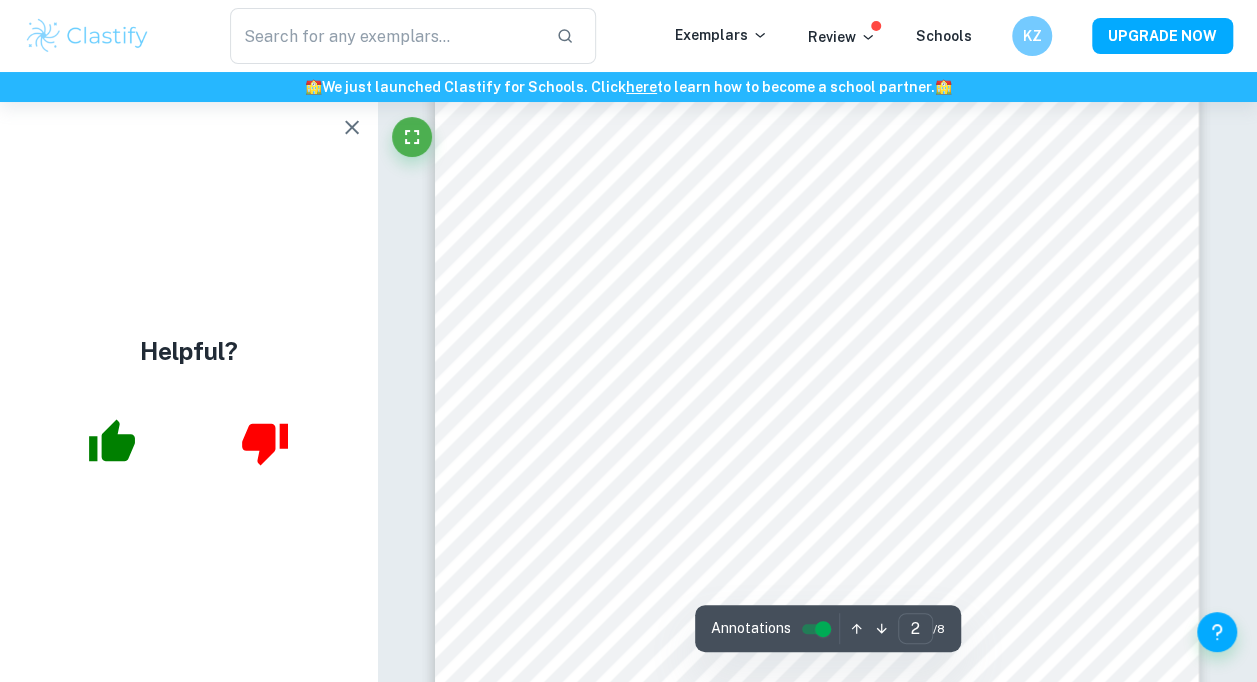 click 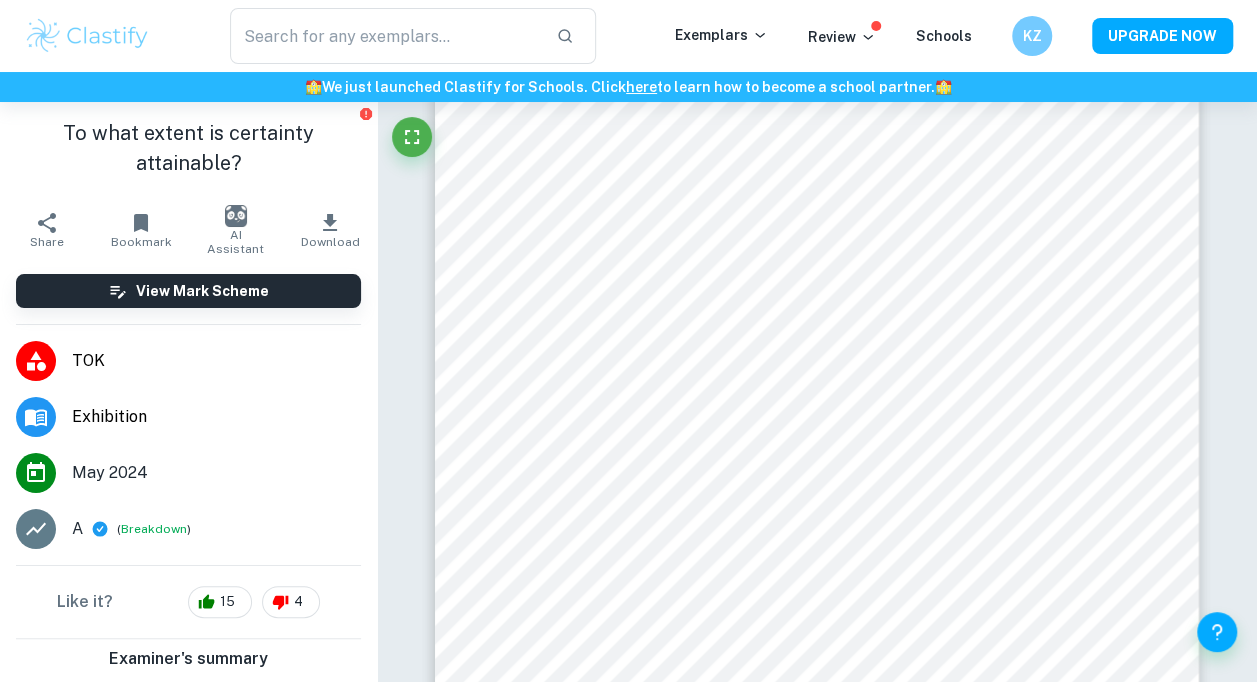 drag, startPoint x: 160, startPoint y: 526, endPoint x: 213, endPoint y: 435, distance: 105.30907 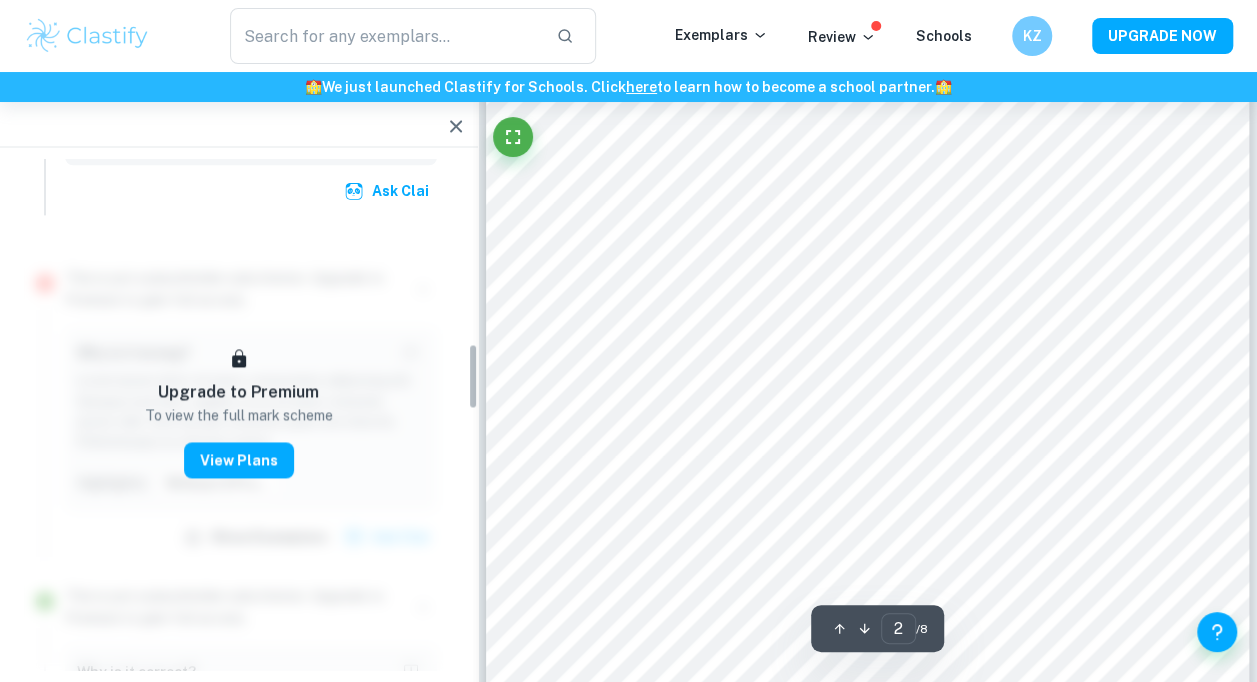 scroll, scrollTop: 1500, scrollLeft: 0, axis: vertical 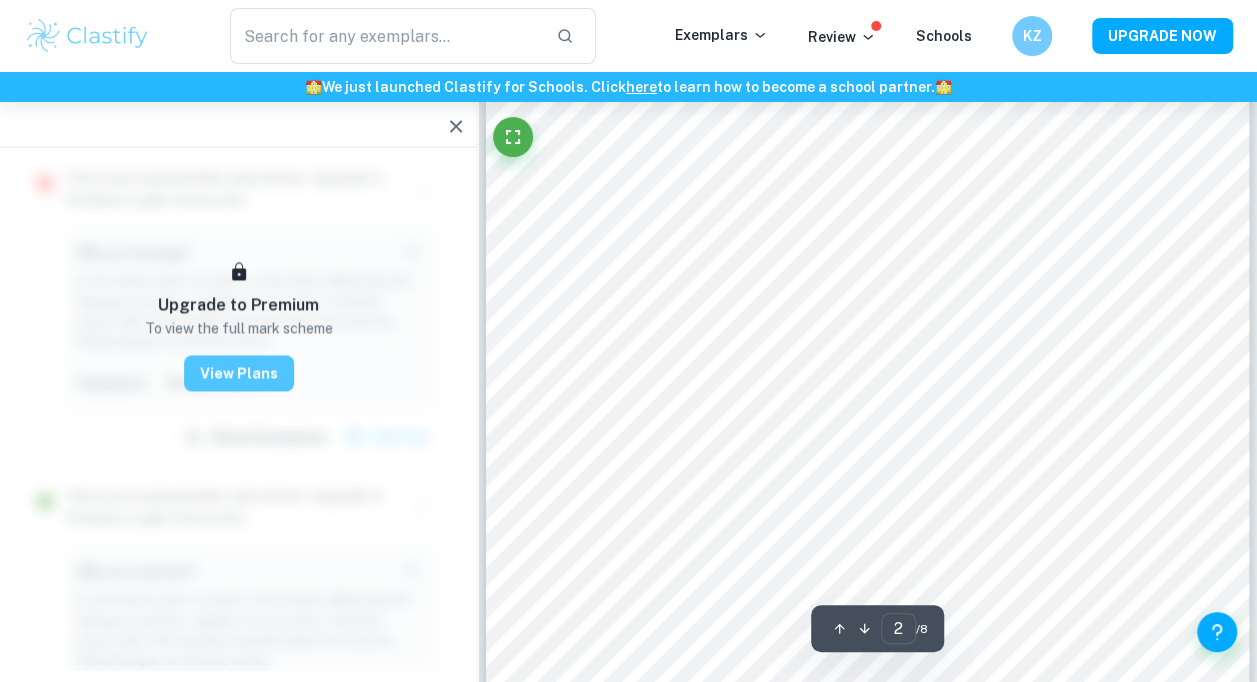 click on "View Plans" at bounding box center [239, 373] 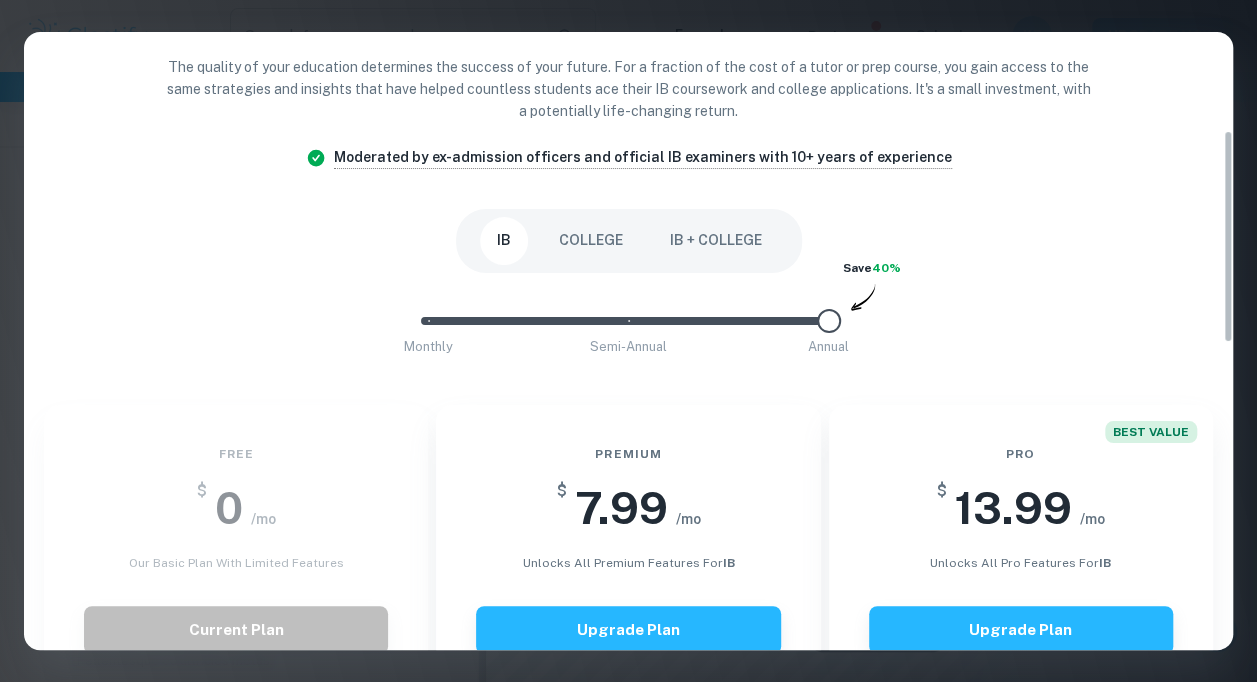 scroll, scrollTop: 300, scrollLeft: 0, axis: vertical 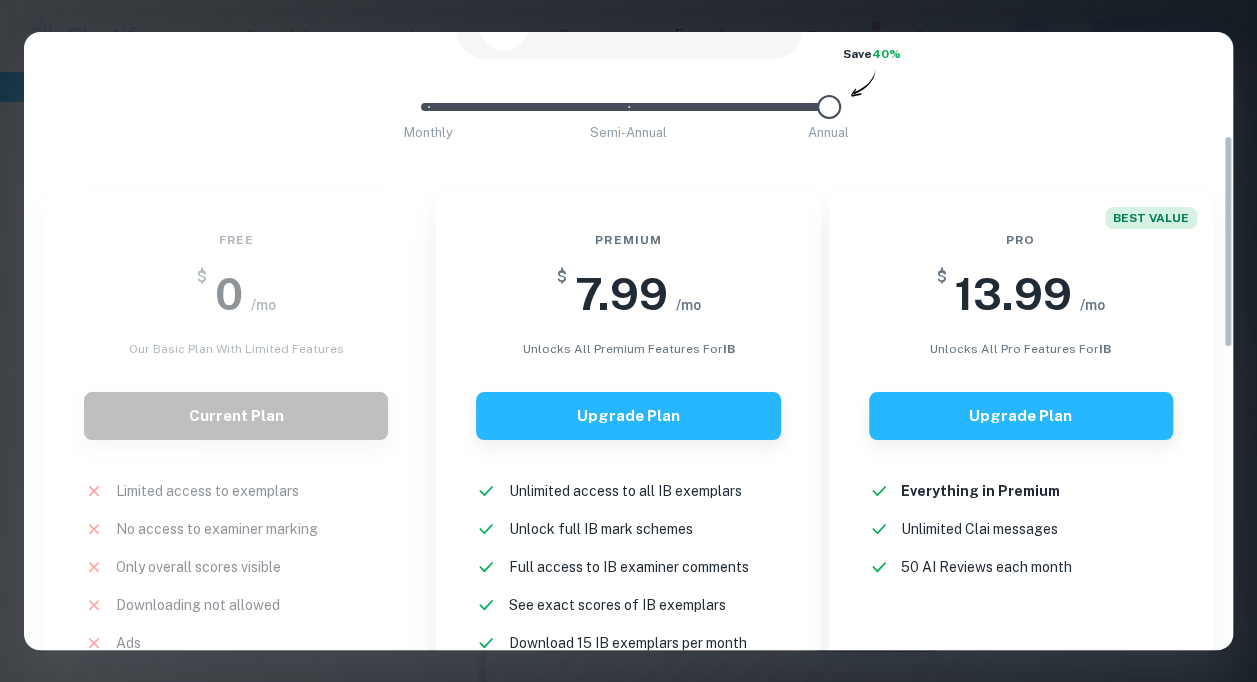 click on "Premium $ 7.99 /mo unlocks all premium features for  IB Upgrade Plan Unlimited access to all IB exemplars New! Unlock full IB mark schemes New! Full access to IB examiner comments New! See exact scores of IB exemplars New! Download 15 IB exemplars per month New! Copy text from IB exemplars New! No ads New!" at bounding box center [628, 500] 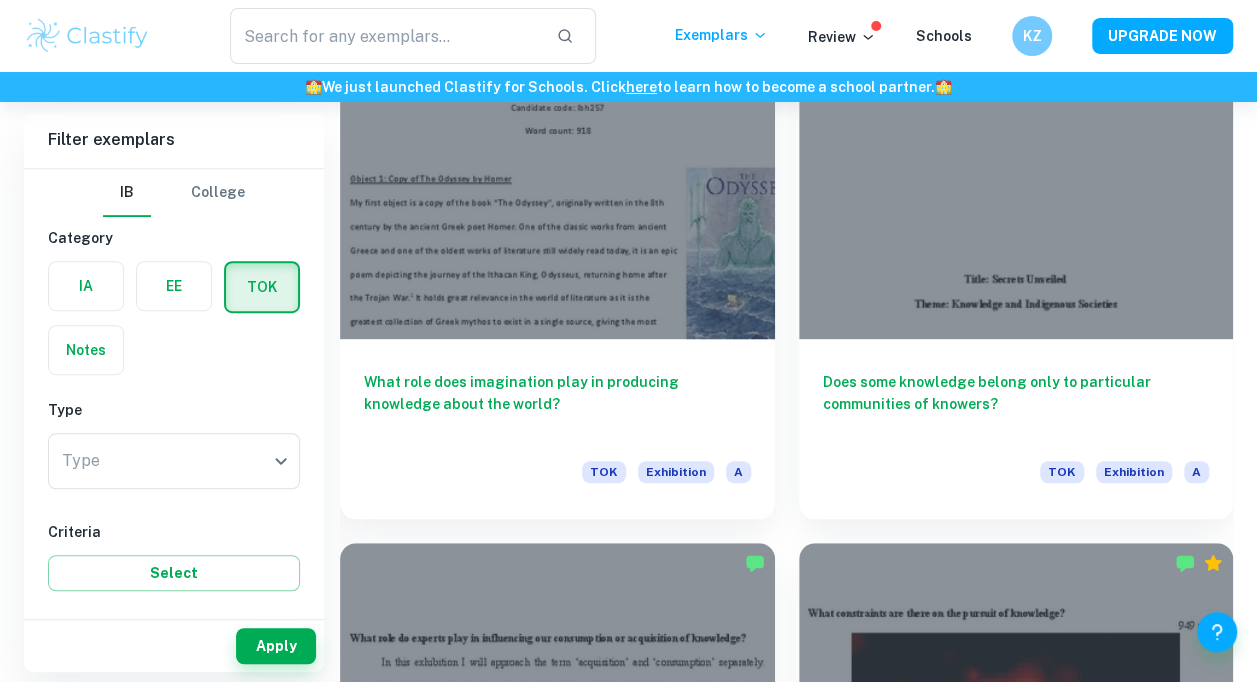 scroll, scrollTop: 11721, scrollLeft: 0, axis: vertical 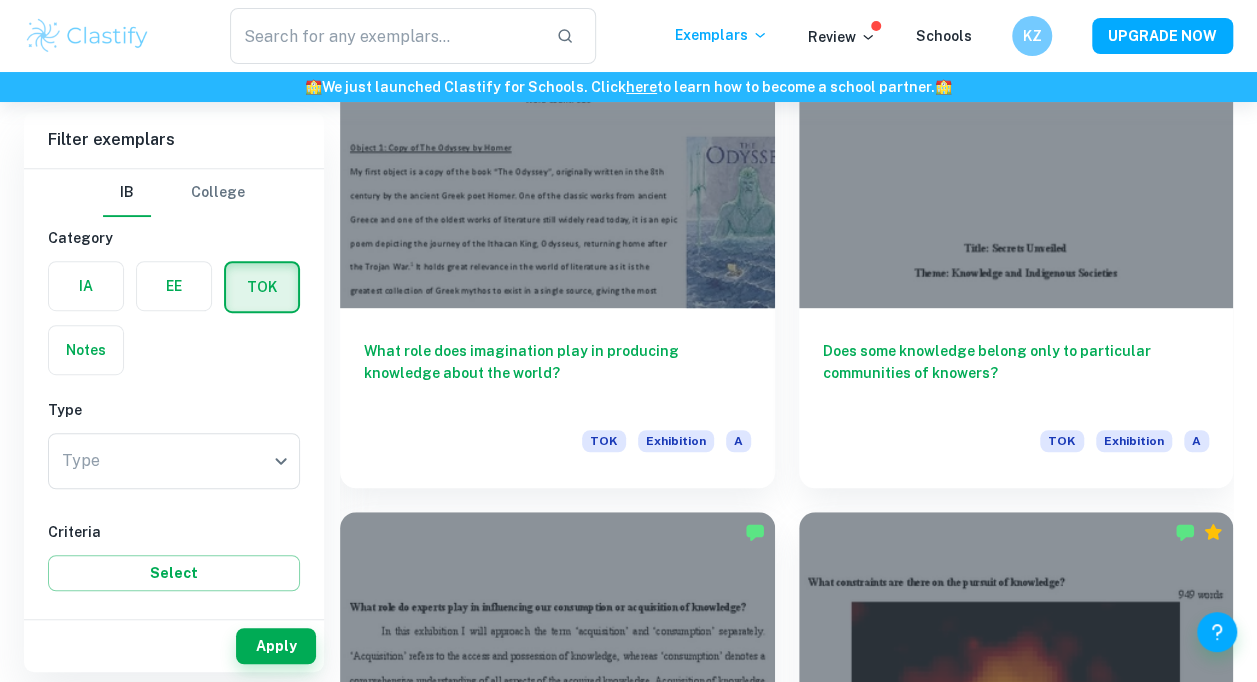 click at bounding box center [557, 145] 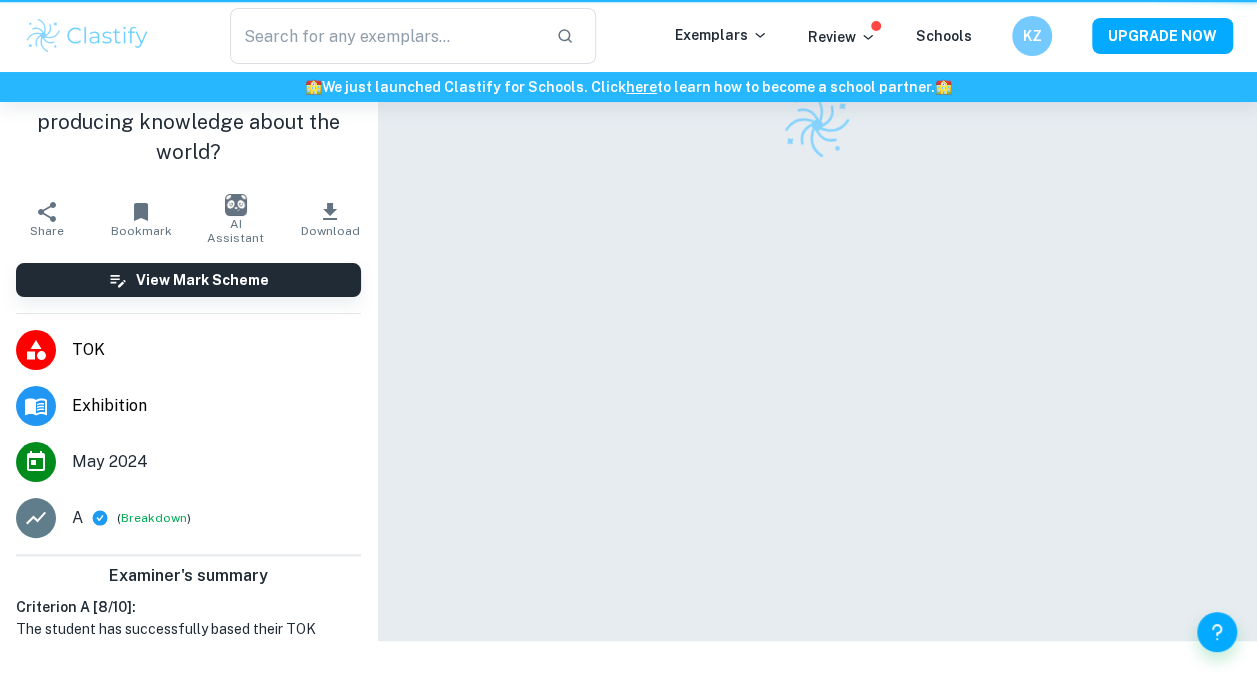 scroll, scrollTop: 0, scrollLeft: 0, axis: both 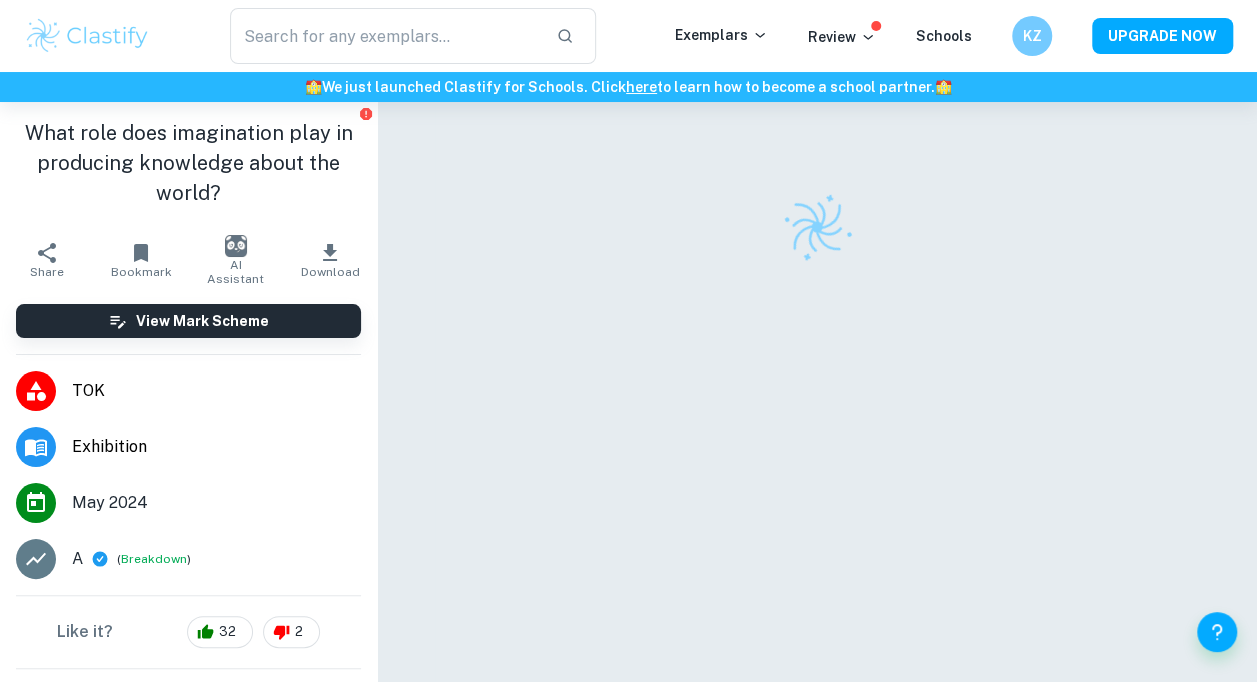 click on "Breakdown" at bounding box center (154, 559) 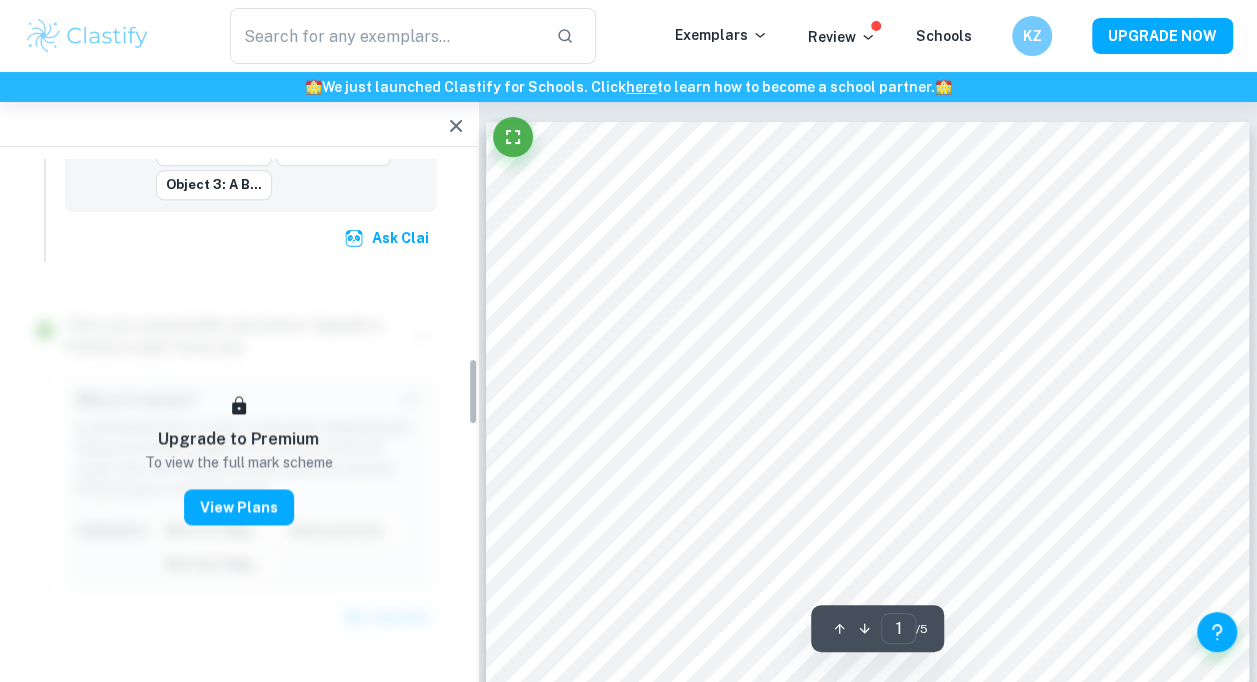 scroll, scrollTop: 1500, scrollLeft: 0, axis: vertical 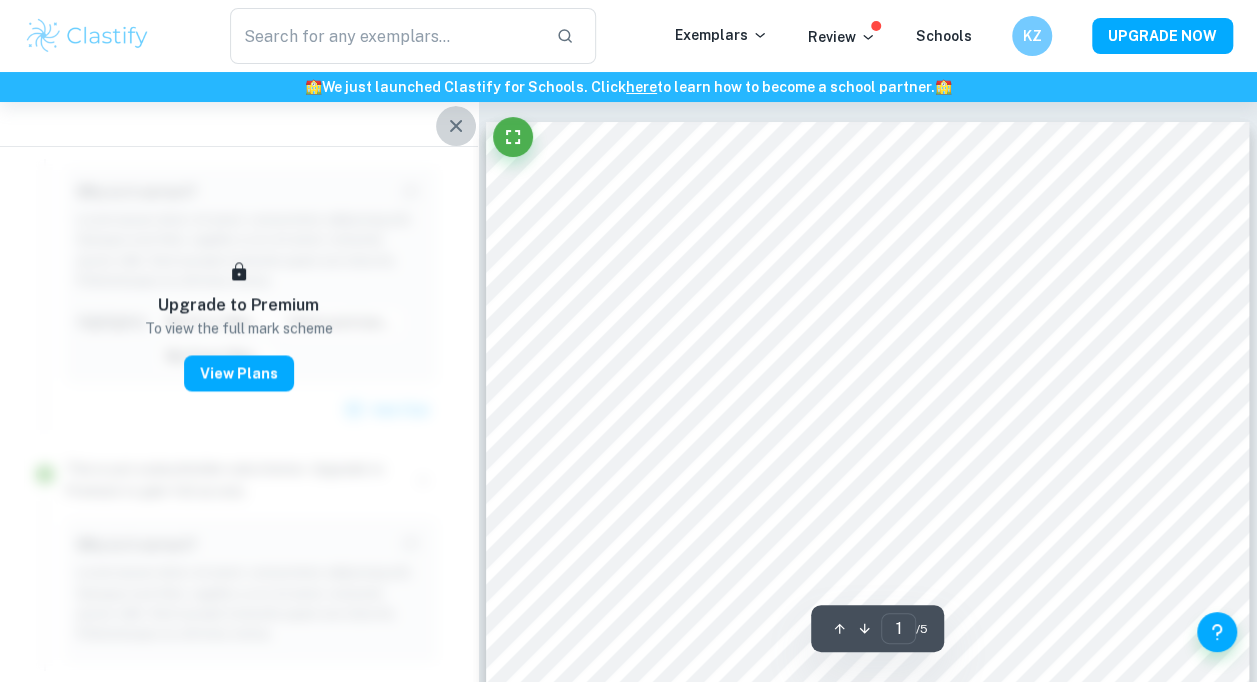 click 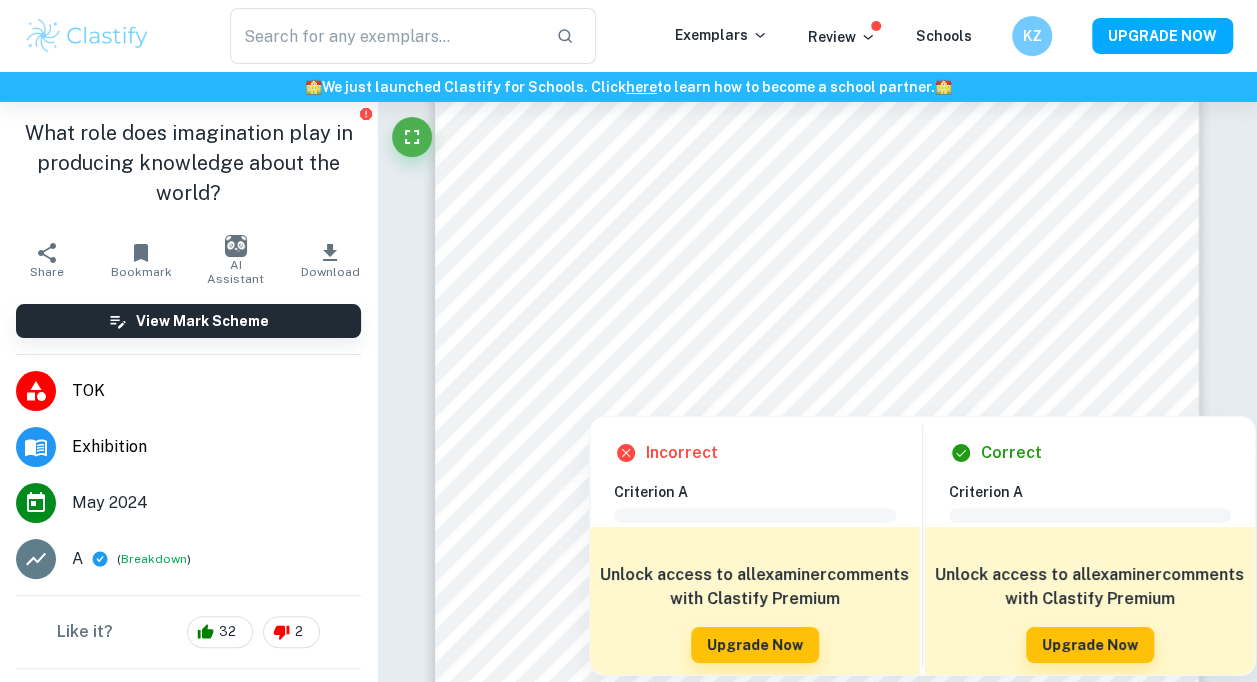 scroll, scrollTop: 3400, scrollLeft: 0, axis: vertical 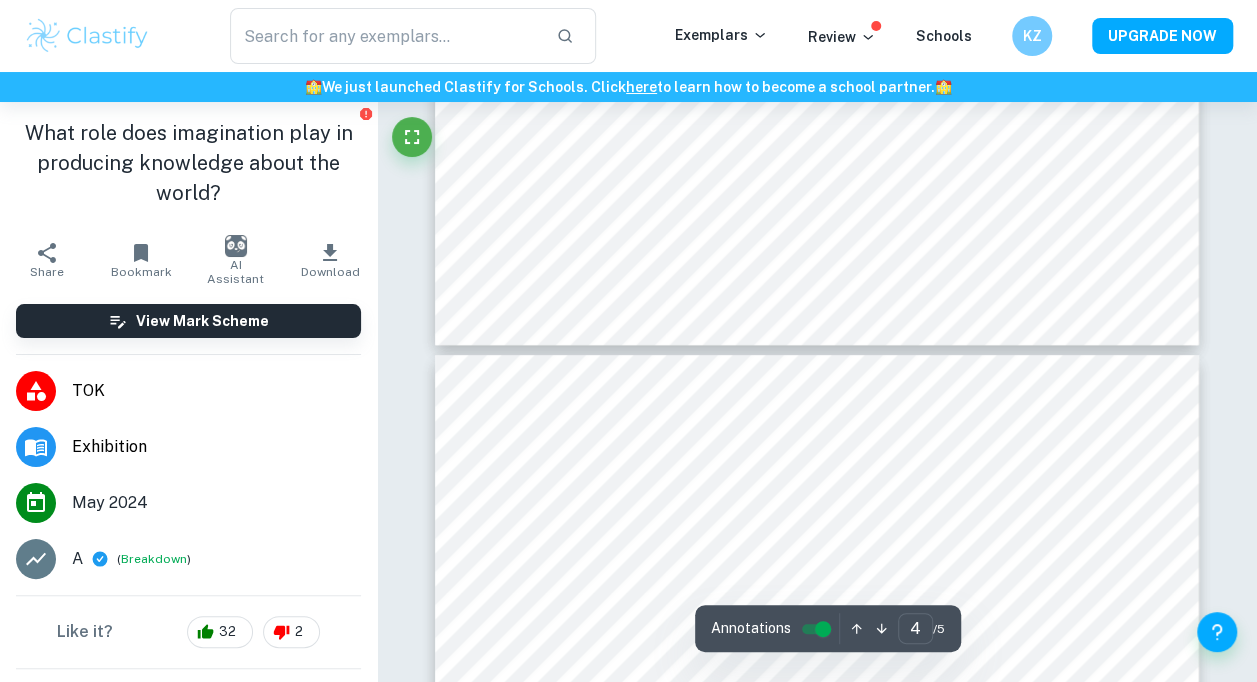 type on "5" 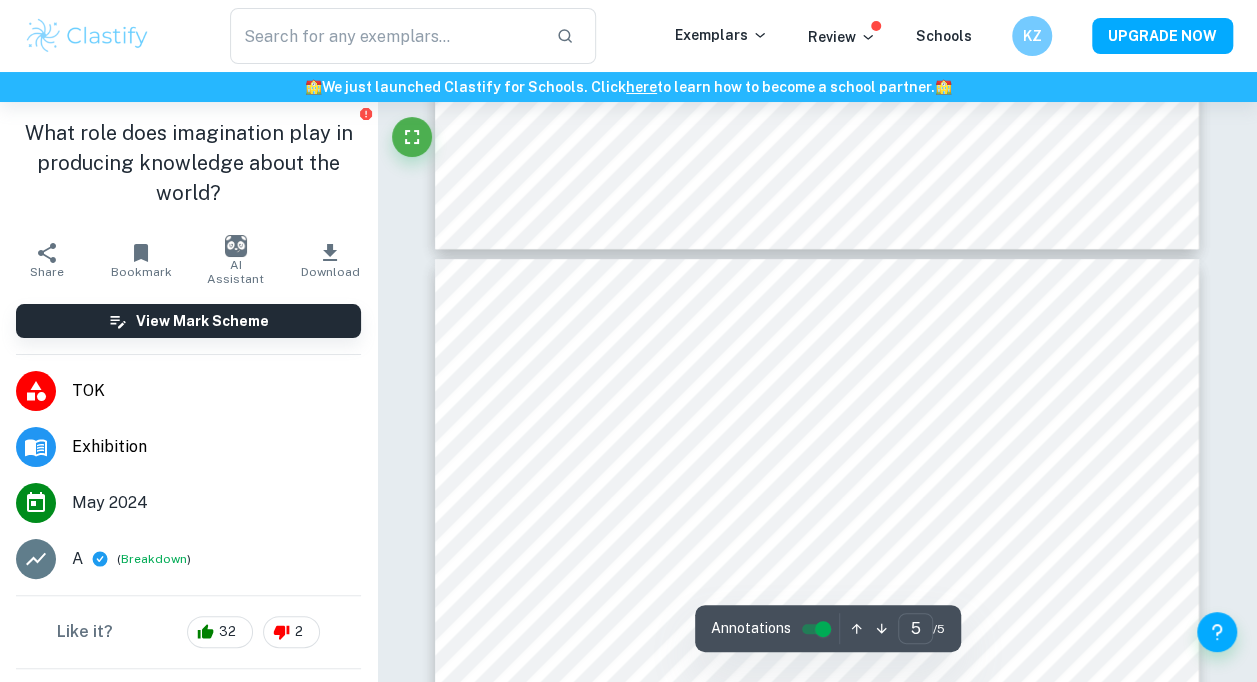 scroll, scrollTop: 4500, scrollLeft: 0, axis: vertical 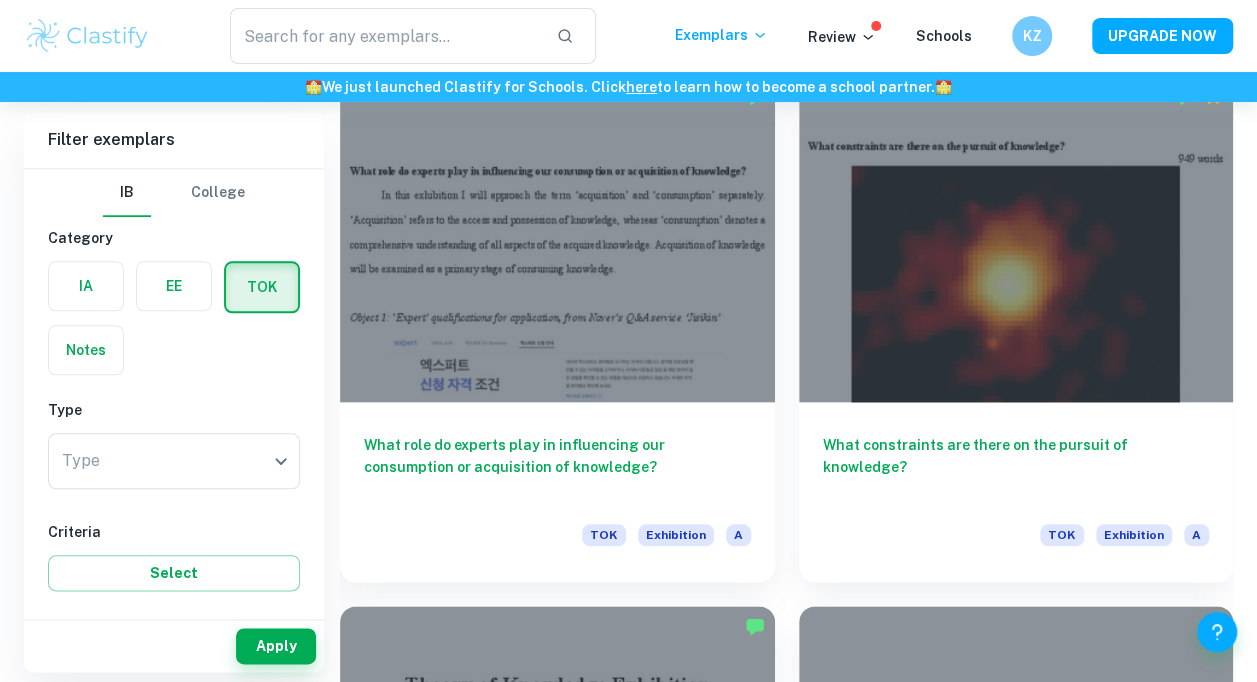 click at bounding box center (557, 239) 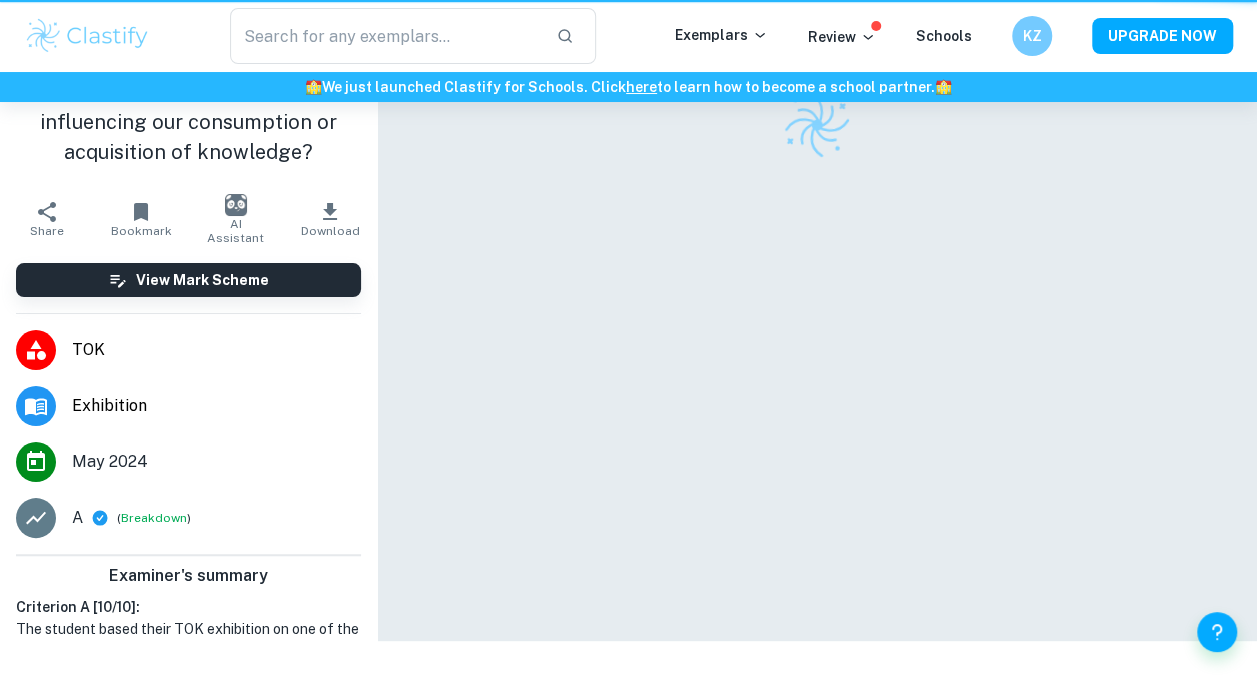 scroll, scrollTop: 0, scrollLeft: 0, axis: both 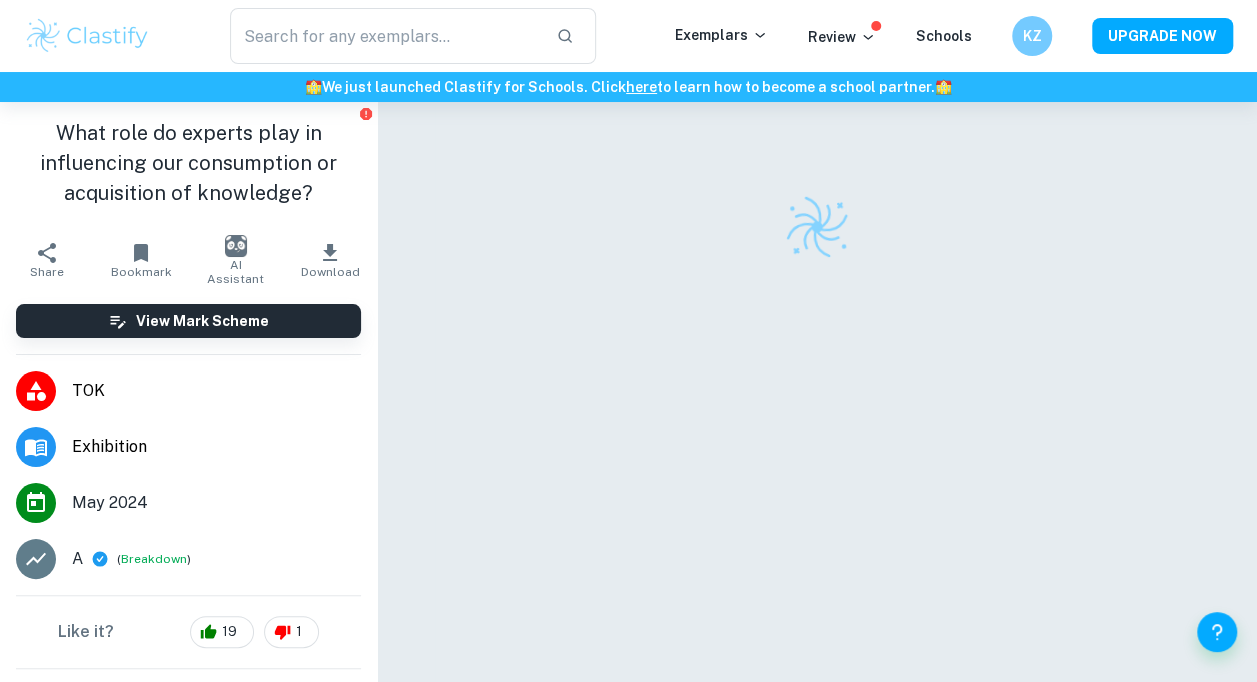 click on "Breakdown" at bounding box center (154, 559) 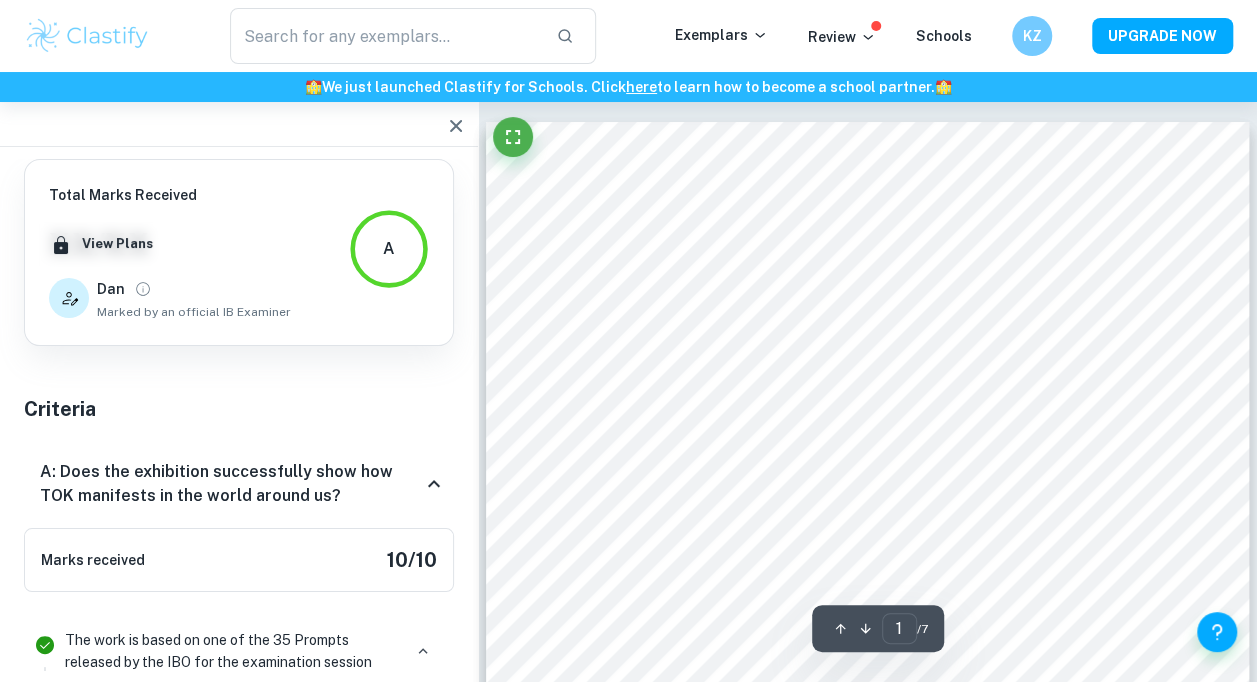 click at bounding box center [456, 126] 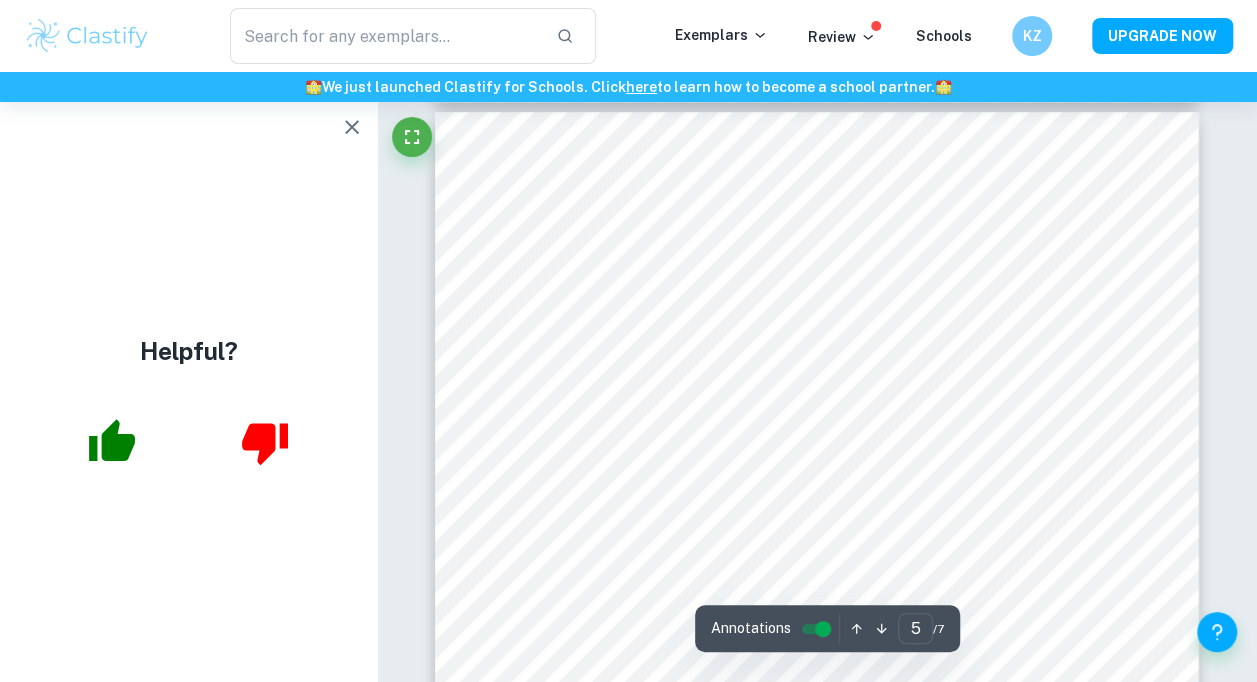 scroll, scrollTop: 4500, scrollLeft: 0, axis: vertical 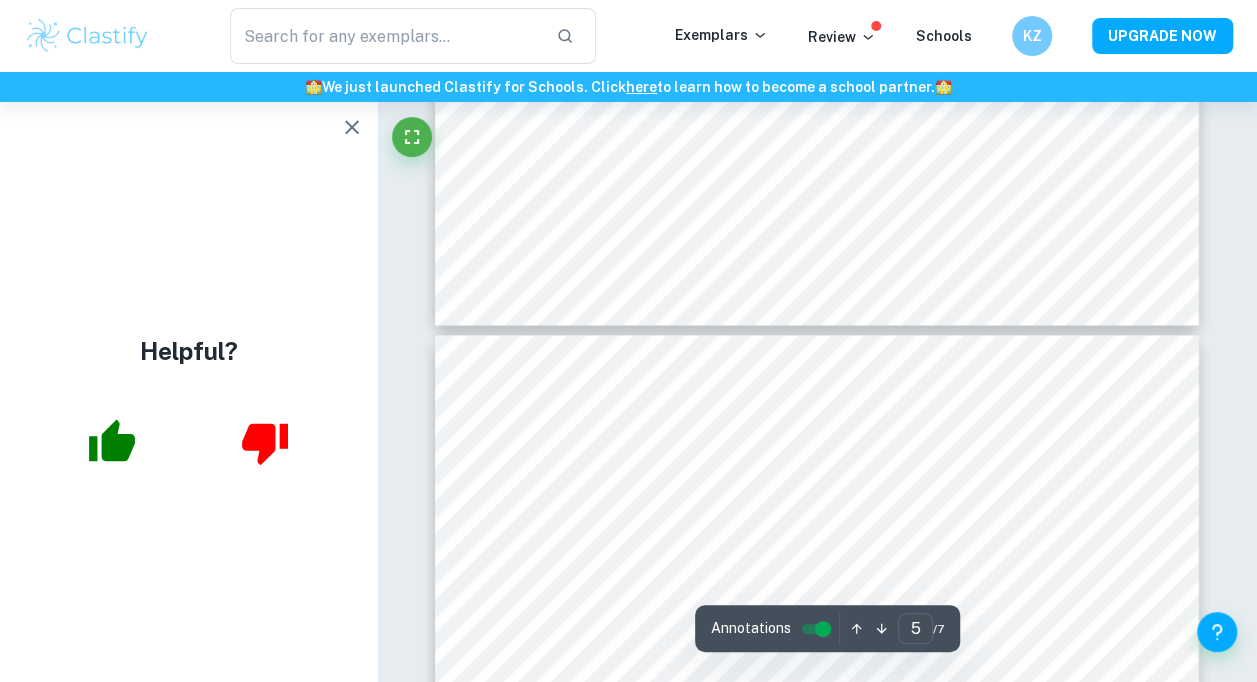 type on "6" 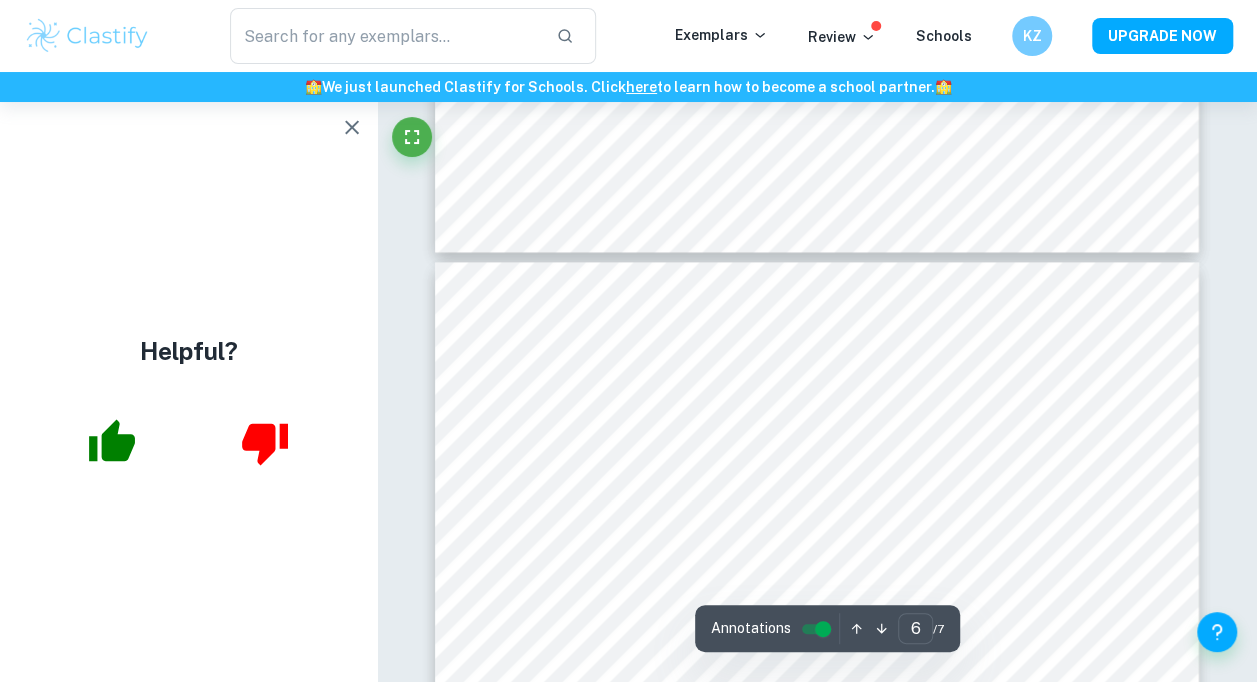 scroll, scrollTop: 5300, scrollLeft: 0, axis: vertical 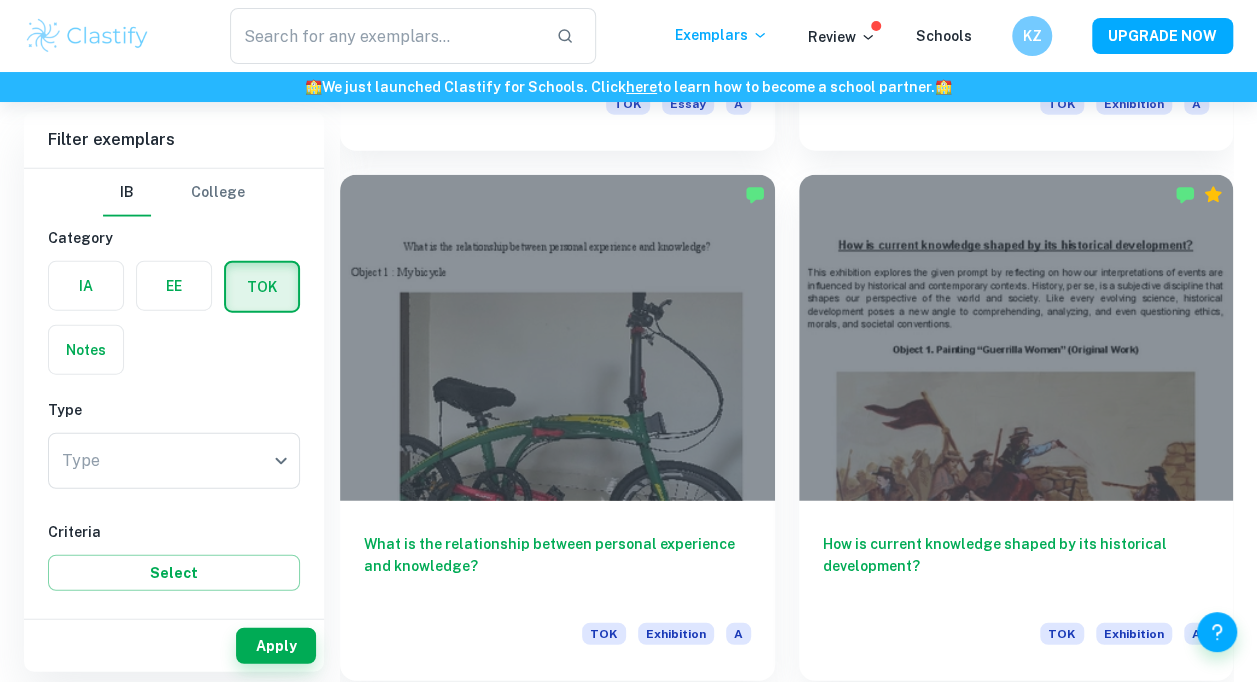 click at bounding box center (557, 338) 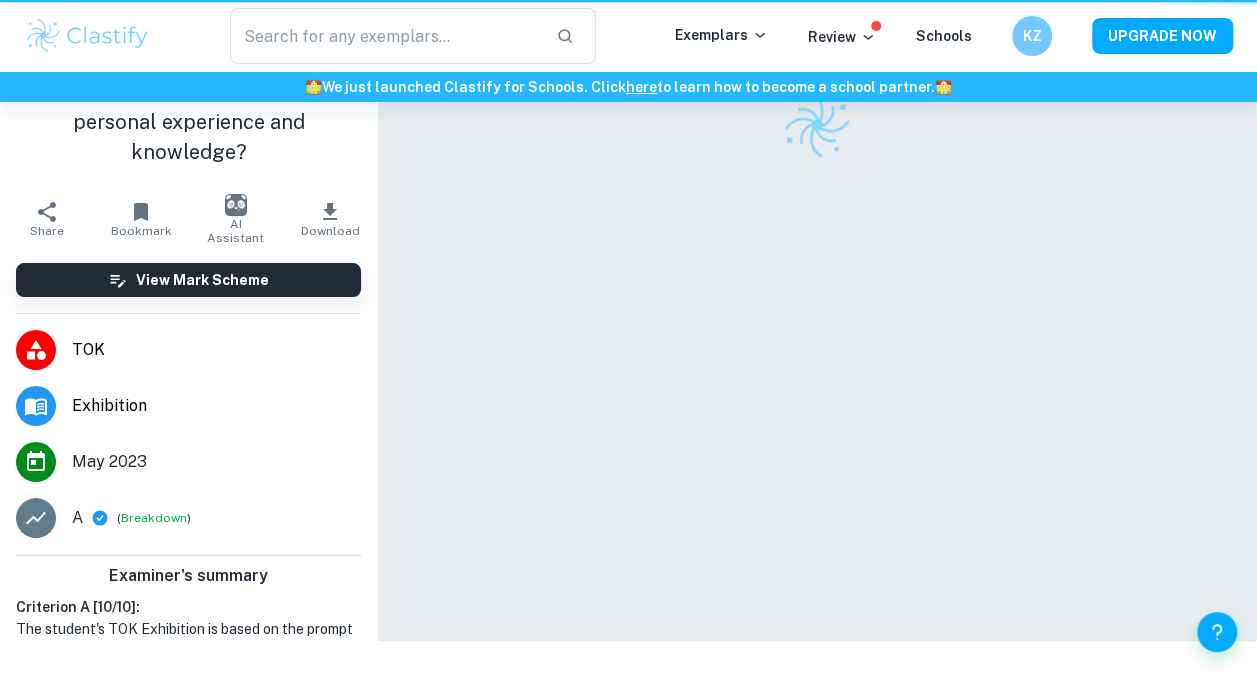 scroll, scrollTop: 0, scrollLeft: 0, axis: both 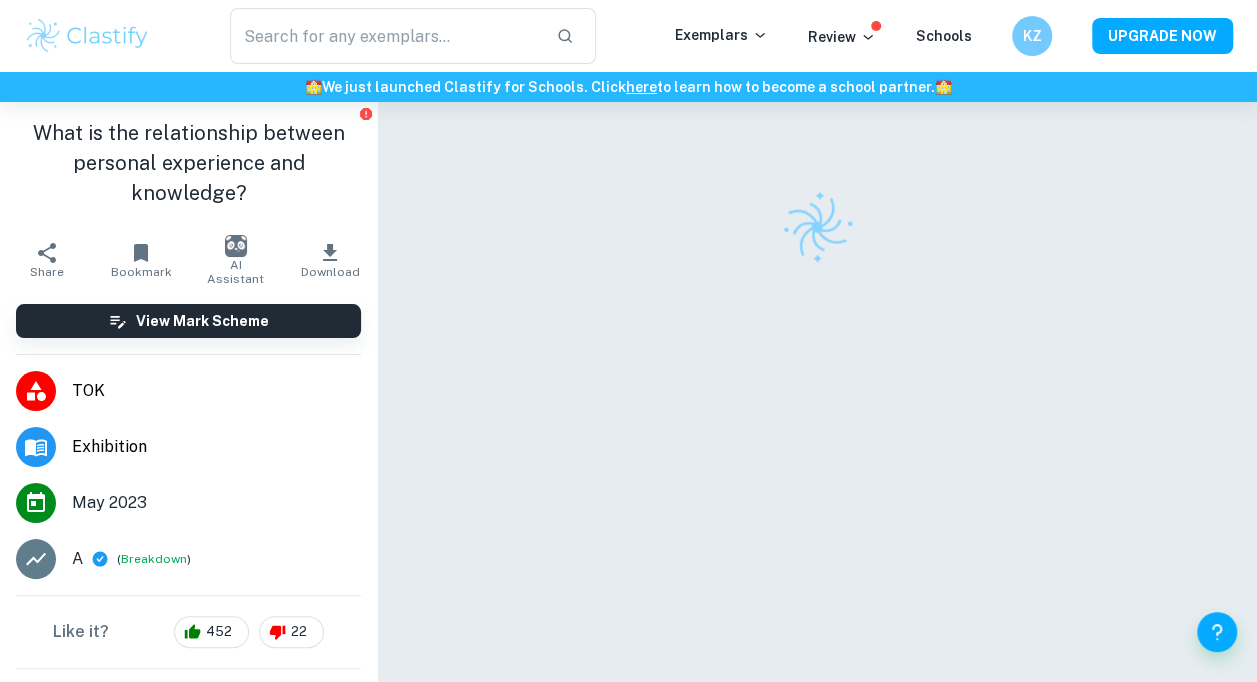 click on "Breakdown" at bounding box center [154, 559] 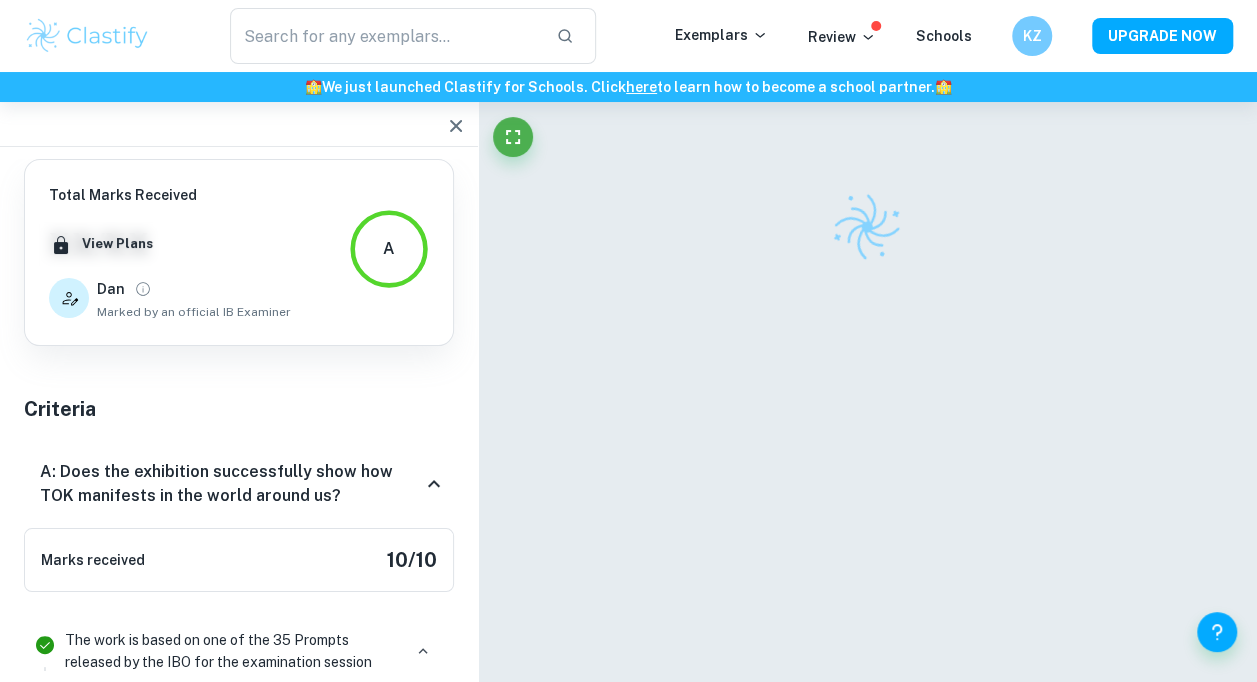 click at bounding box center (239, 124) 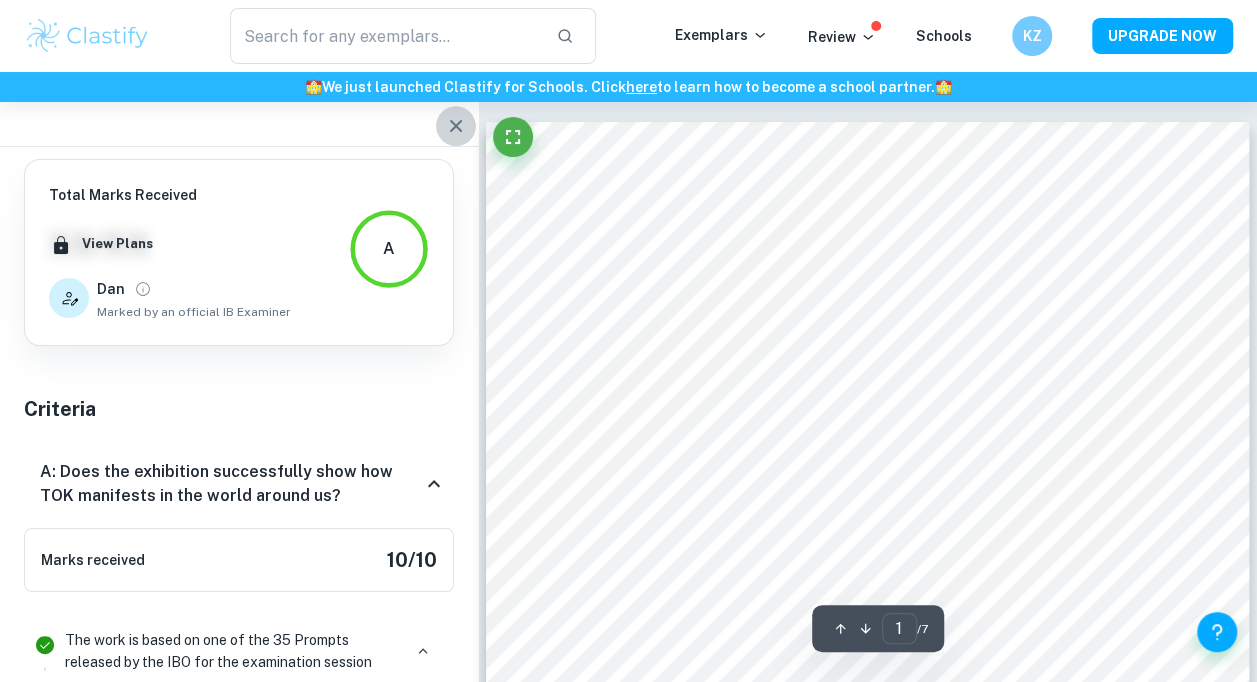 click 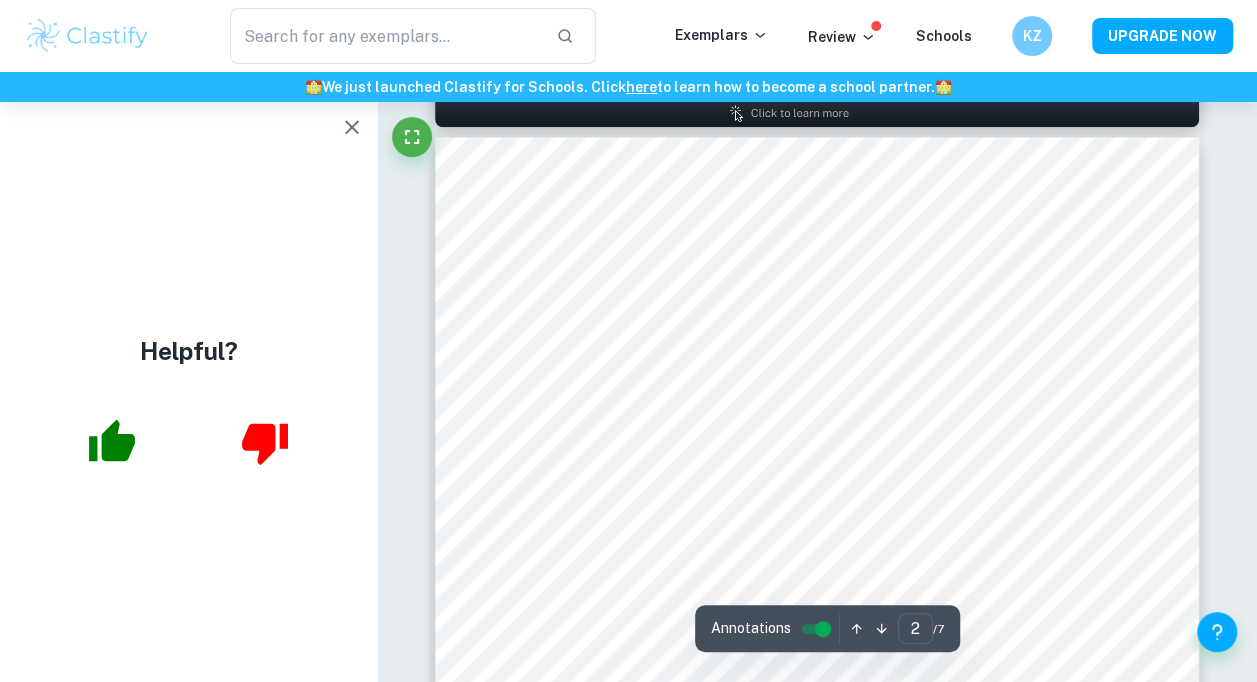 scroll, scrollTop: 1200, scrollLeft: 0, axis: vertical 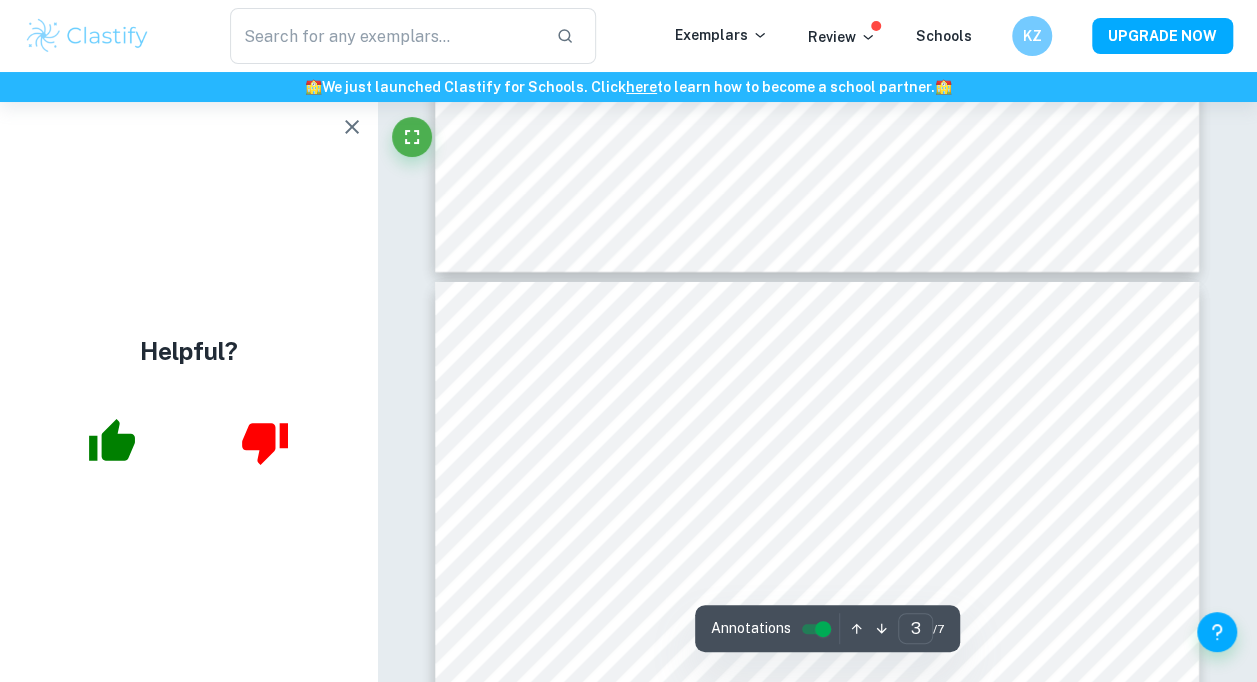 type on "4" 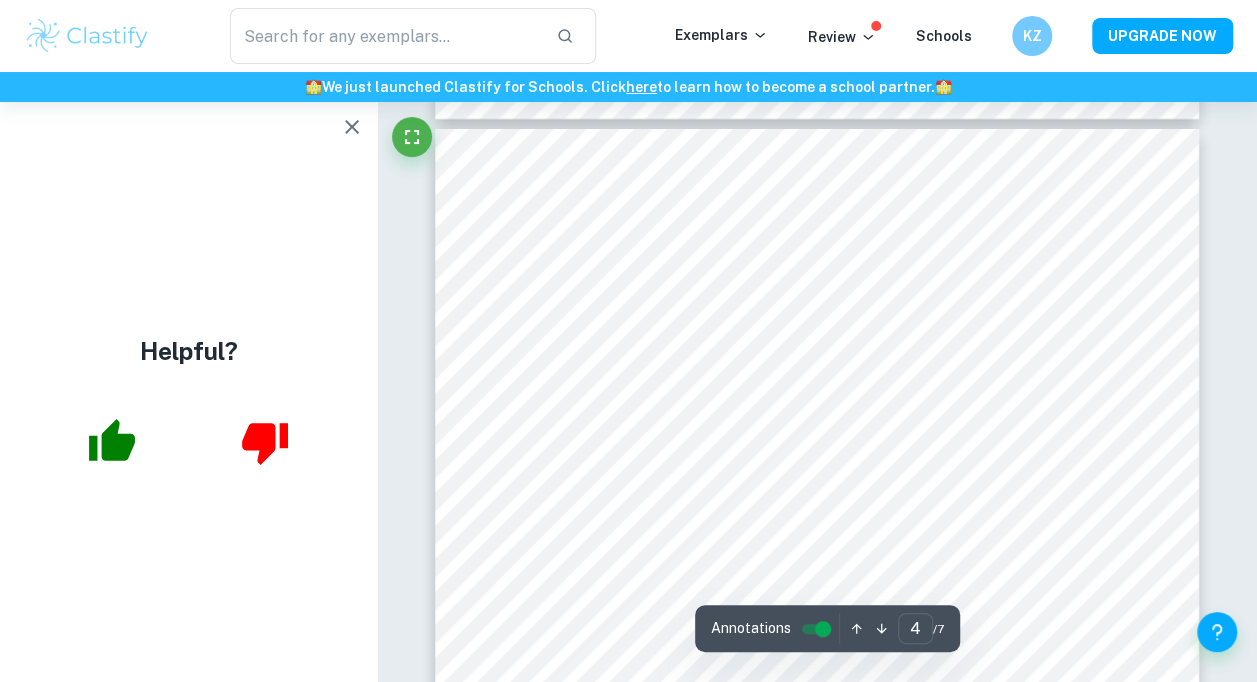 scroll, scrollTop: 3600, scrollLeft: 0, axis: vertical 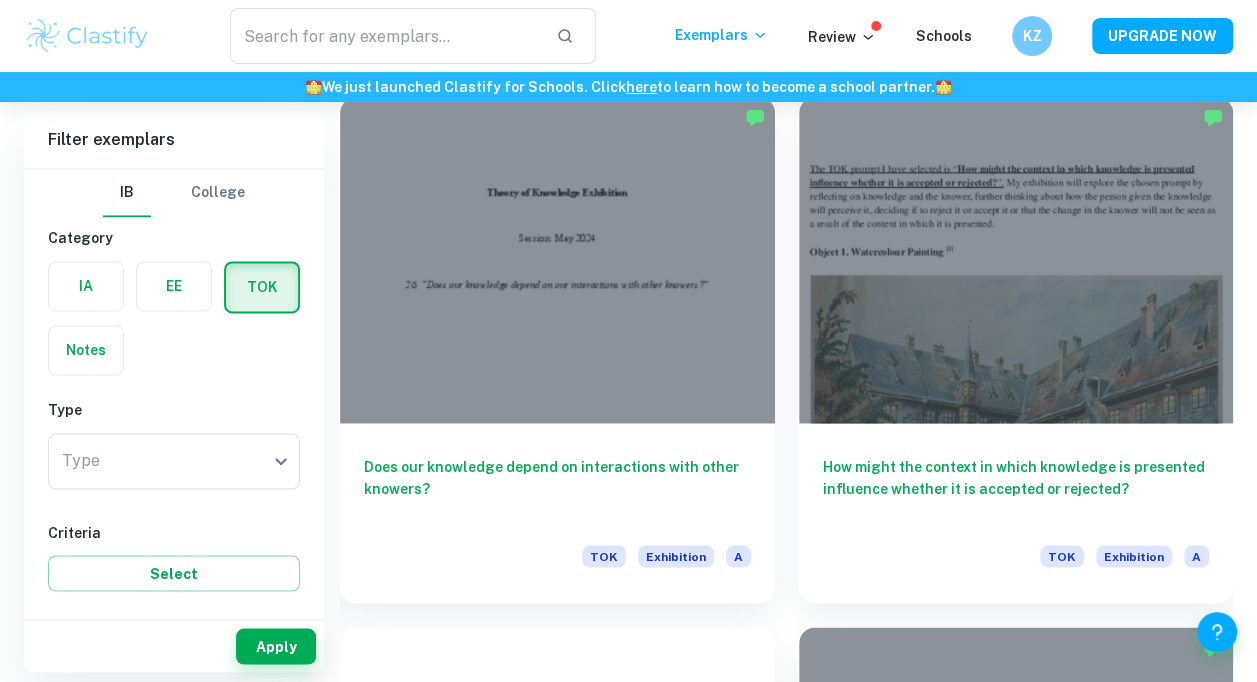 click at bounding box center (385, 36) 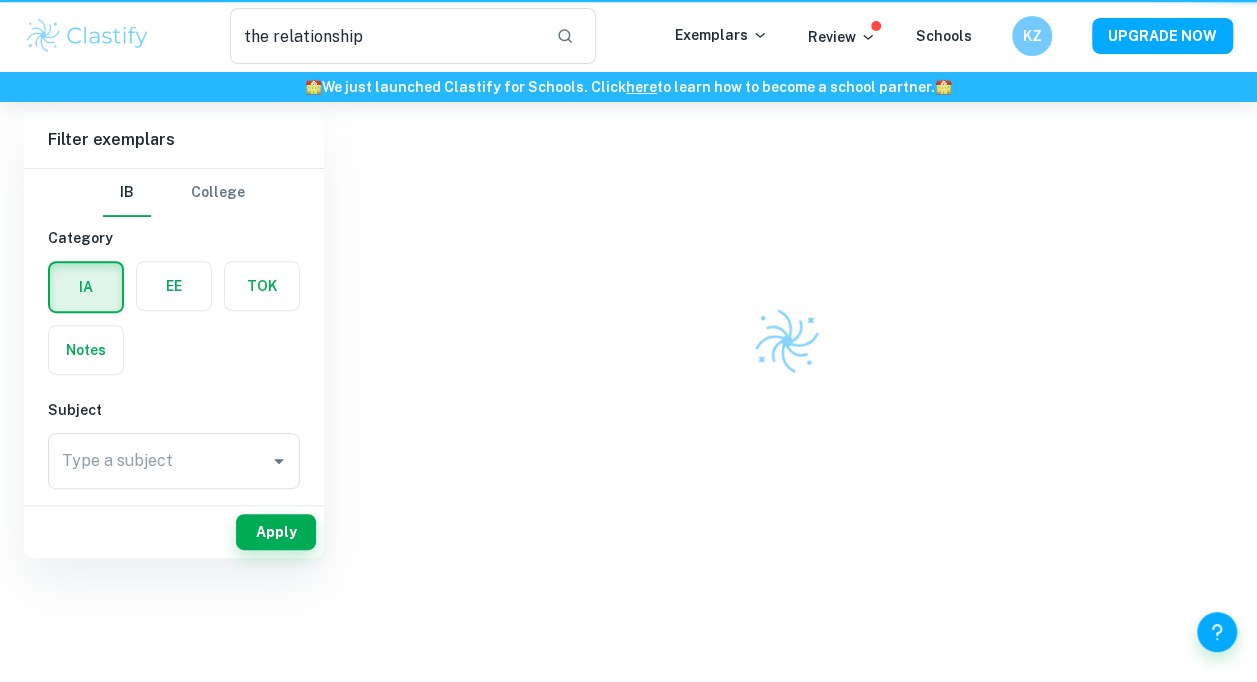 scroll, scrollTop: 0, scrollLeft: 0, axis: both 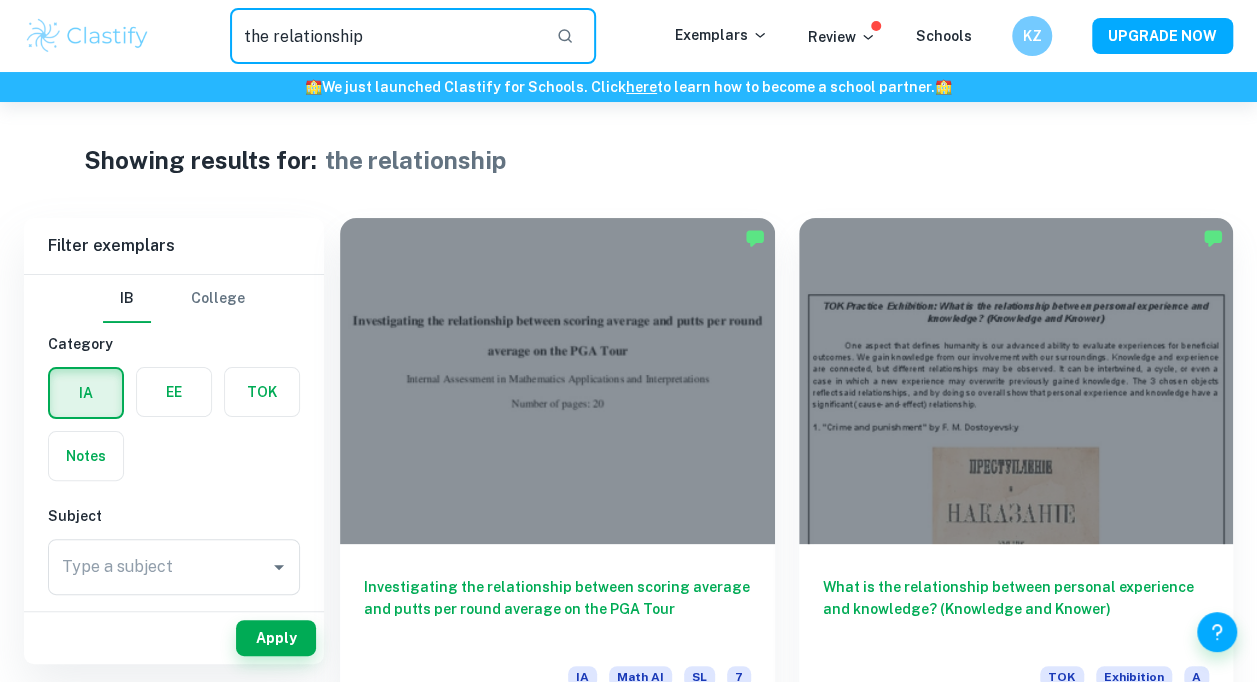 click on "the relationship" at bounding box center (385, 36) 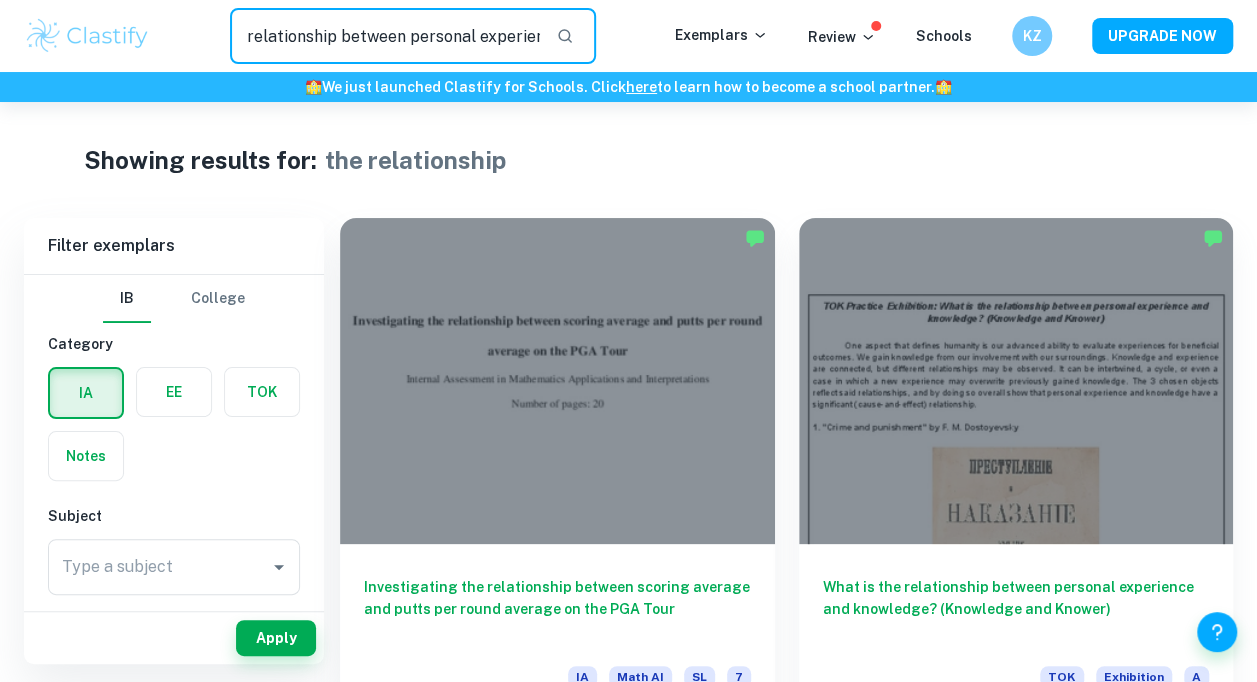 scroll, scrollTop: 0, scrollLeft: 35, axis: horizontal 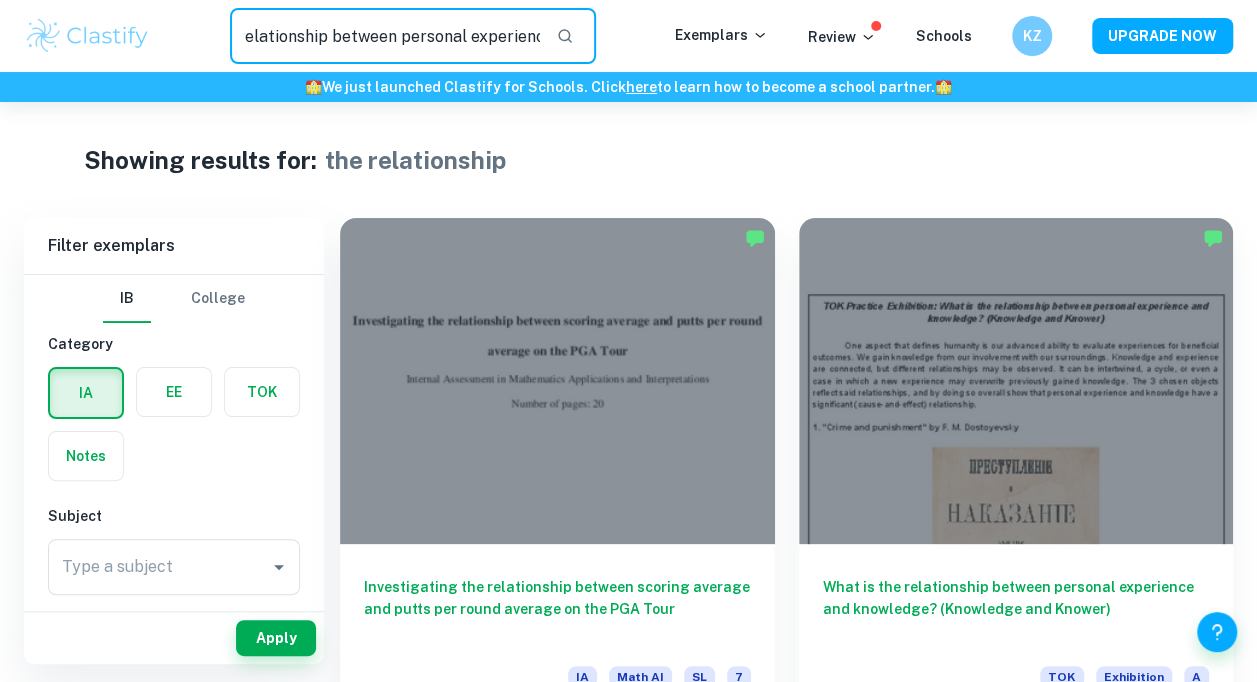 type on "the relationship between personal experience" 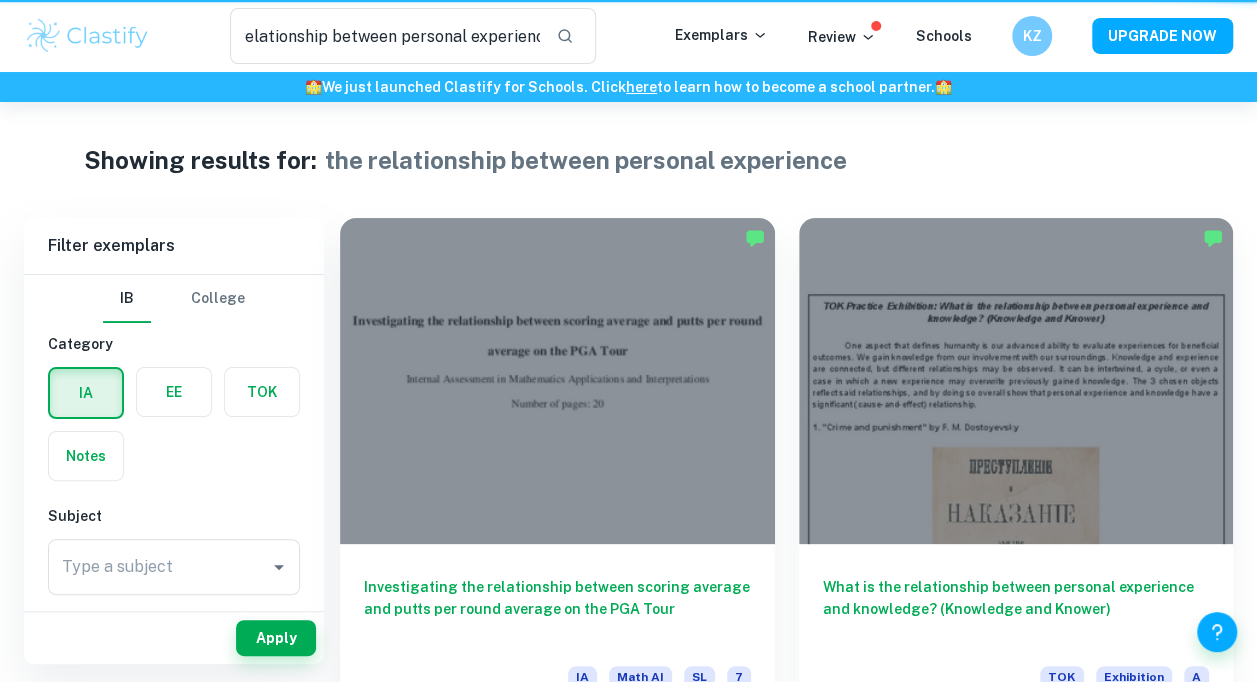 scroll, scrollTop: 0, scrollLeft: 0, axis: both 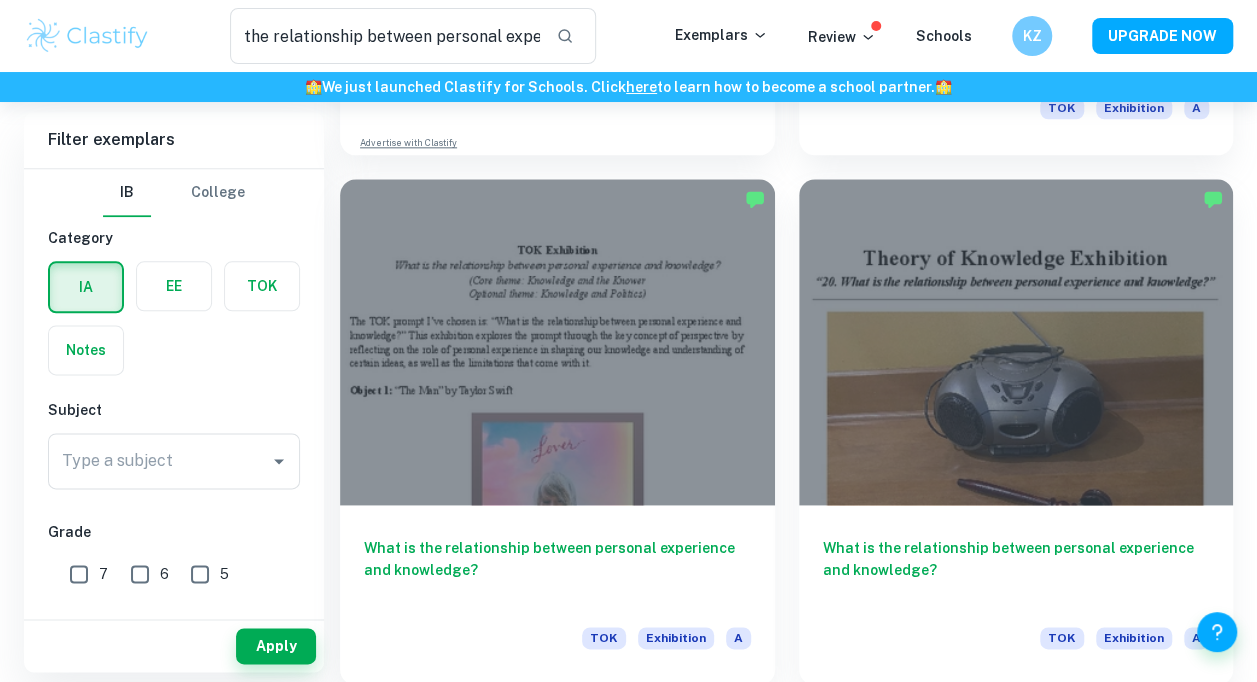 click at bounding box center [557, 342] 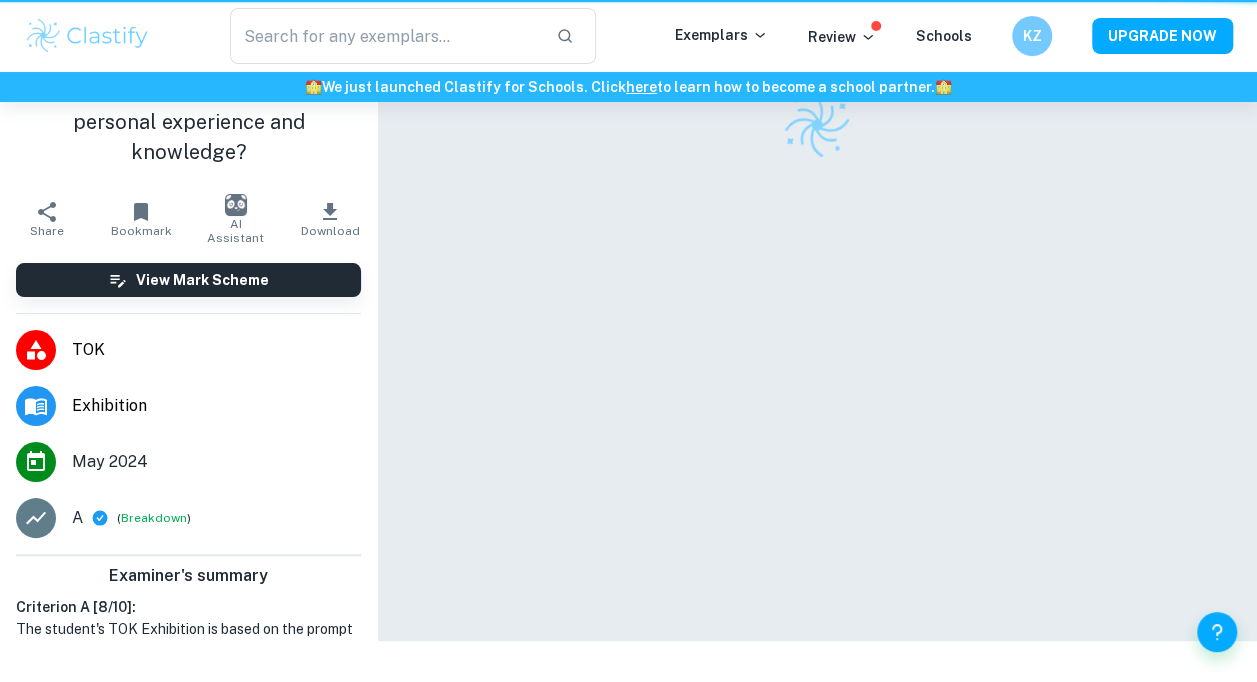 scroll, scrollTop: 0, scrollLeft: 0, axis: both 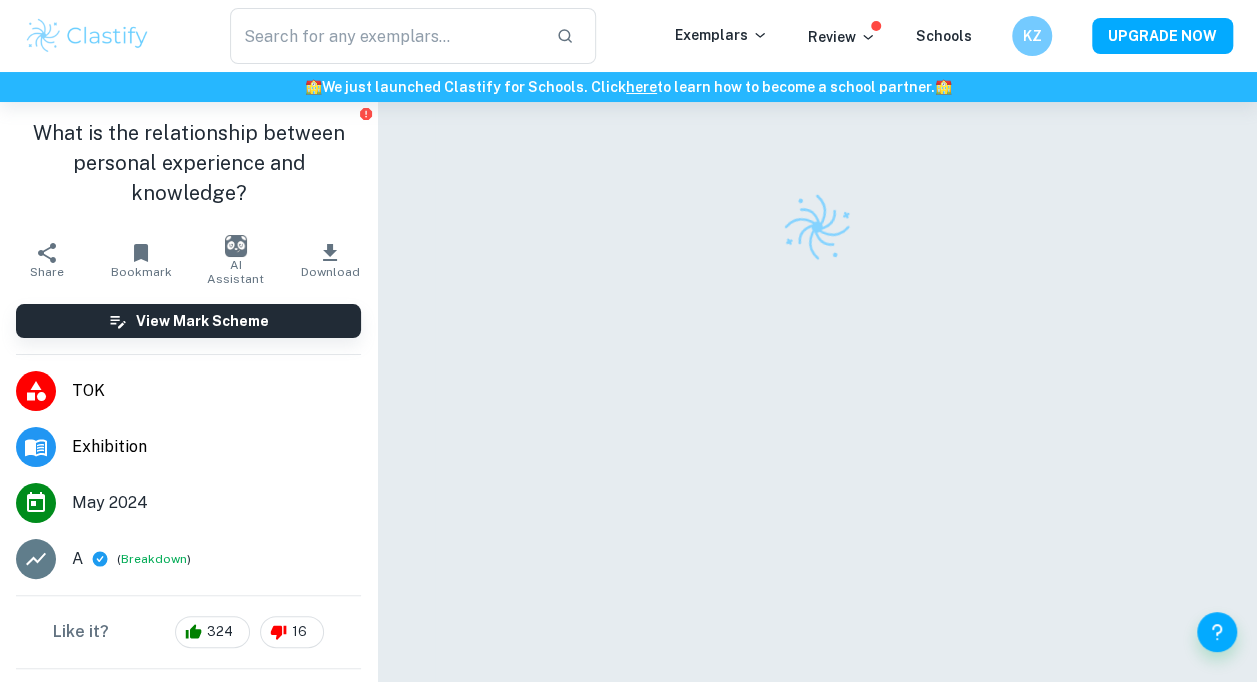 click on "Breakdown" at bounding box center [154, 559] 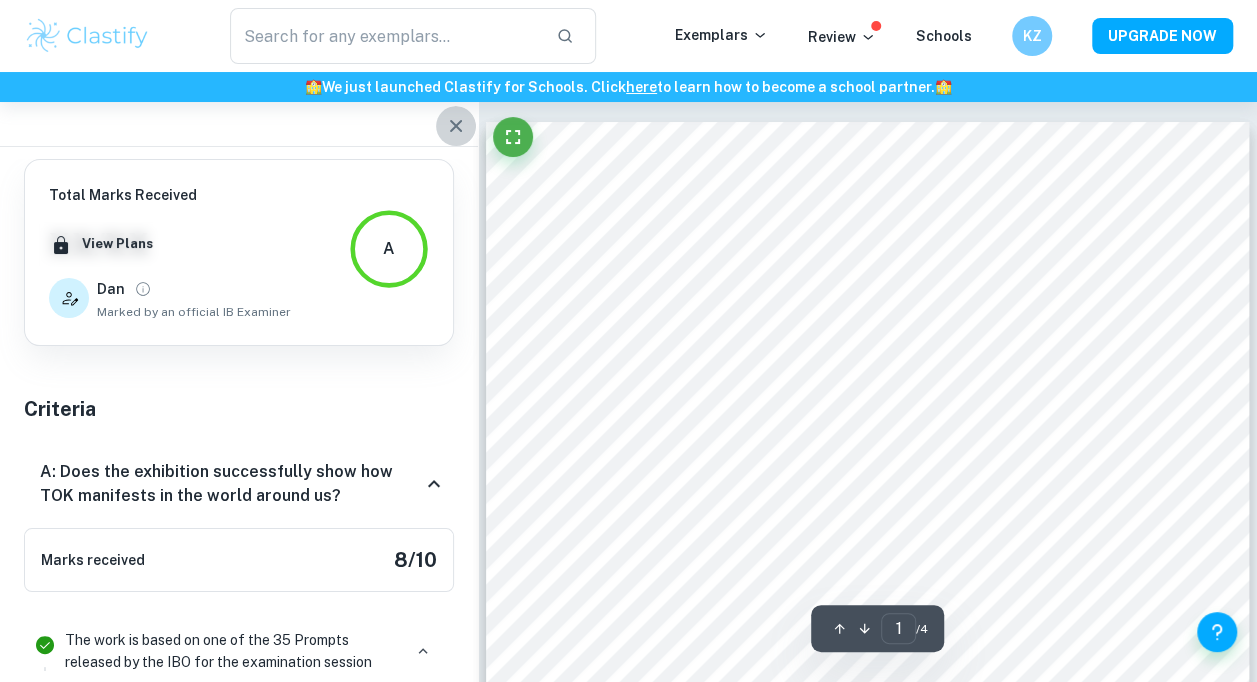 click at bounding box center [456, 126] 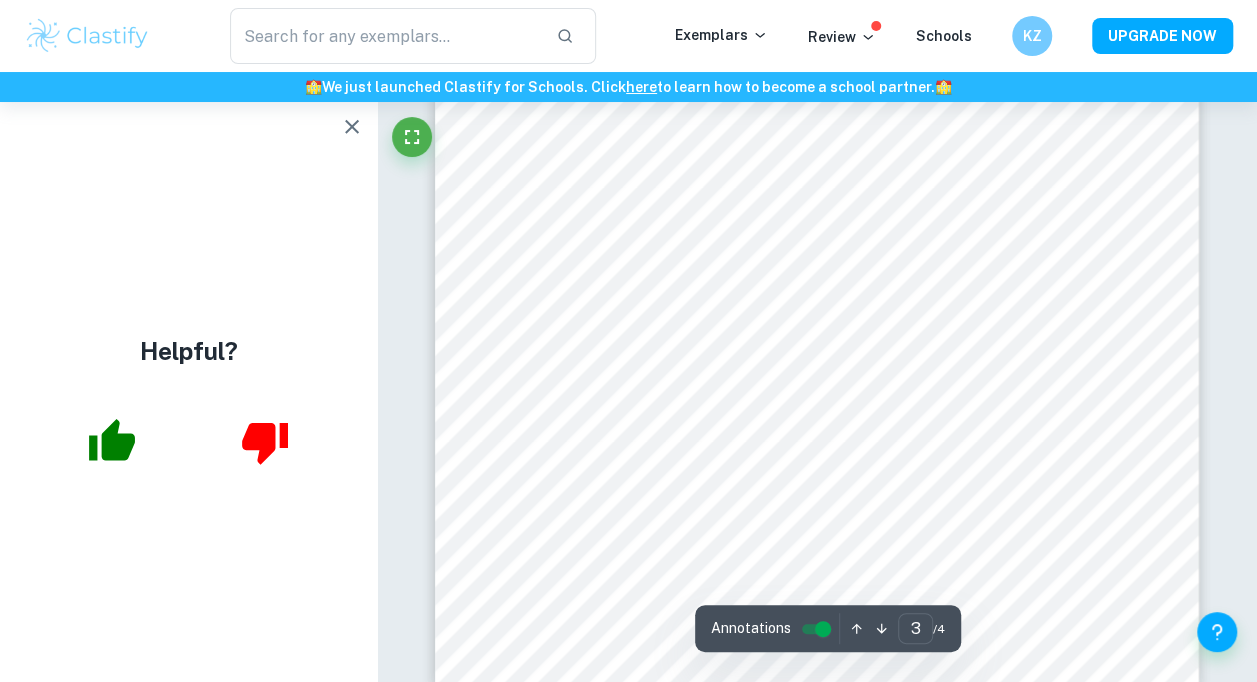 scroll, scrollTop: 2700, scrollLeft: 0, axis: vertical 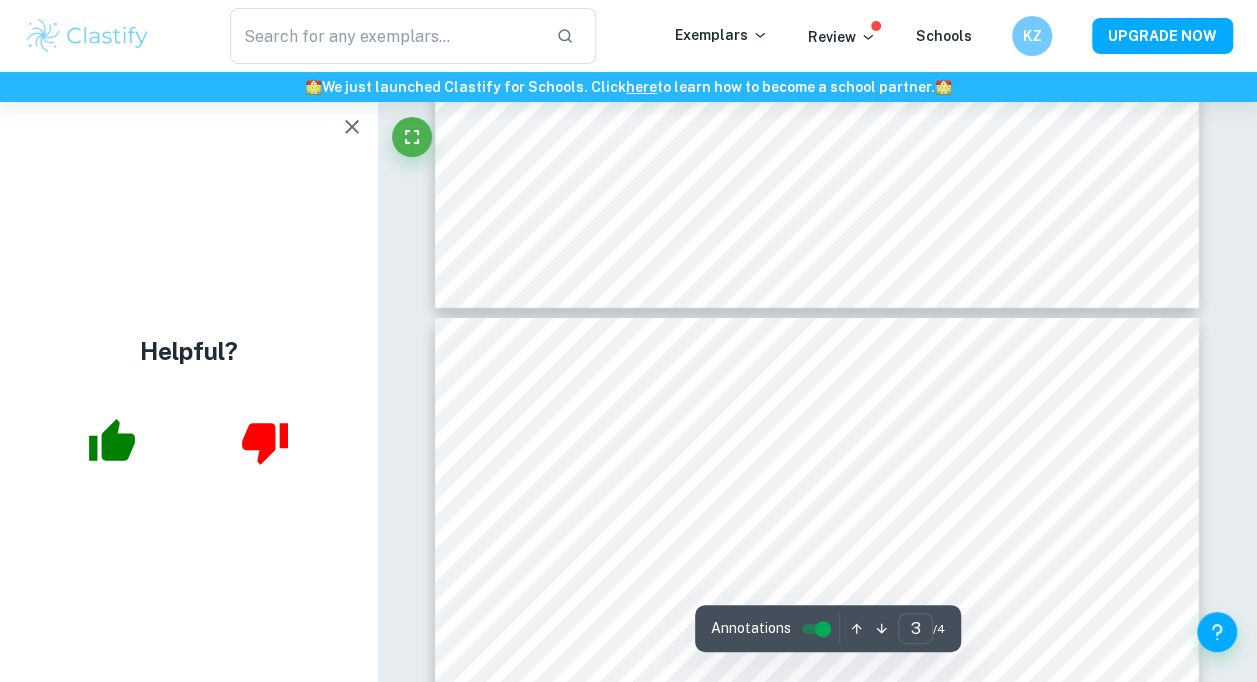 type on "4" 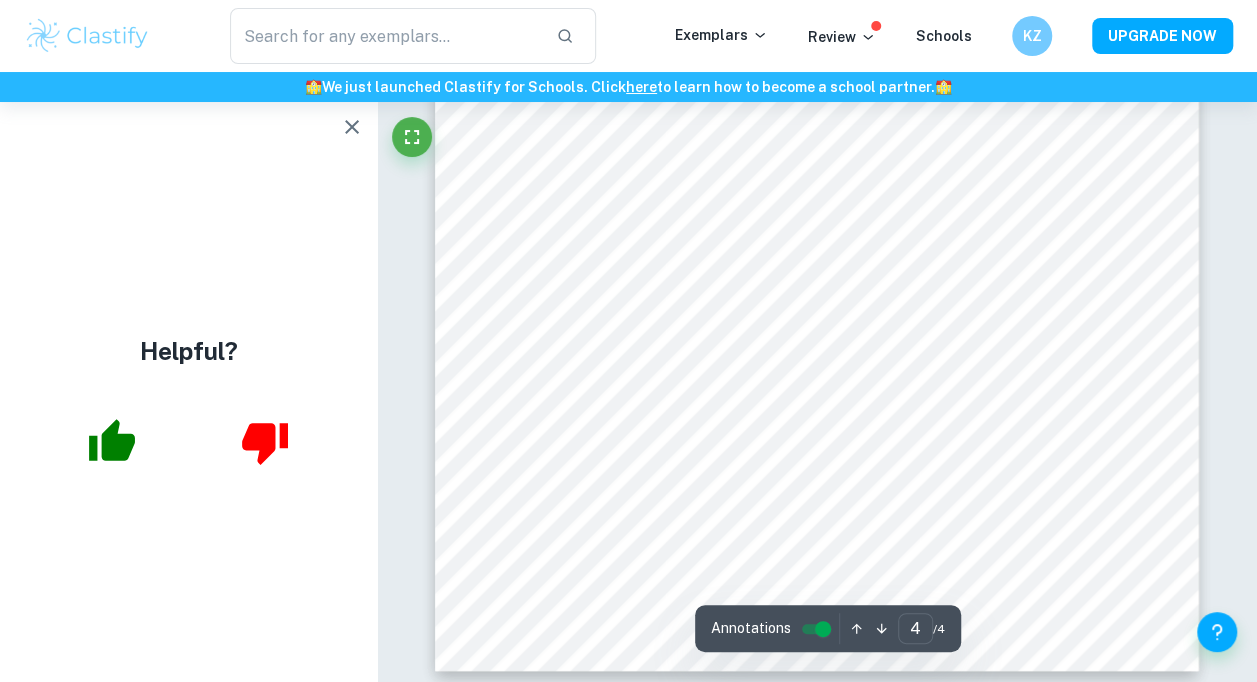 scroll, scrollTop: 3686, scrollLeft: 0, axis: vertical 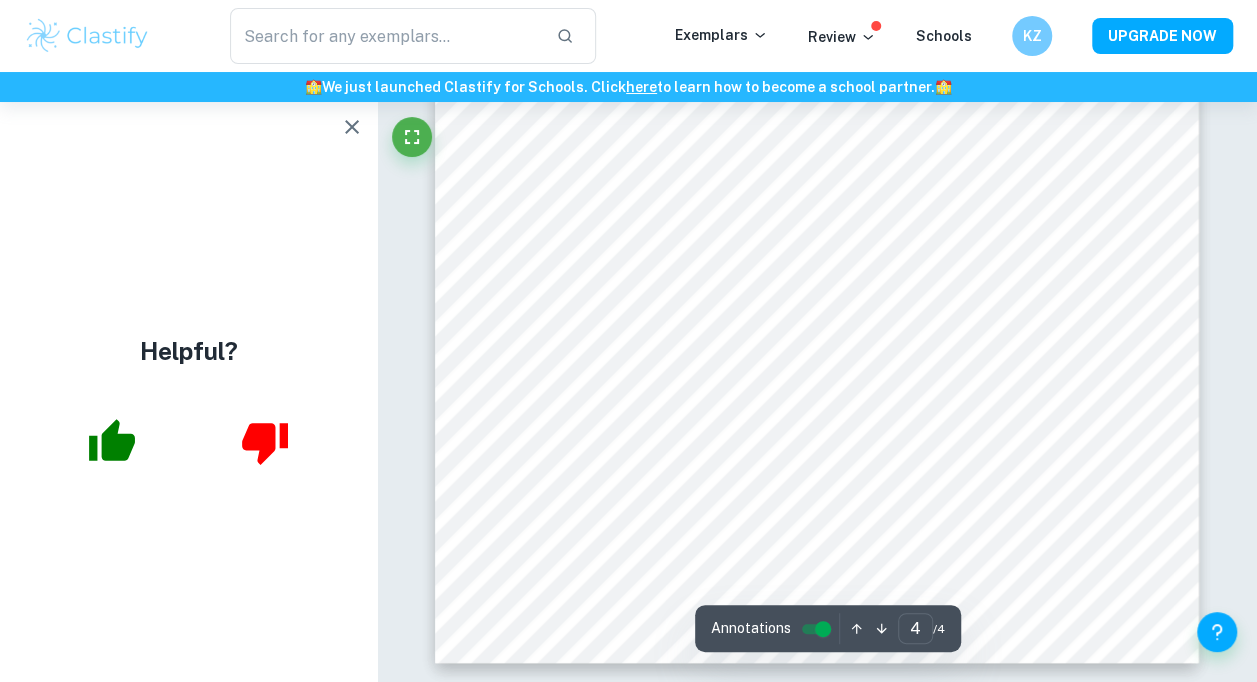 click 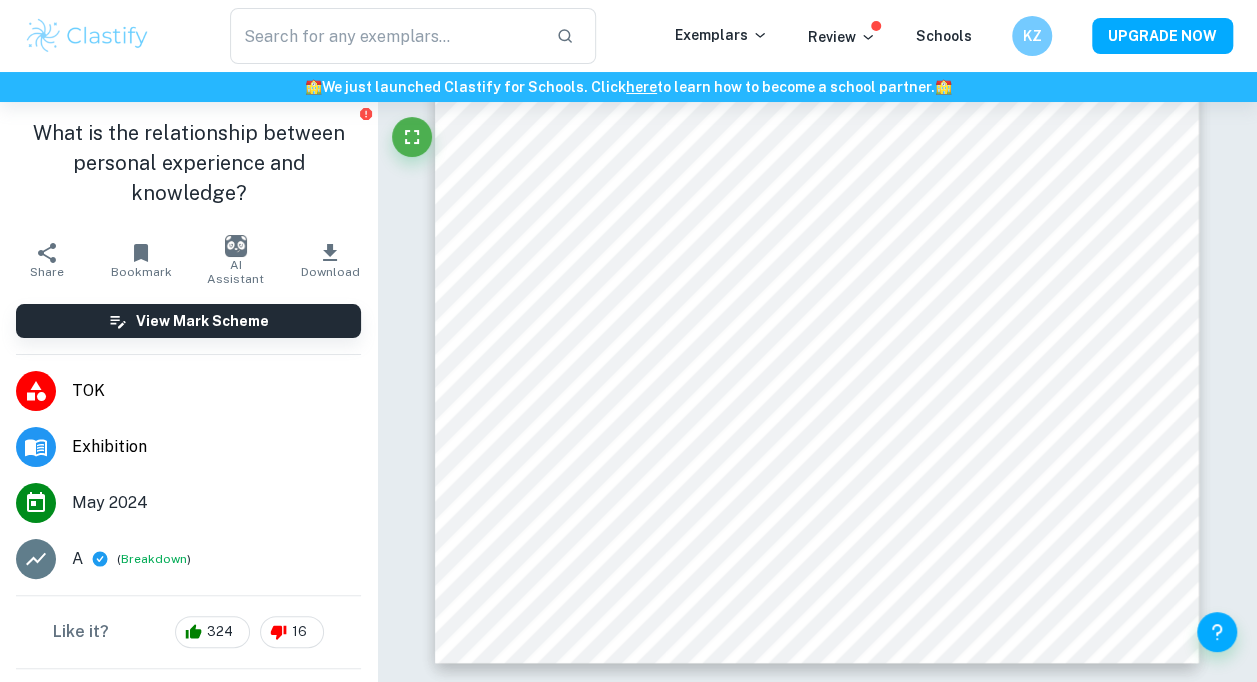 type on "the relationship between personal experience" 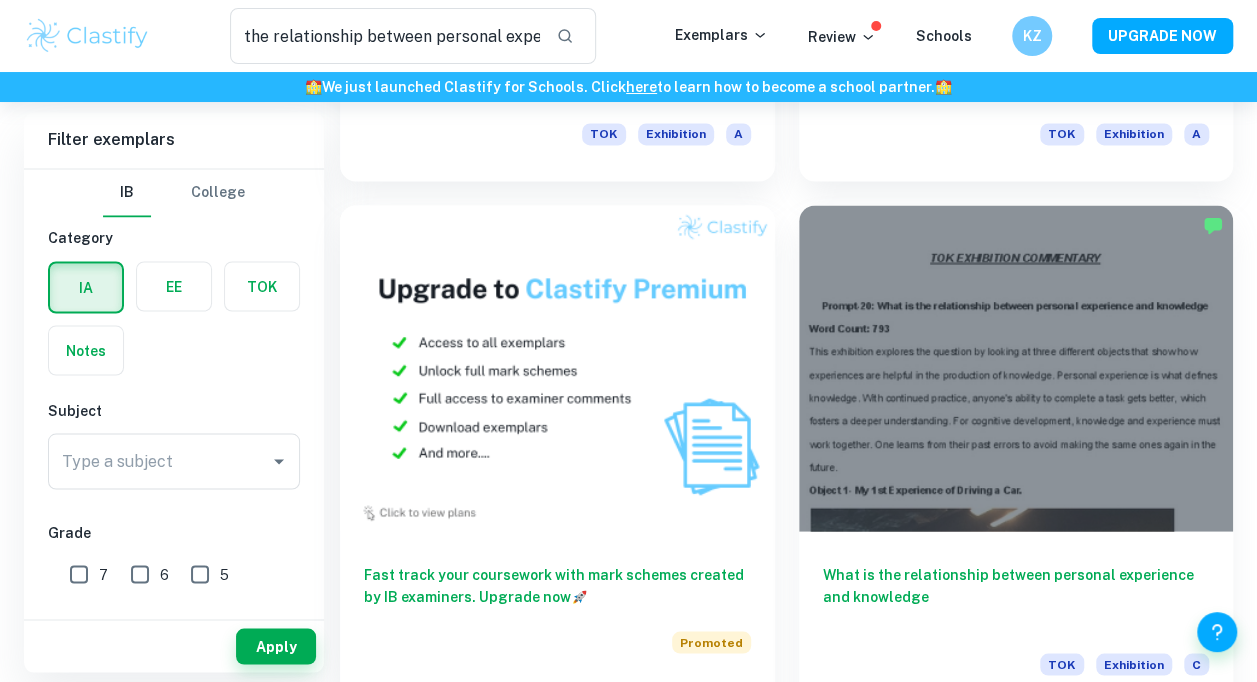 scroll, scrollTop: 1699, scrollLeft: 0, axis: vertical 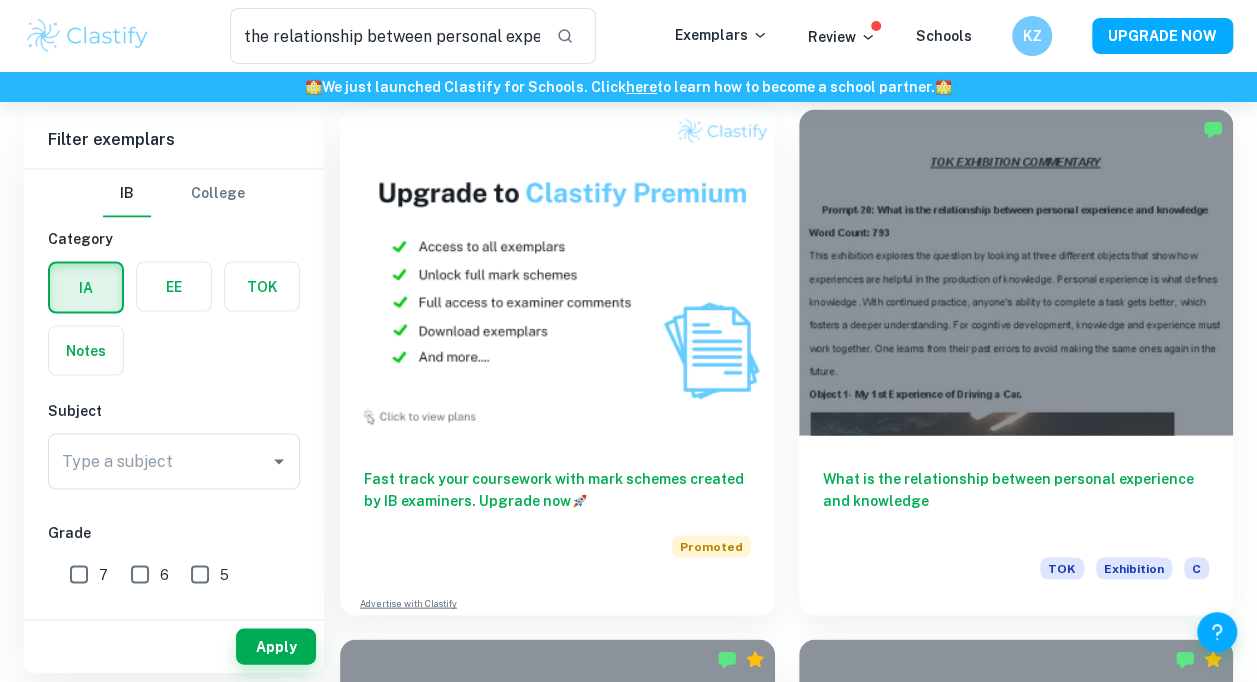 click at bounding box center [1016, 272] 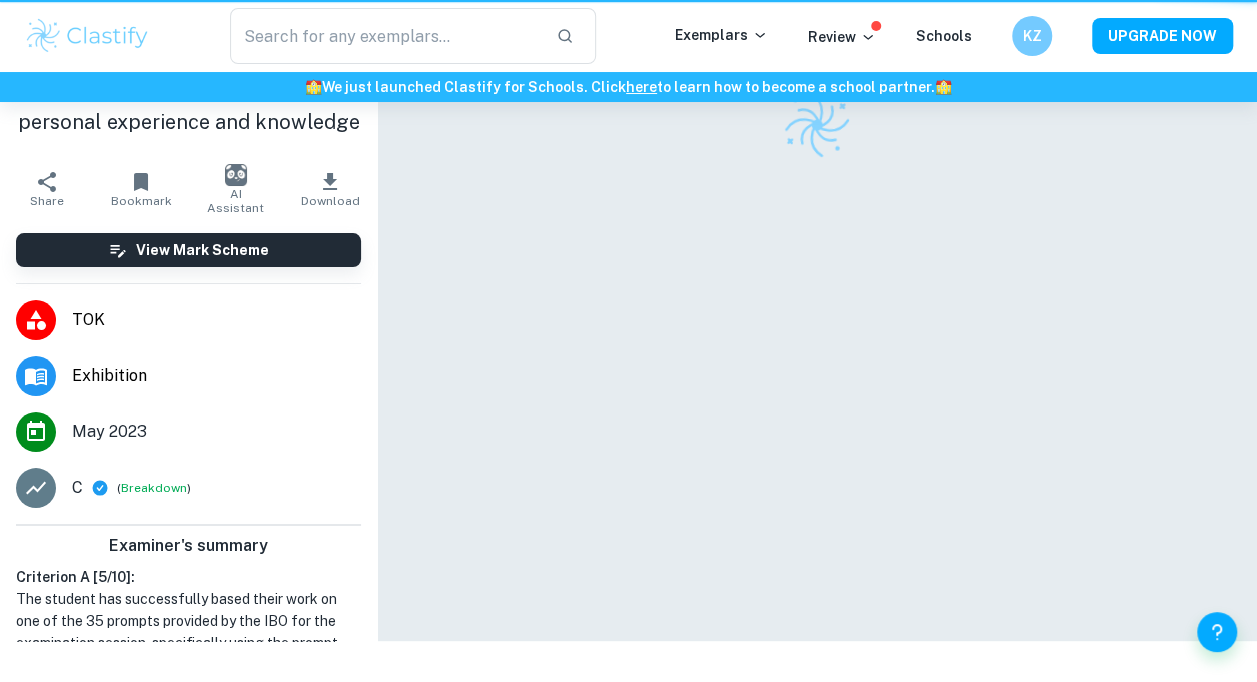 scroll, scrollTop: 0, scrollLeft: 0, axis: both 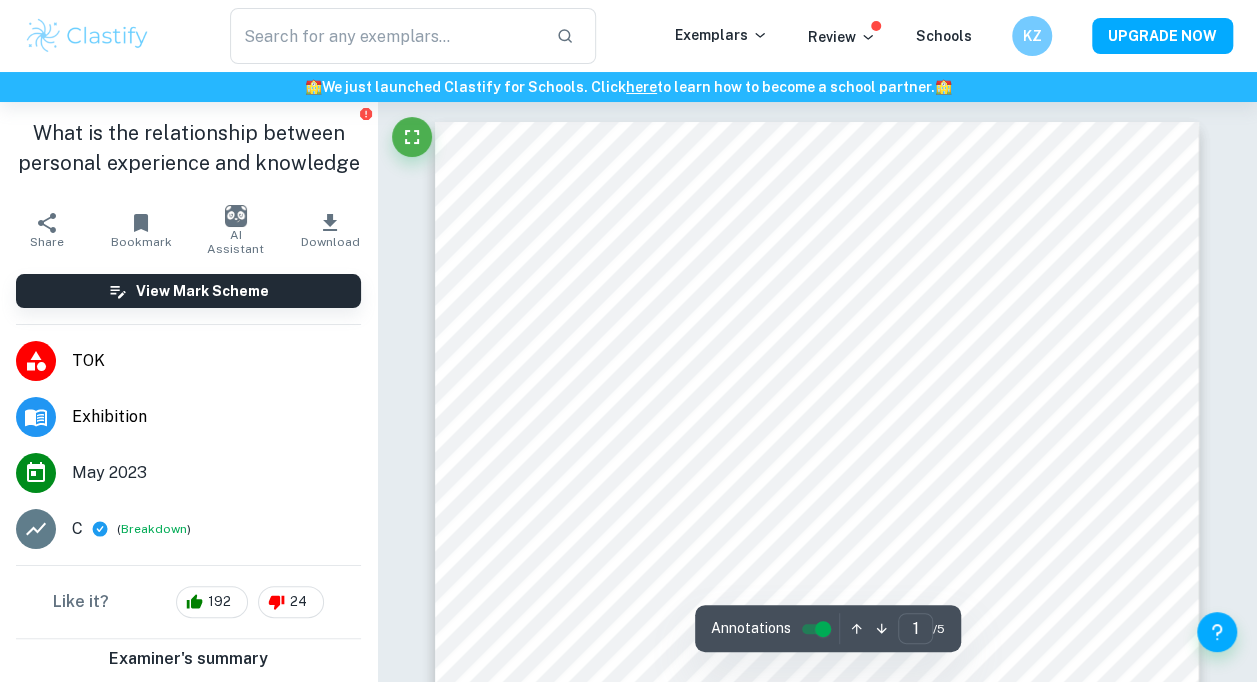 click on "Breakdown" at bounding box center [154, 529] 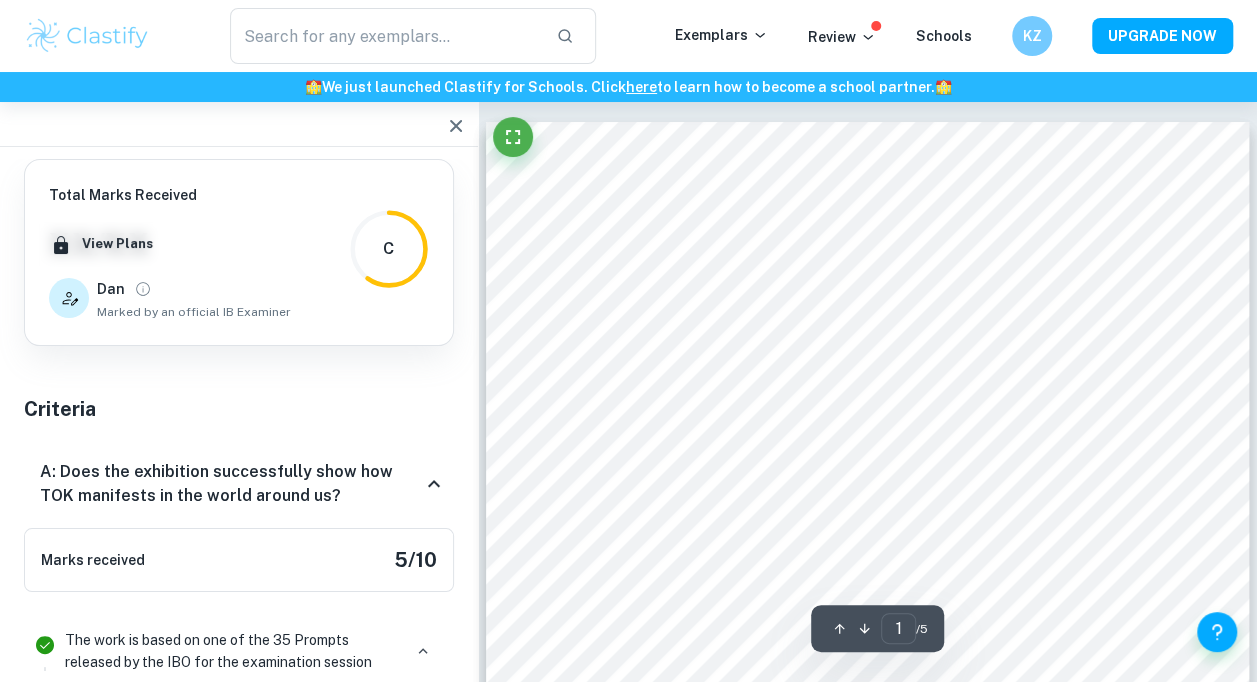 click 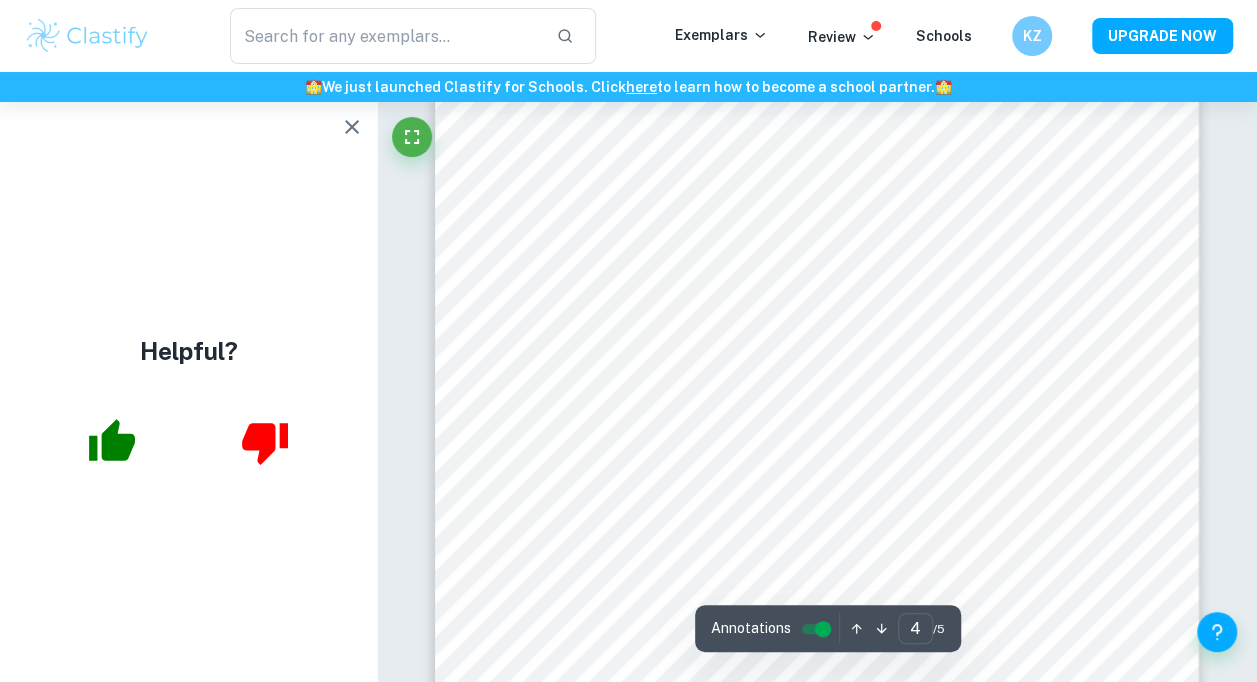 scroll, scrollTop: 3600, scrollLeft: 0, axis: vertical 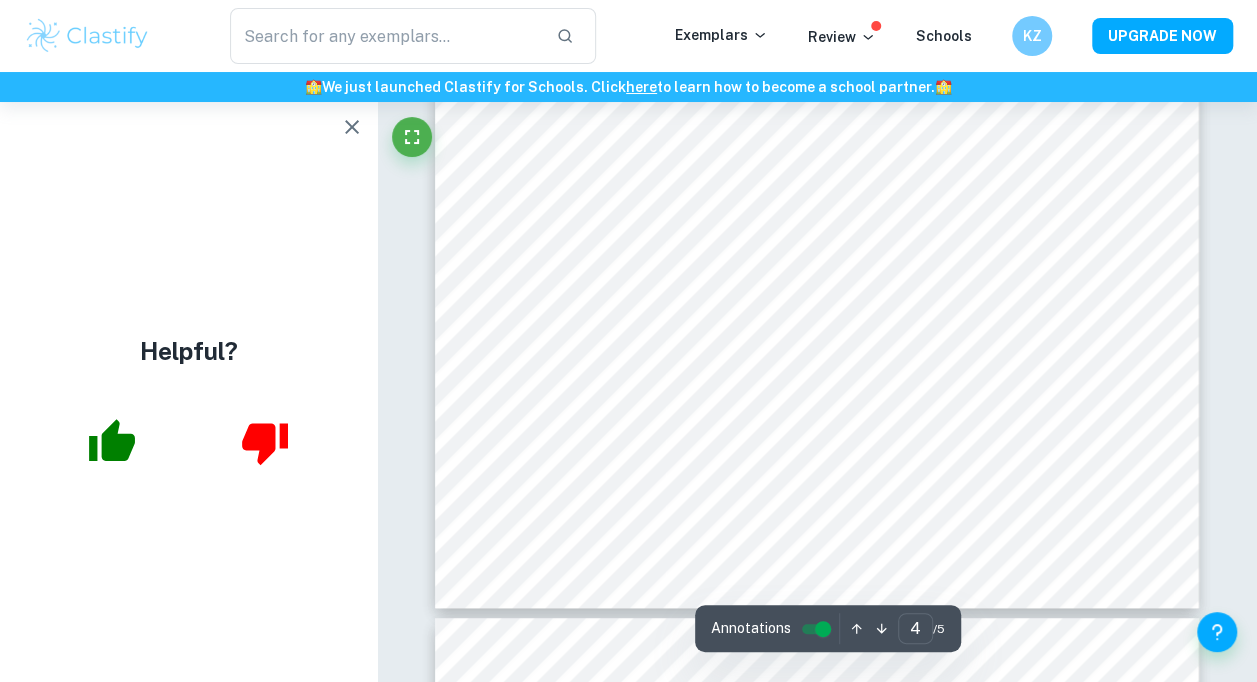 type on "5" 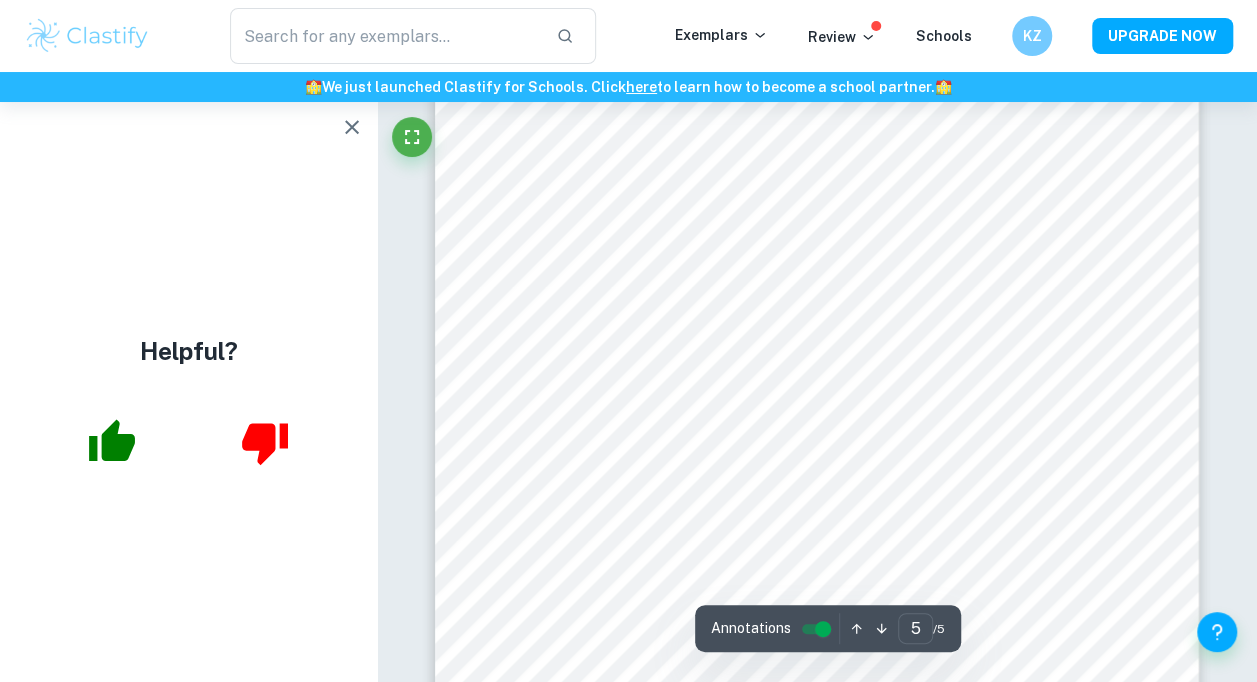scroll, scrollTop: 4700, scrollLeft: 0, axis: vertical 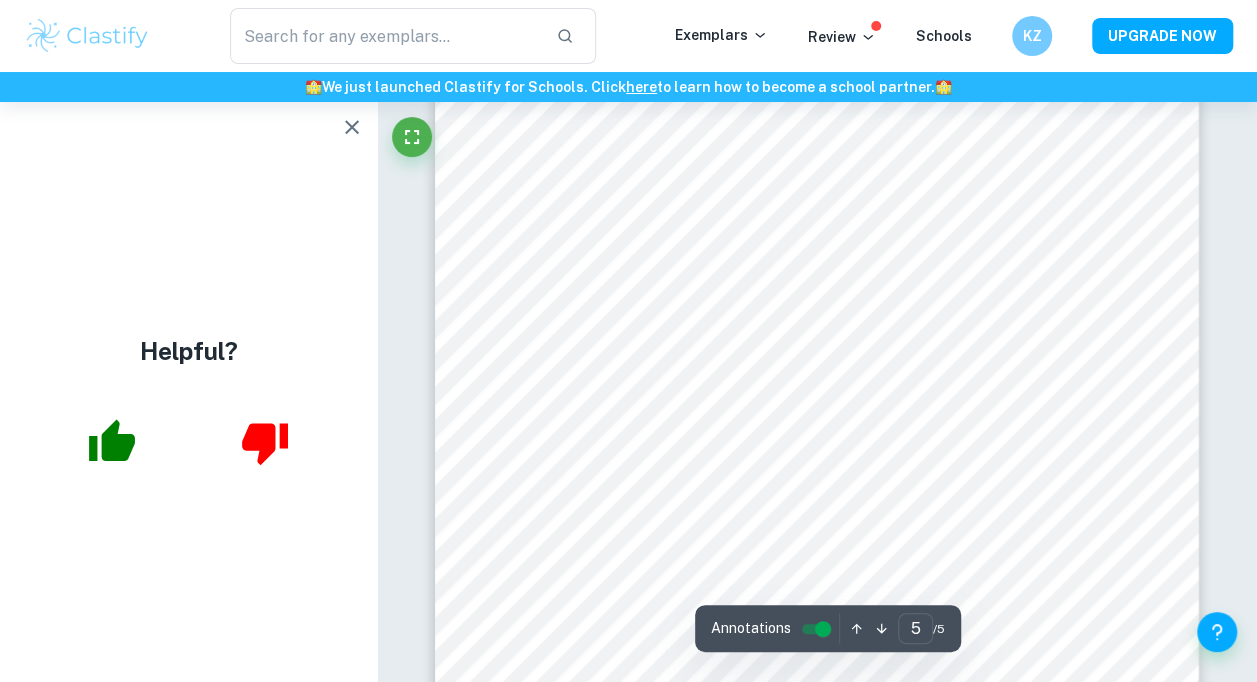 type on "the relationship between personal experience" 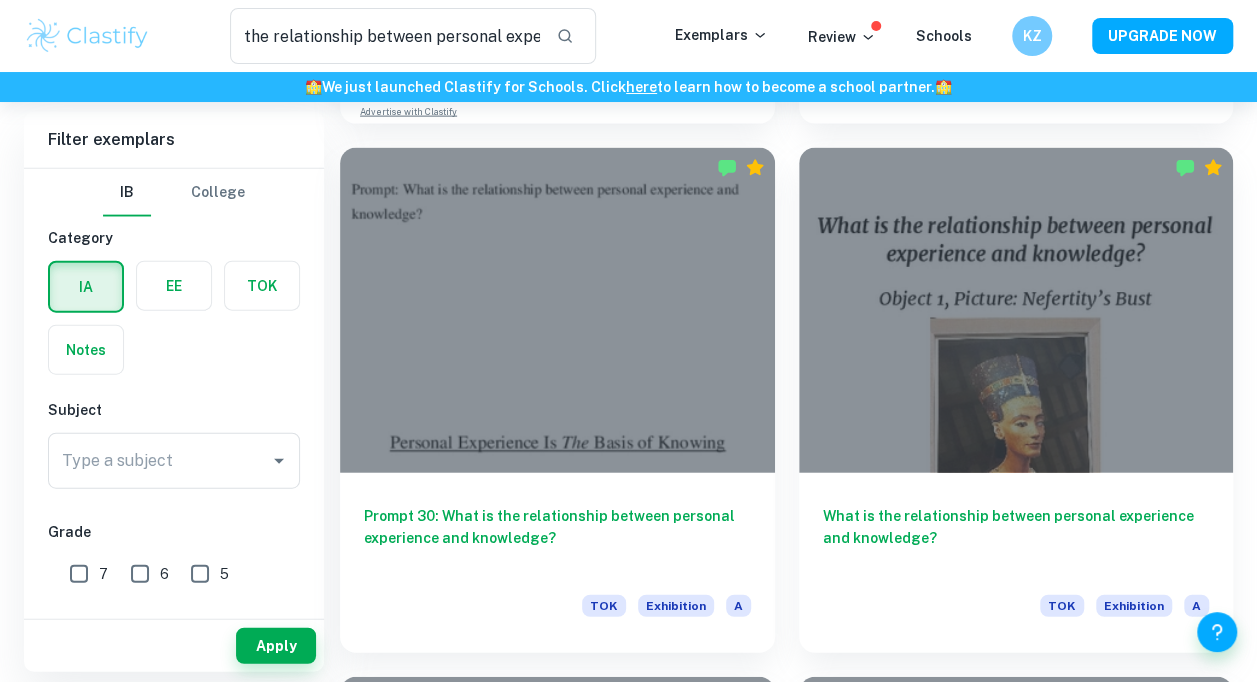 scroll, scrollTop: 2199, scrollLeft: 0, axis: vertical 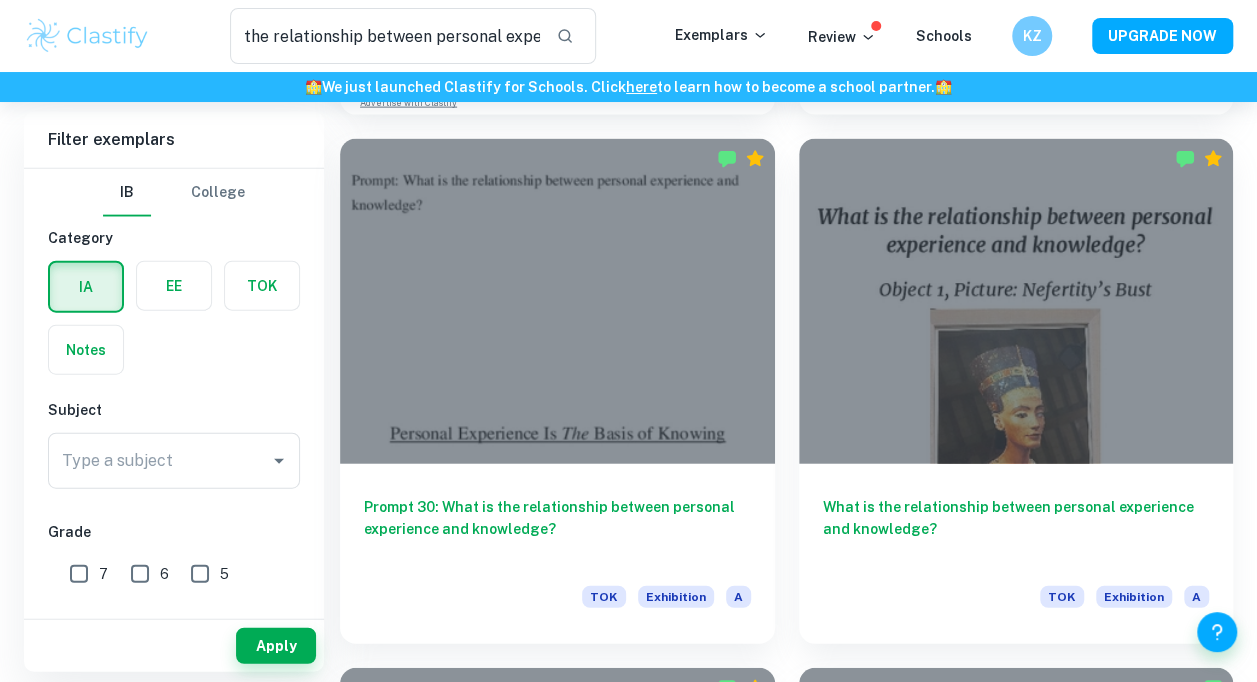 click at bounding box center (557, 302) 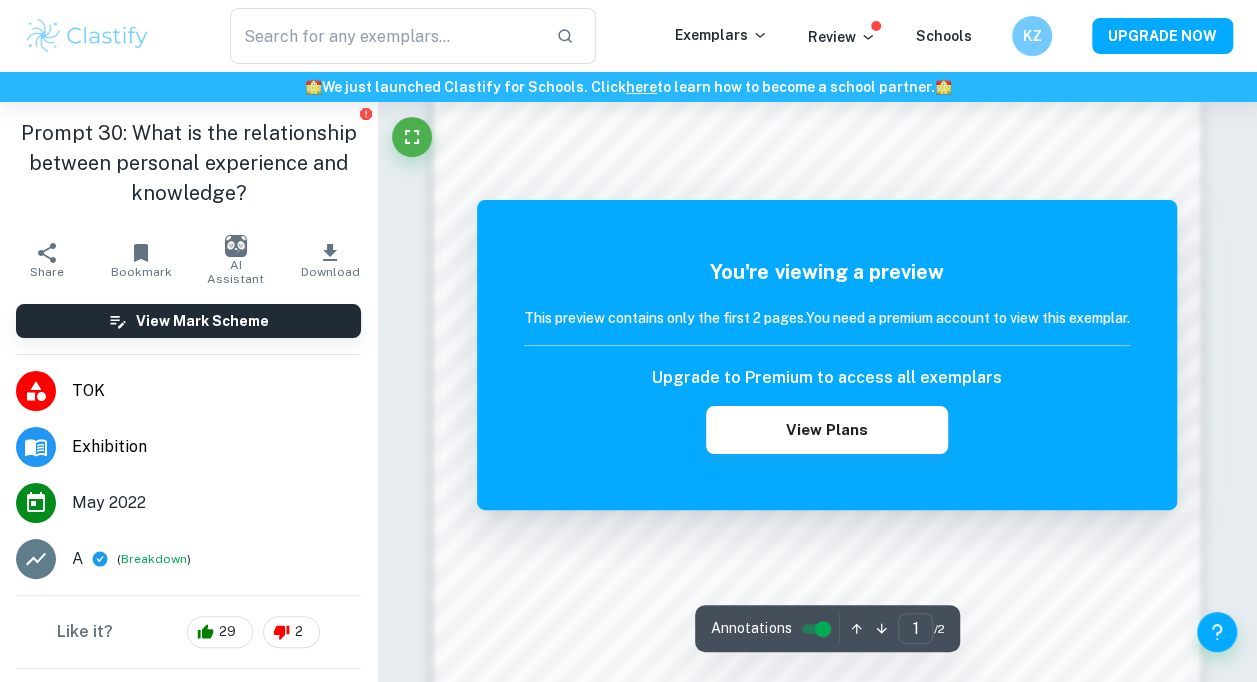 scroll, scrollTop: 1300, scrollLeft: 0, axis: vertical 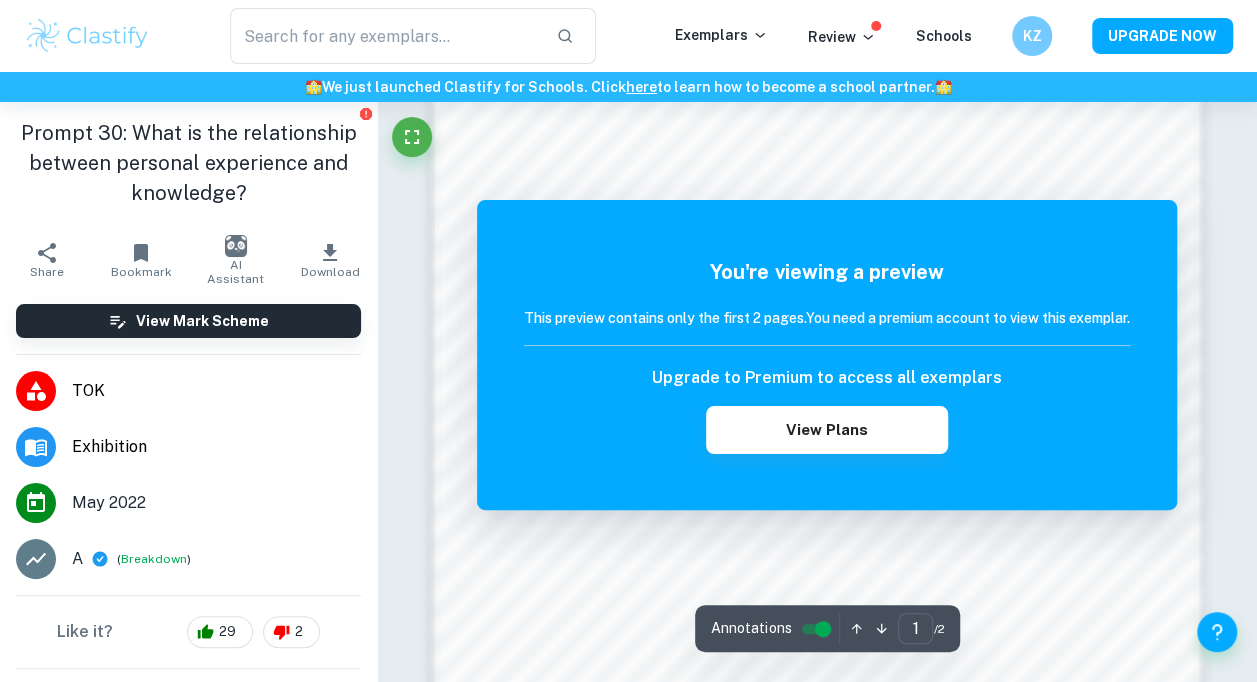 type on "the relationship between personal experience" 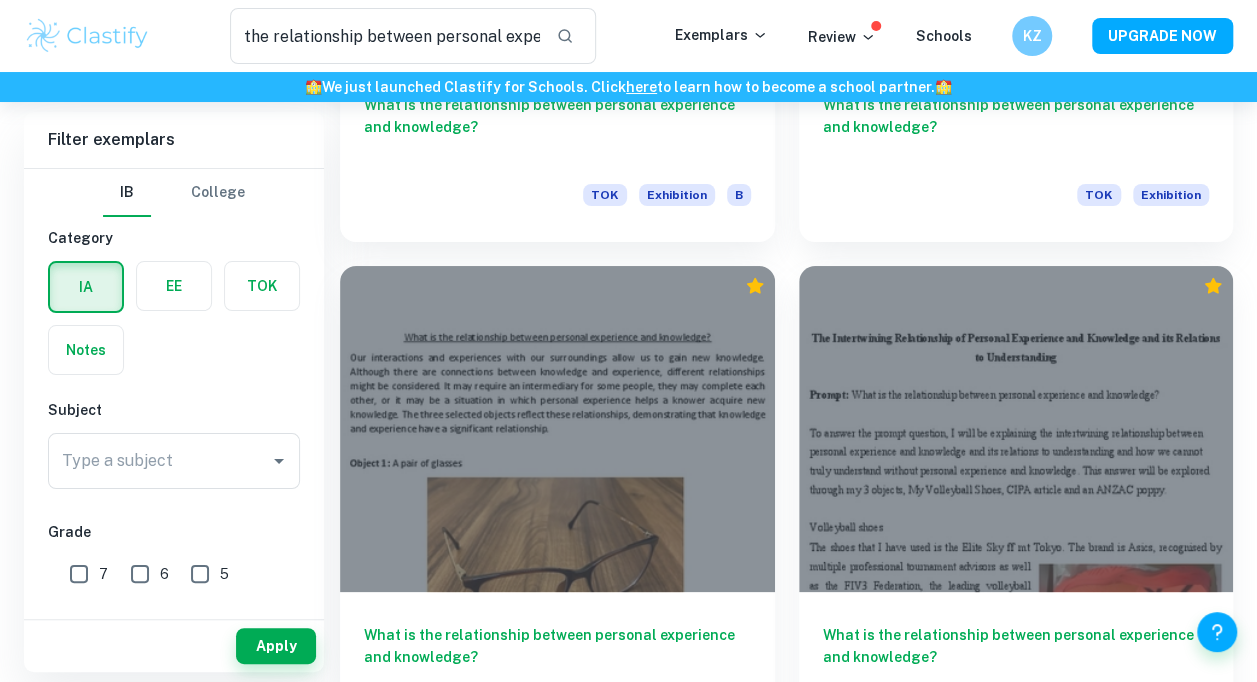 scroll, scrollTop: 3799, scrollLeft: 0, axis: vertical 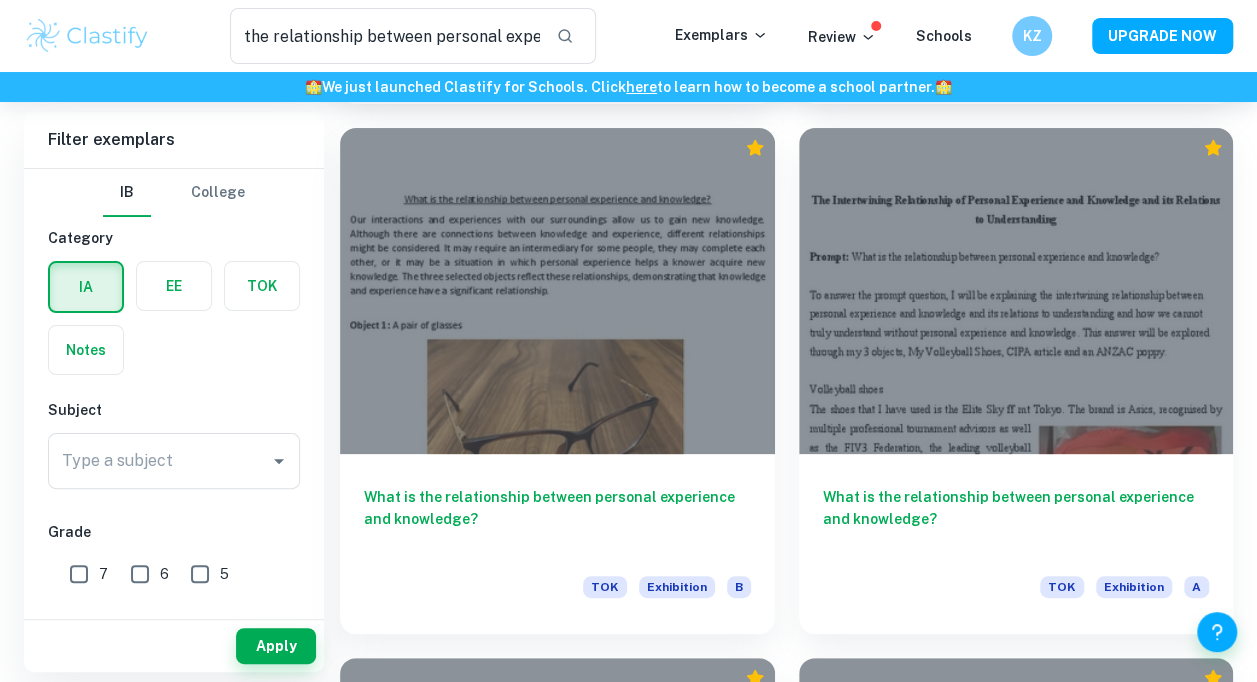 click at bounding box center [1016, 291] 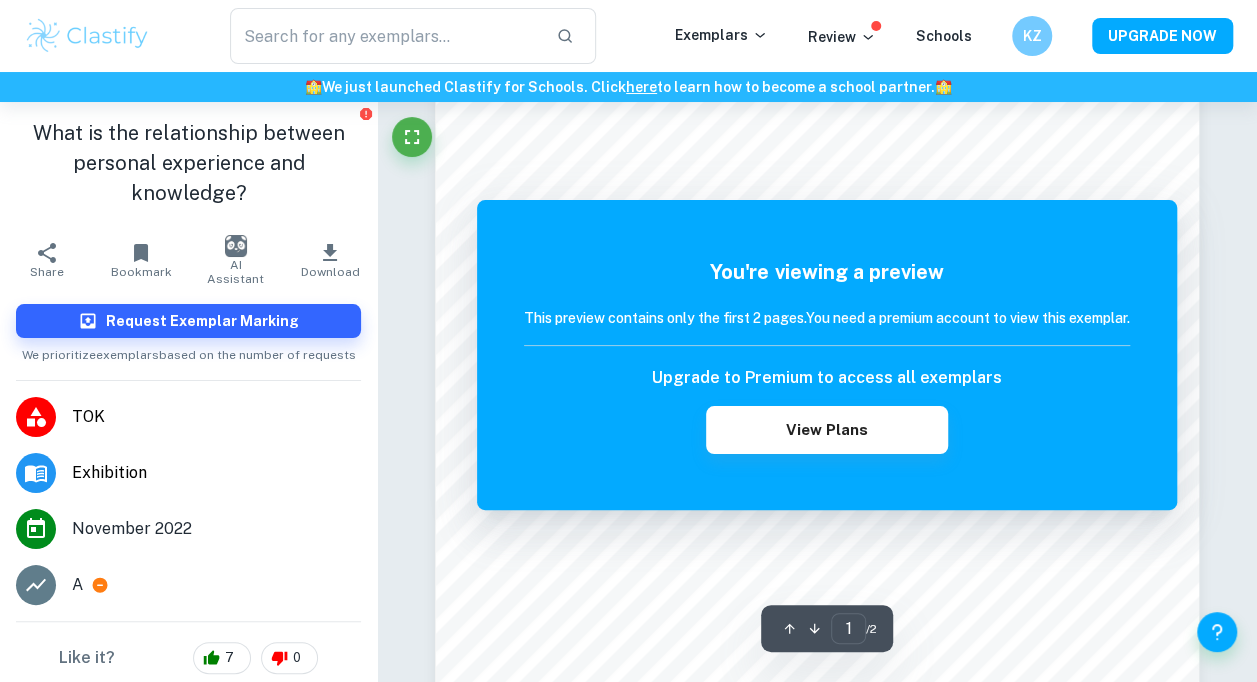 scroll, scrollTop: 500, scrollLeft: 0, axis: vertical 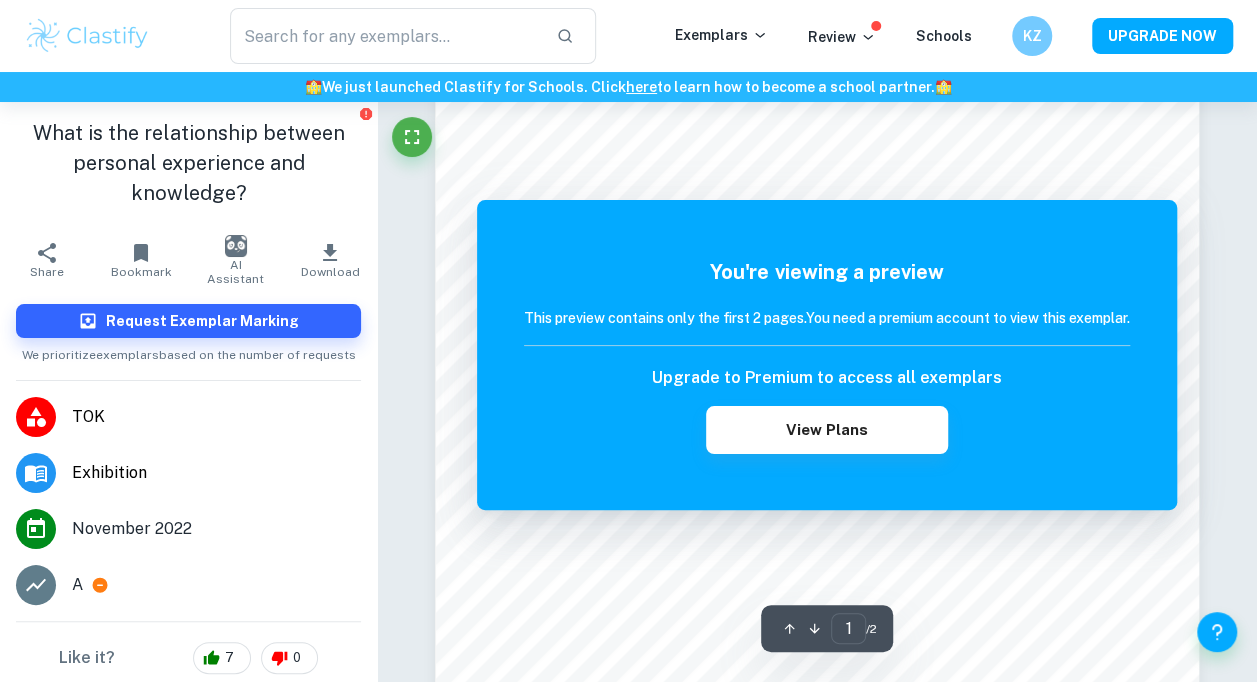 type on "the relationship between personal experience" 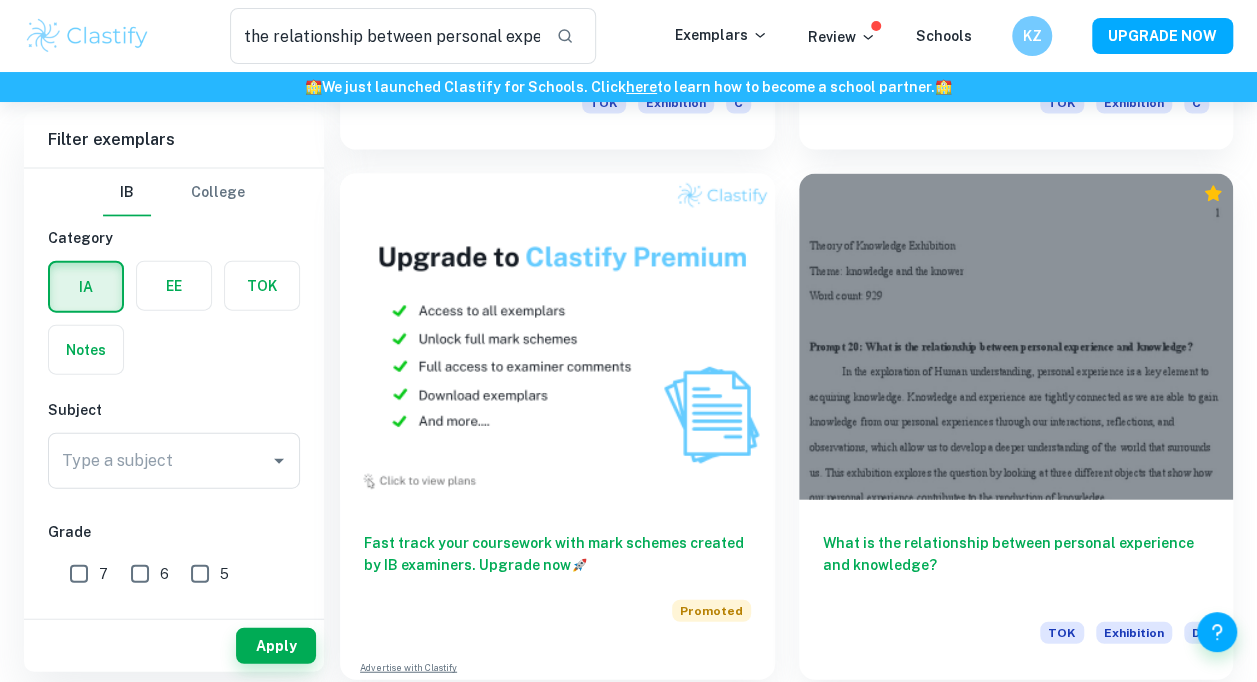 scroll, scrollTop: 5949, scrollLeft: 0, axis: vertical 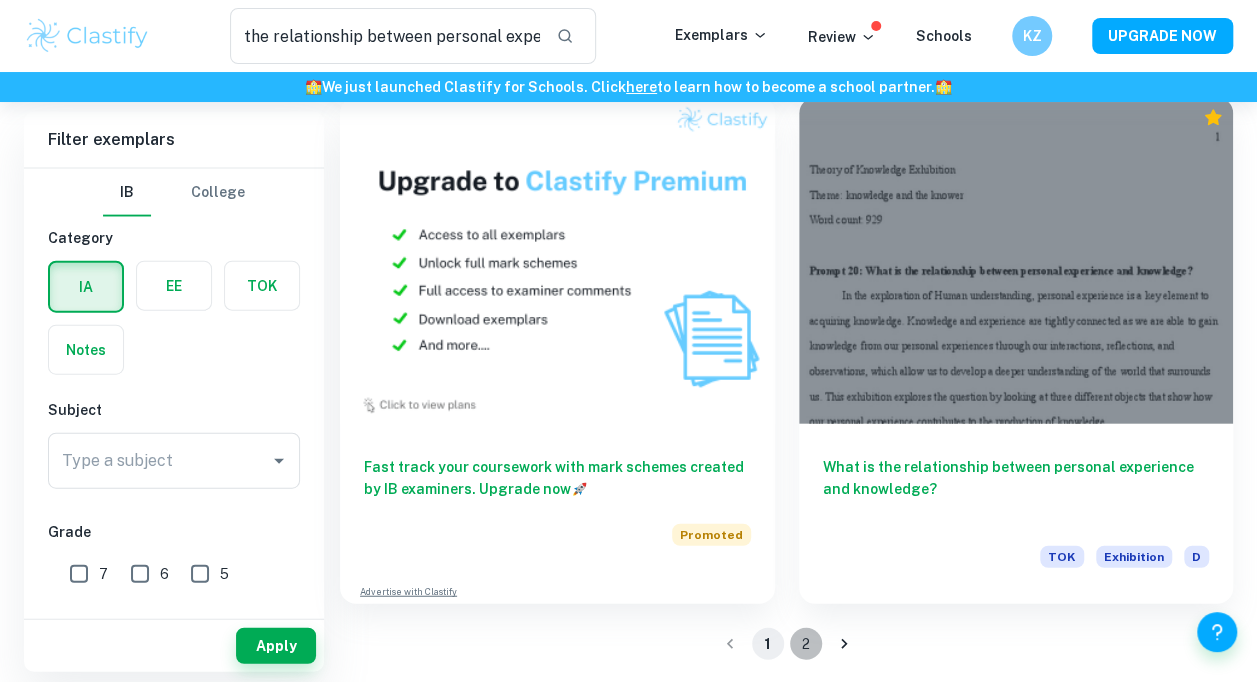 drag, startPoint x: 798, startPoint y: 642, endPoint x: 796, endPoint y: 614, distance: 28.071337 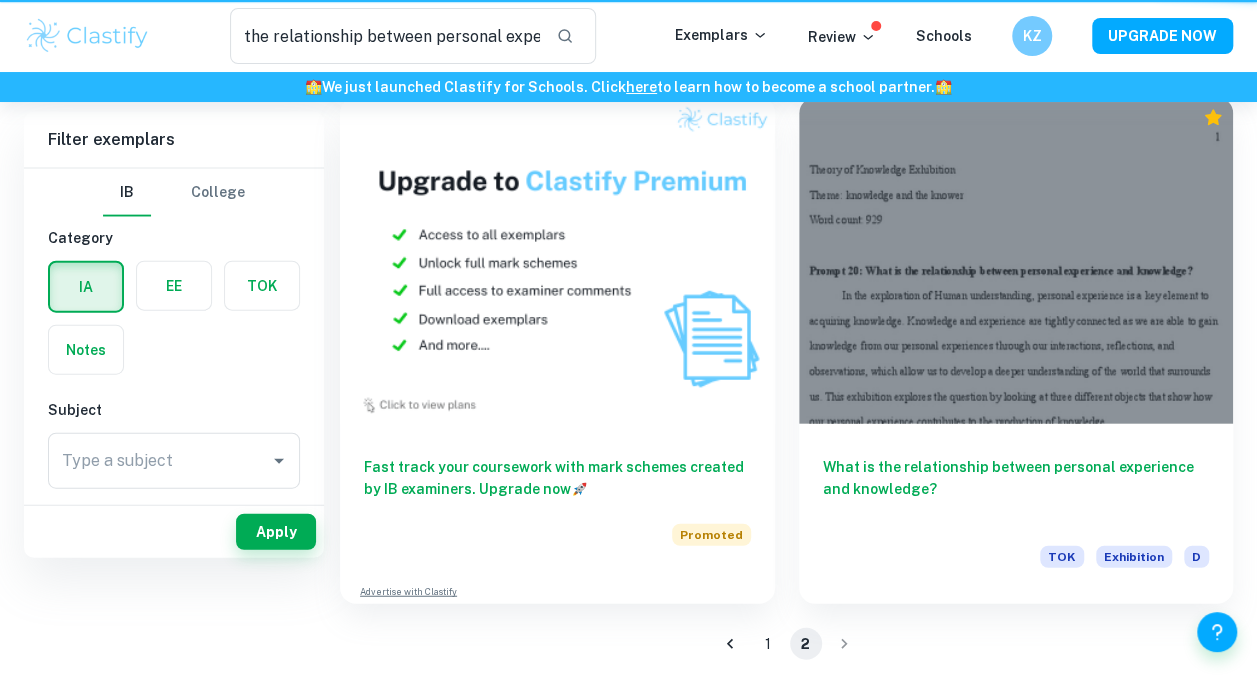 scroll, scrollTop: 0, scrollLeft: 0, axis: both 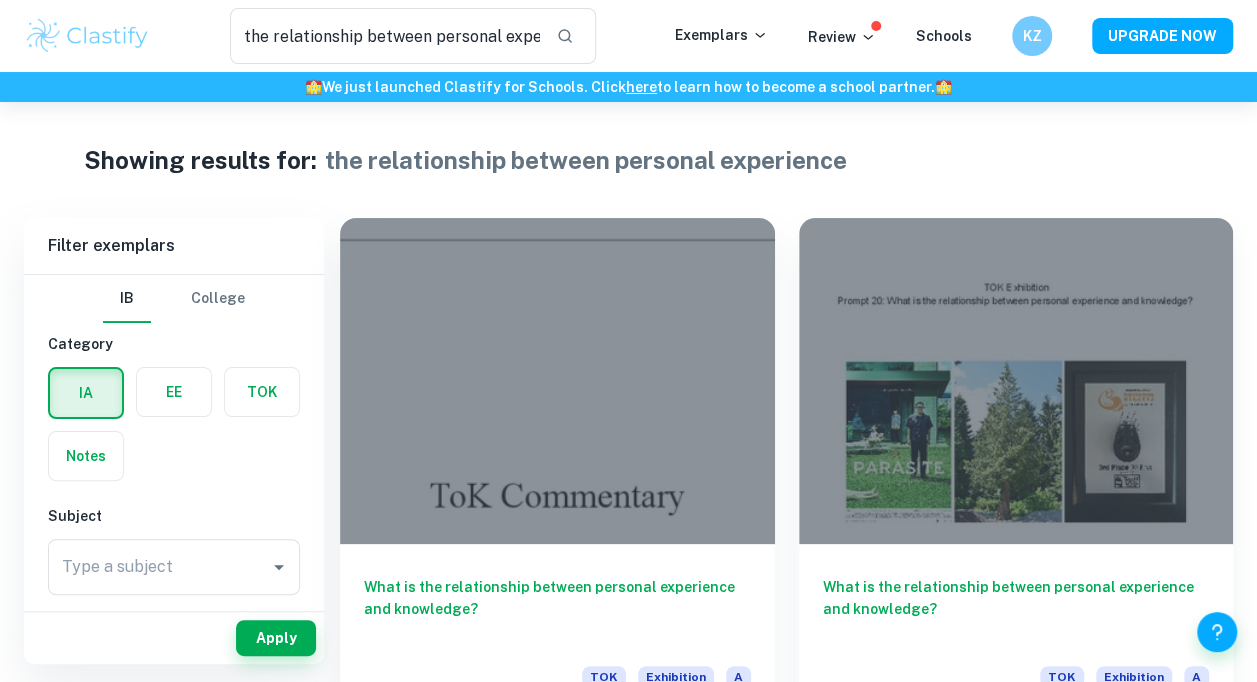 click at bounding box center [557, 381] 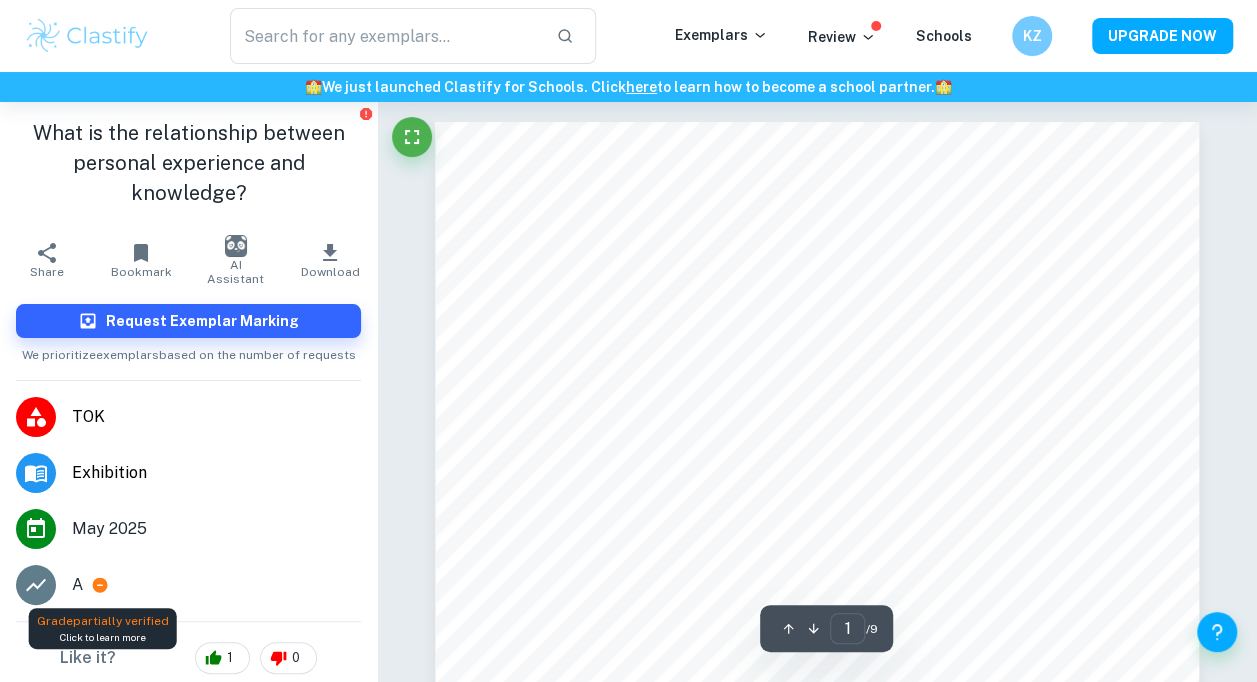 click 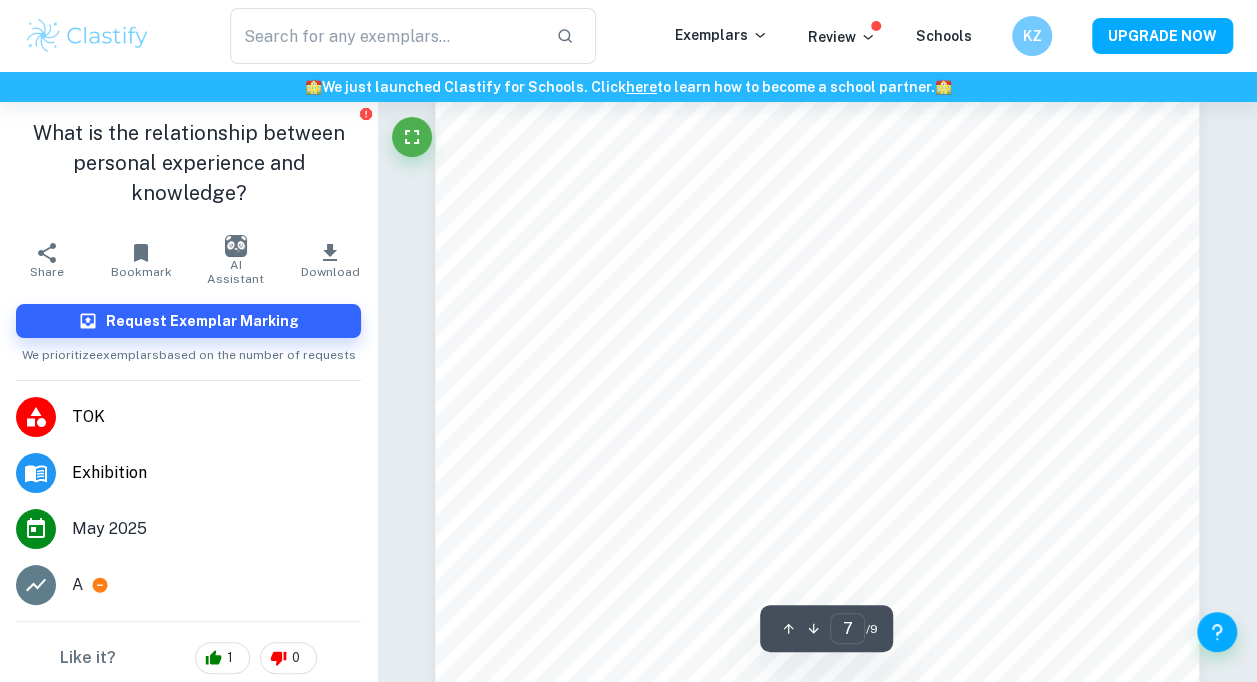 scroll, scrollTop: 6300, scrollLeft: 0, axis: vertical 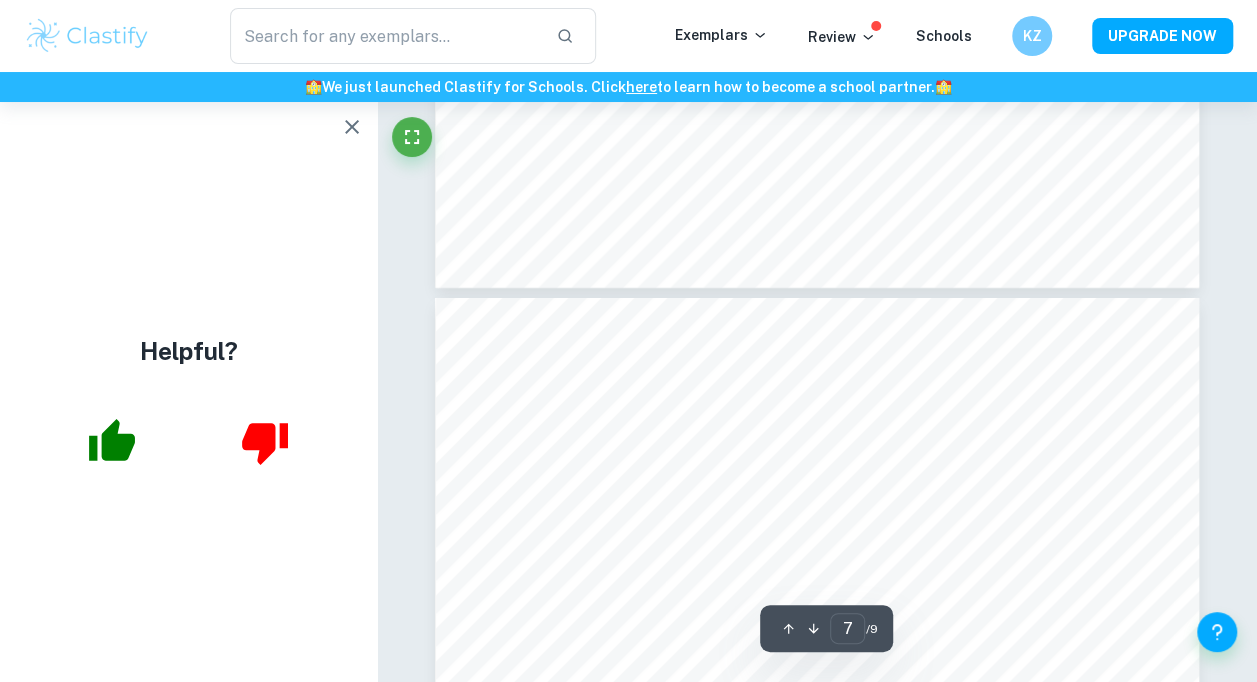 type on "8" 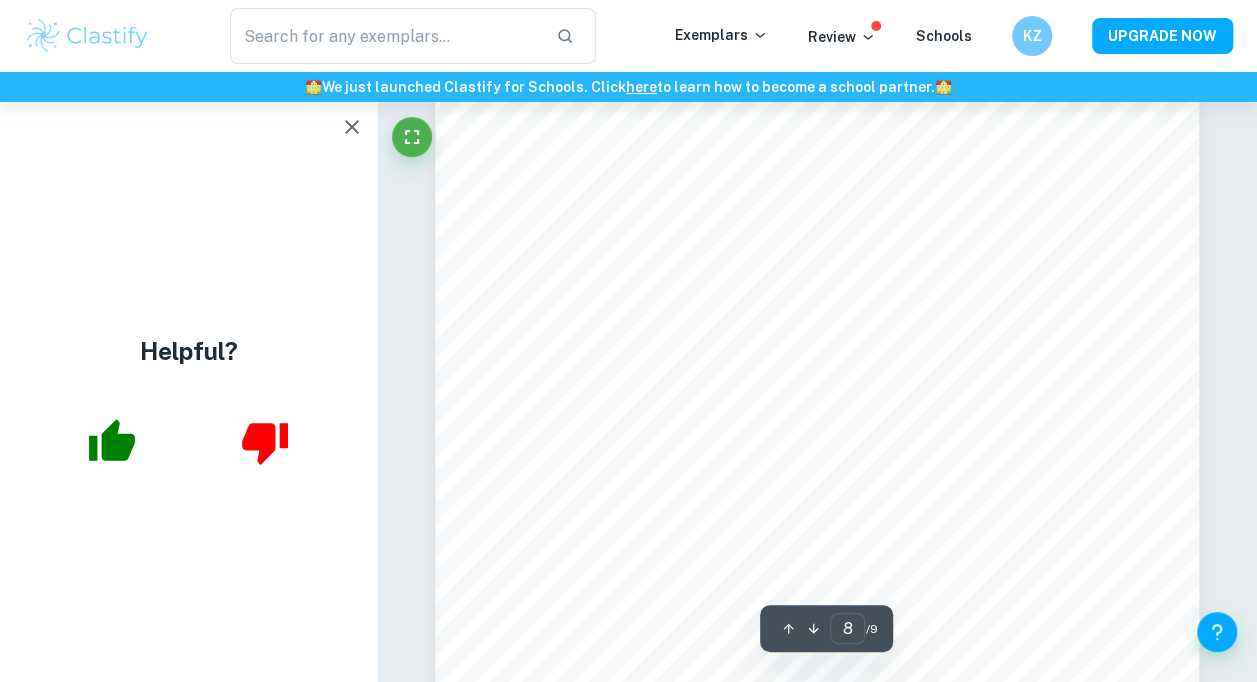 scroll, scrollTop: 7400, scrollLeft: 0, axis: vertical 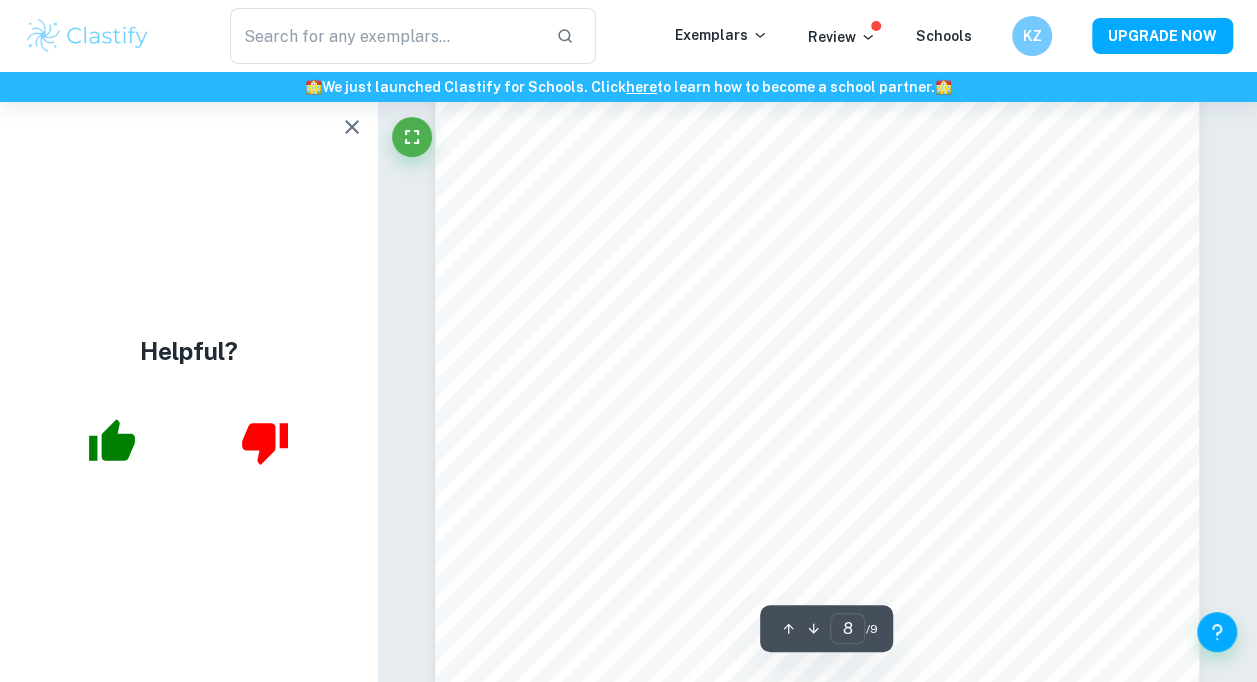 type on "the relationship between personal experience" 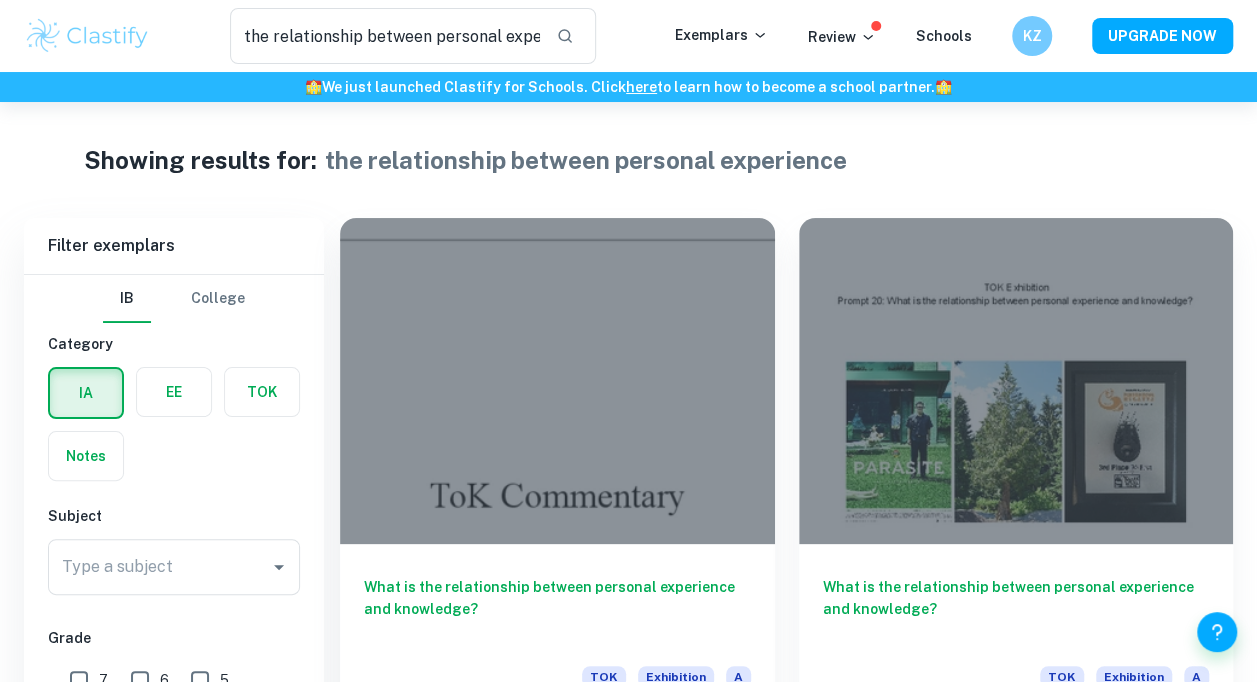 scroll, scrollTop: 200, scrollLeft: 0, axis: vertical 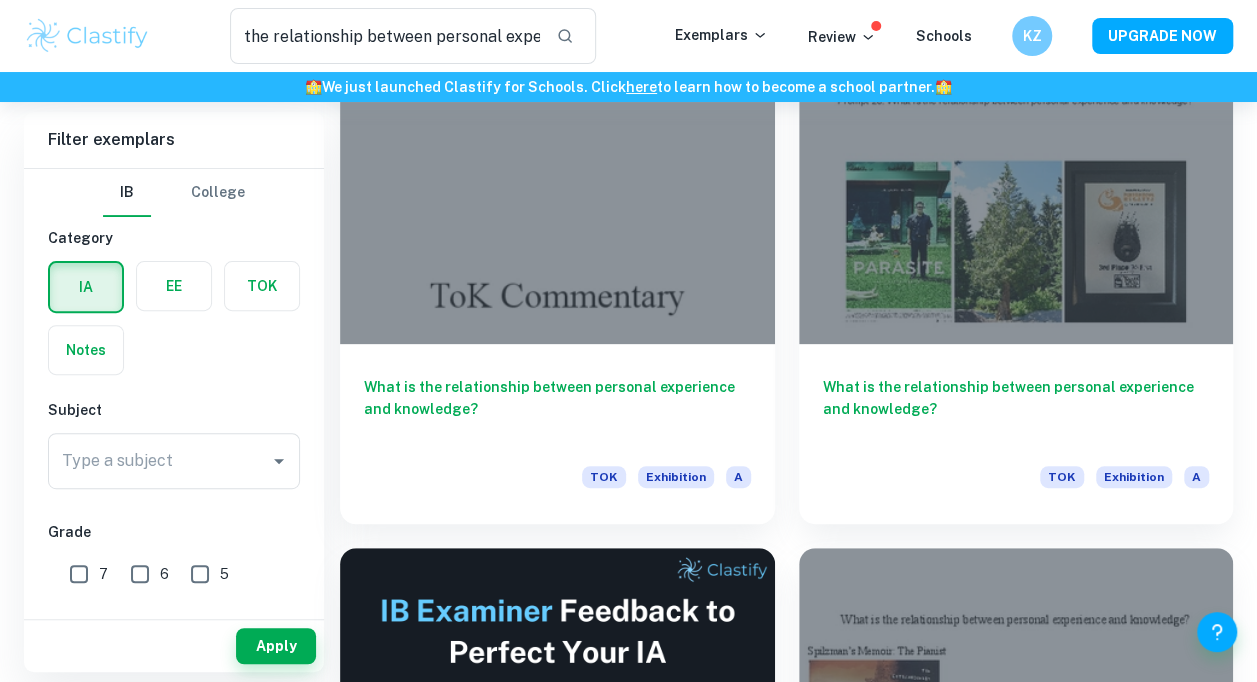 click at bounding box center (1016, 181) 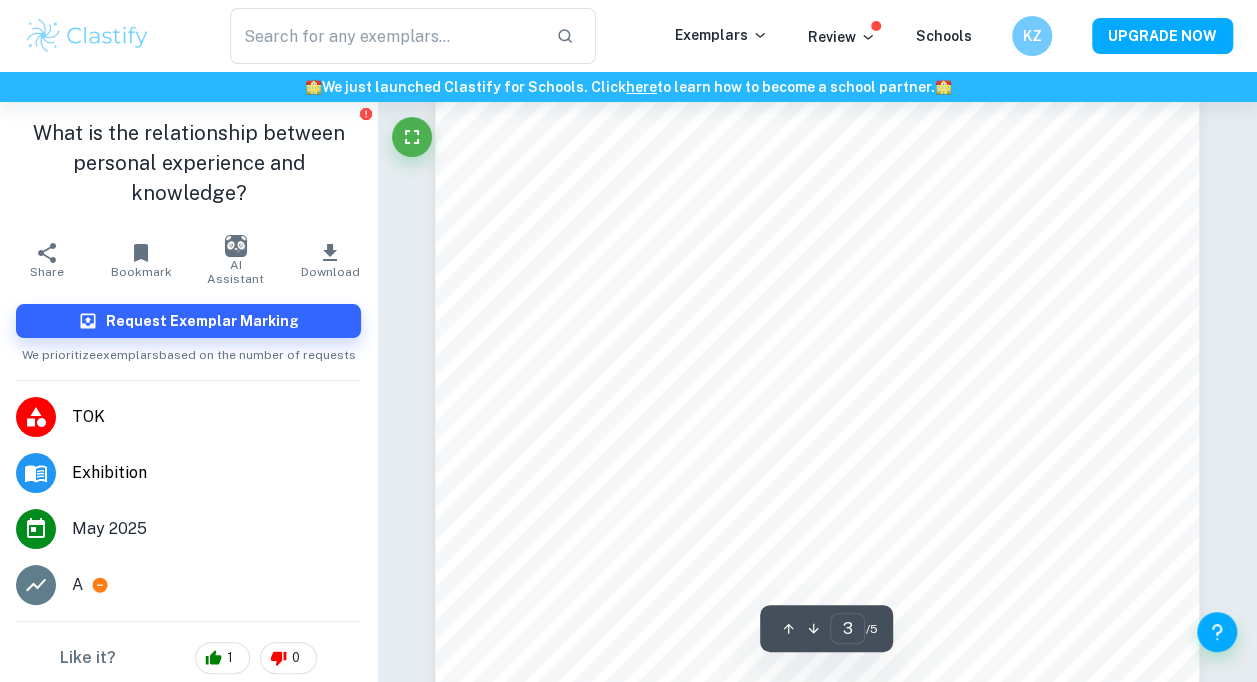 scroll, scrollTop: 2400, scrollLeft: 0, axis: vertical 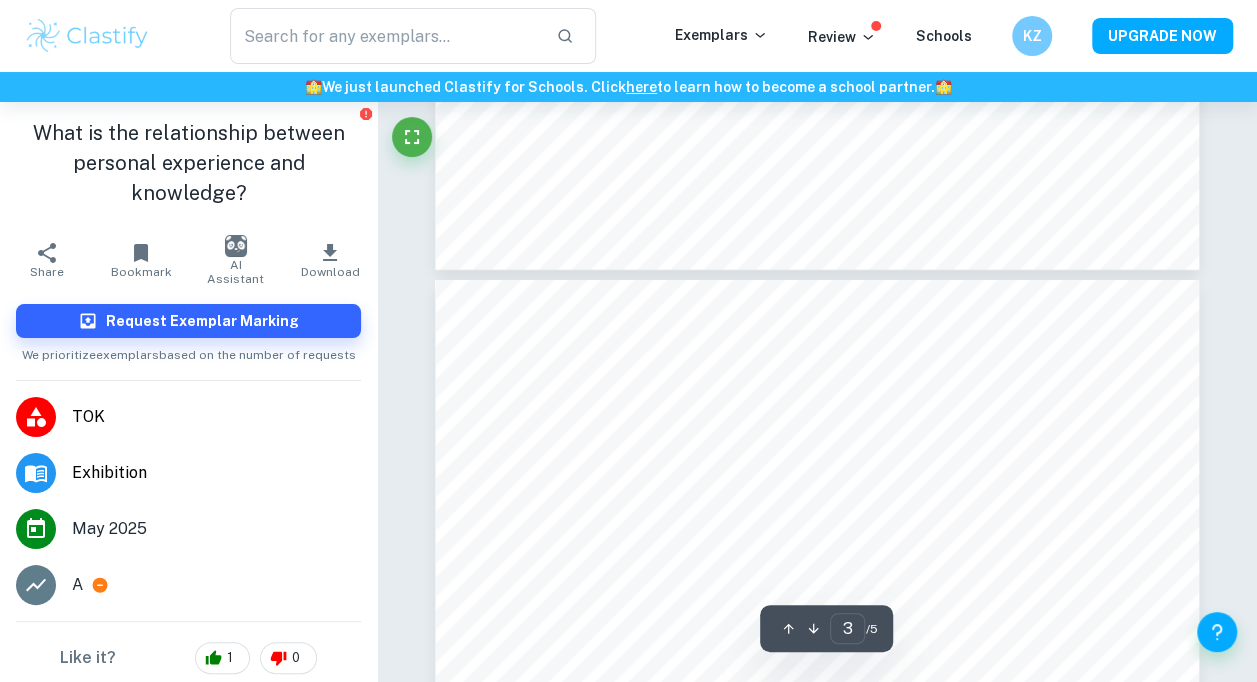 type on "4" 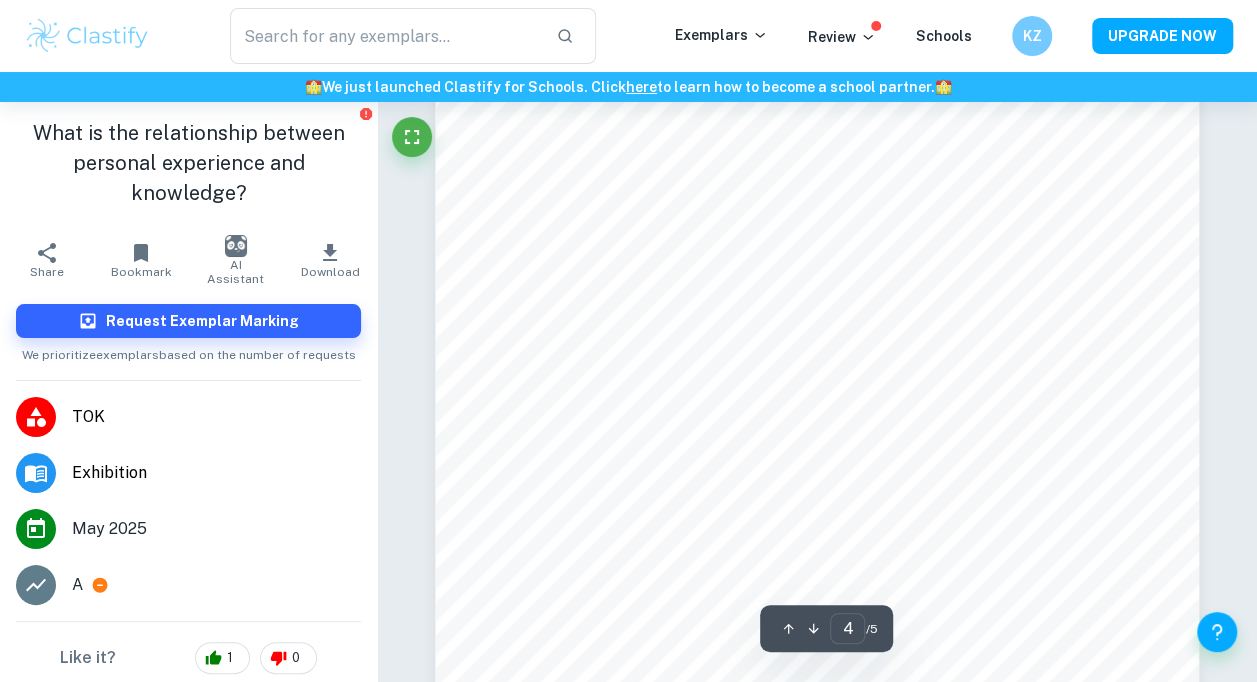 scroll, scrollTop: 3300, scrollLeft: 0, axis: vertical 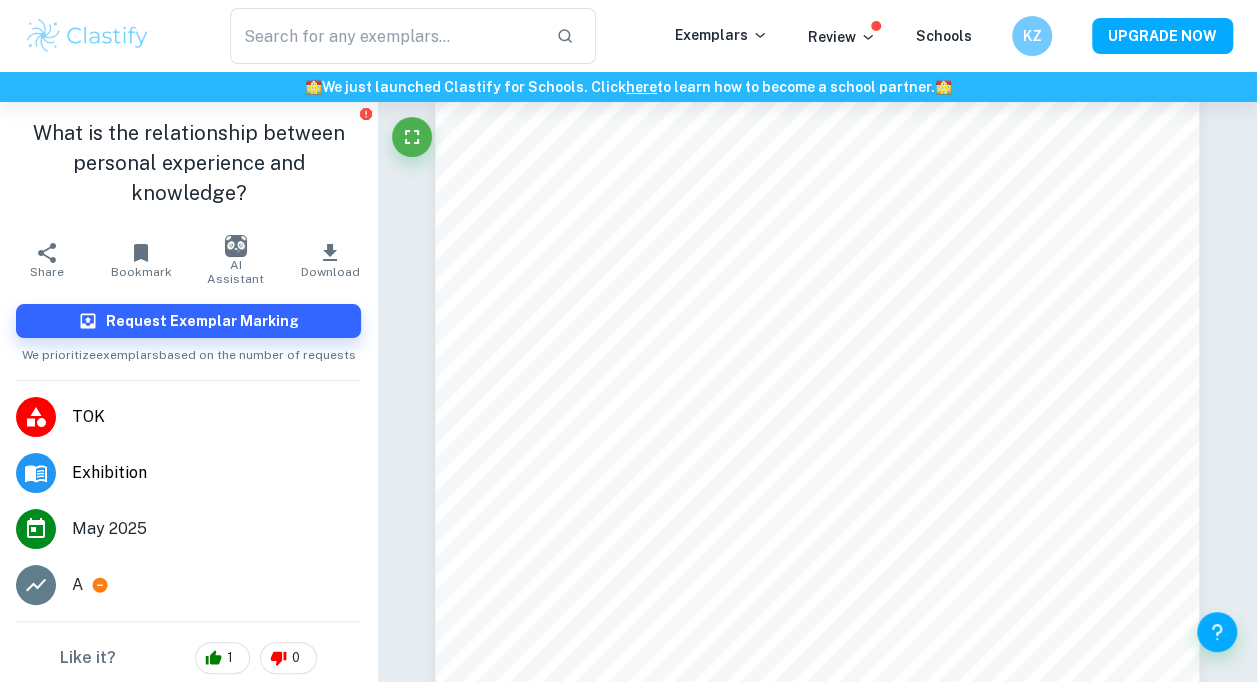 type on "the relationship between personal experience" 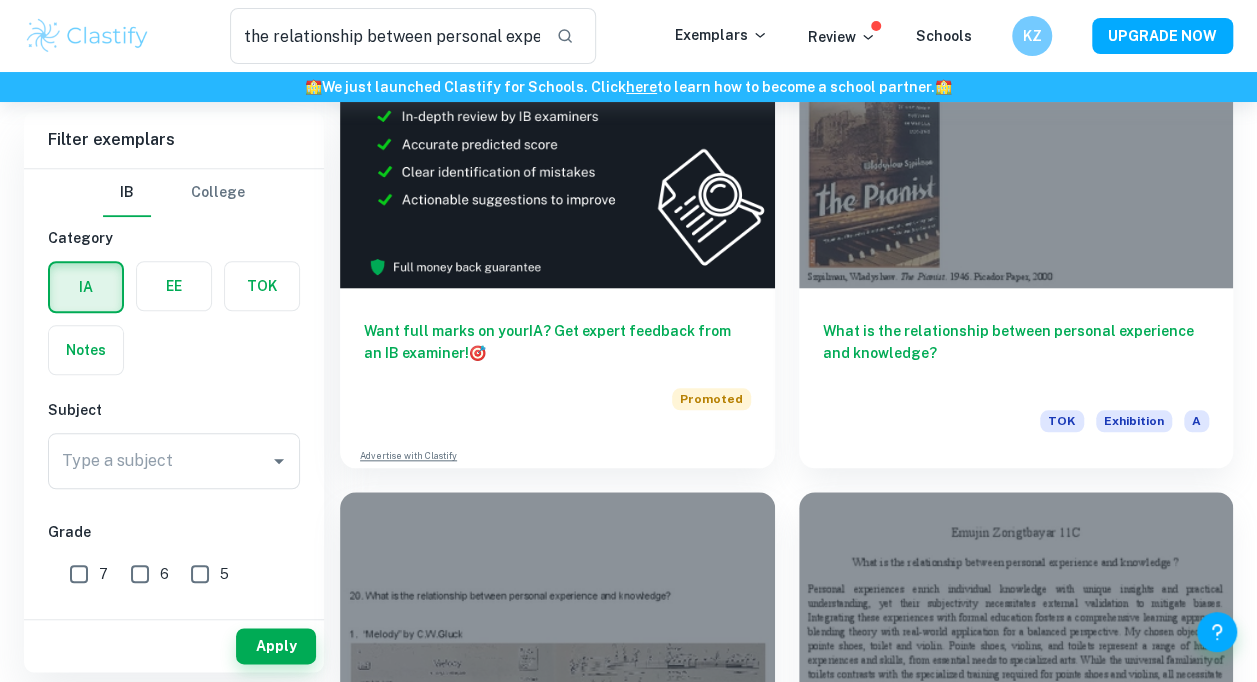 scroll, scrollTop: 700, scrollLeft: 0, axis: vertical 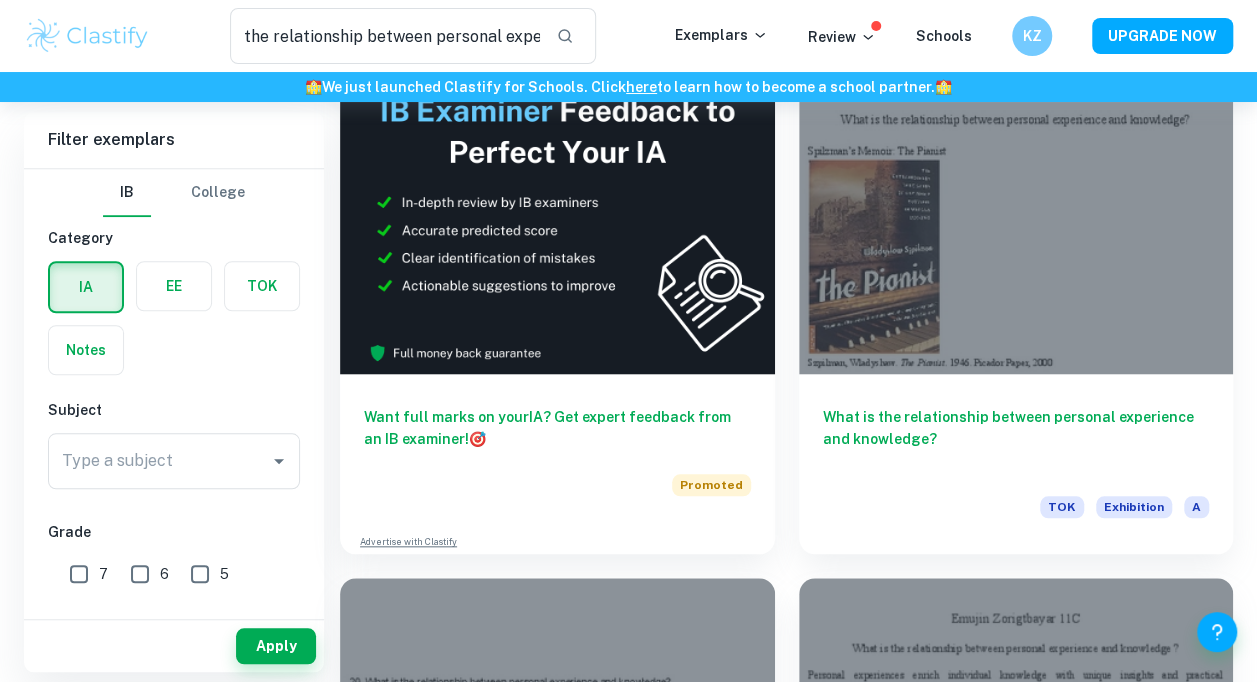 click at bounding box center [1016, 211] 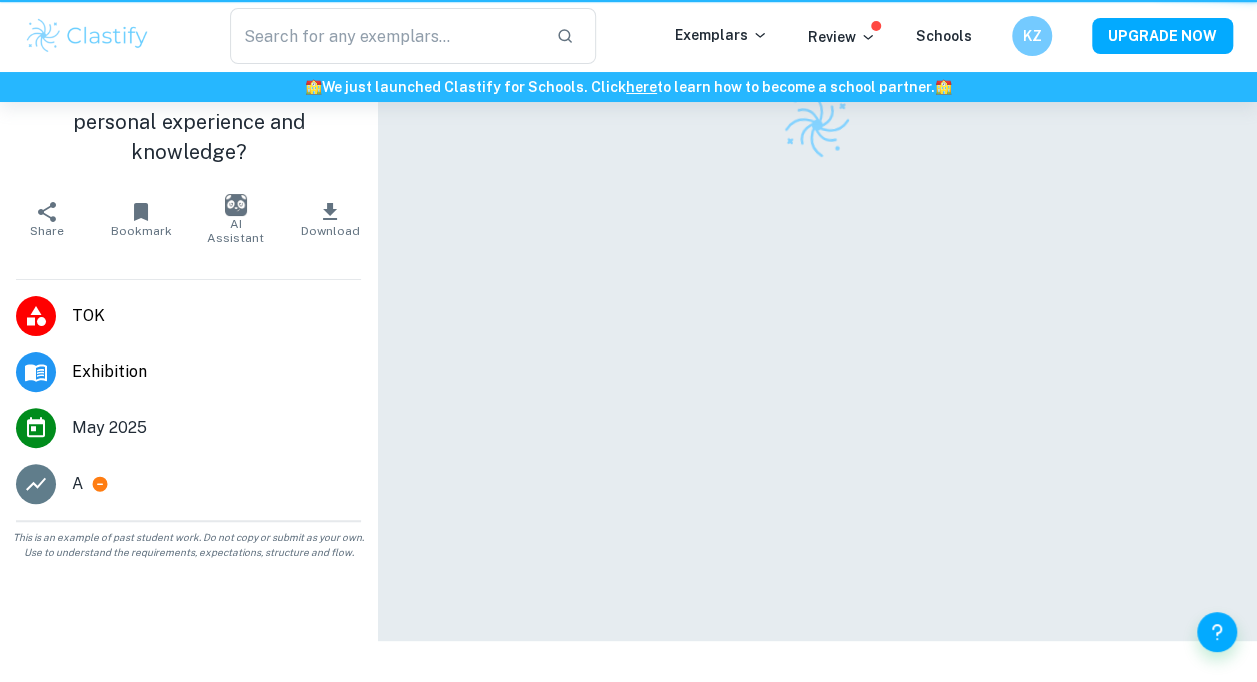 scroll, scrollTop: 0, scrollLeft: 0, axis: both 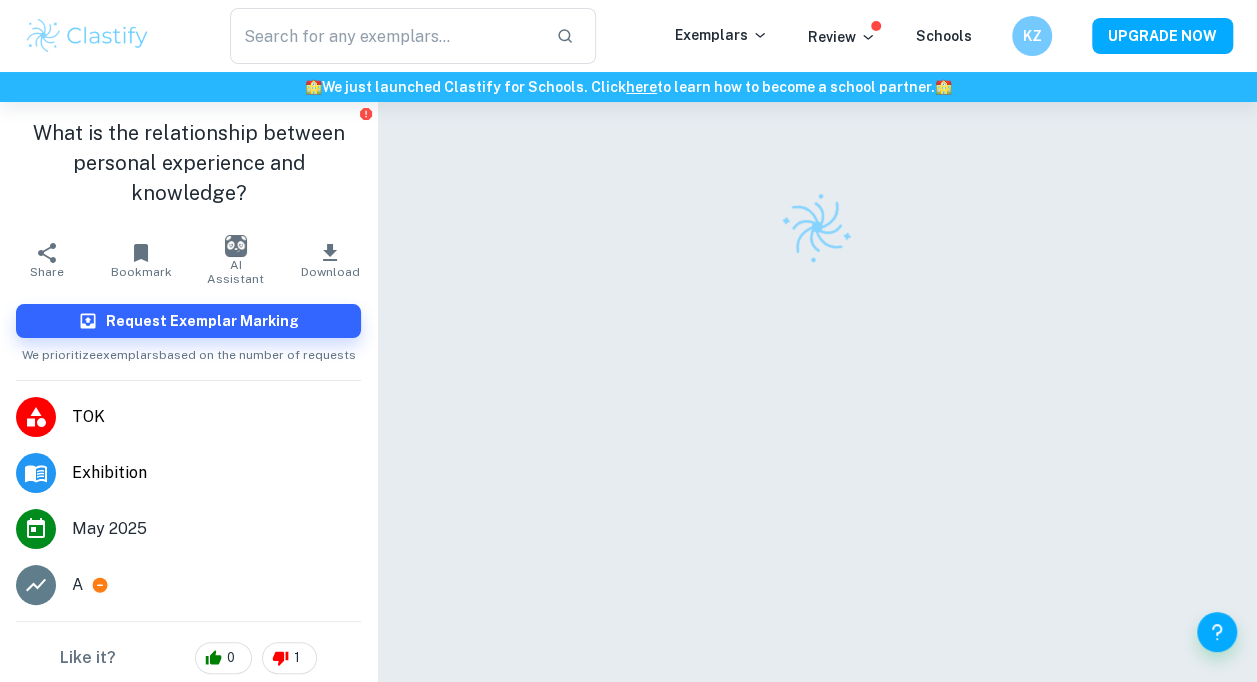 type on "the relationship between personal experience" 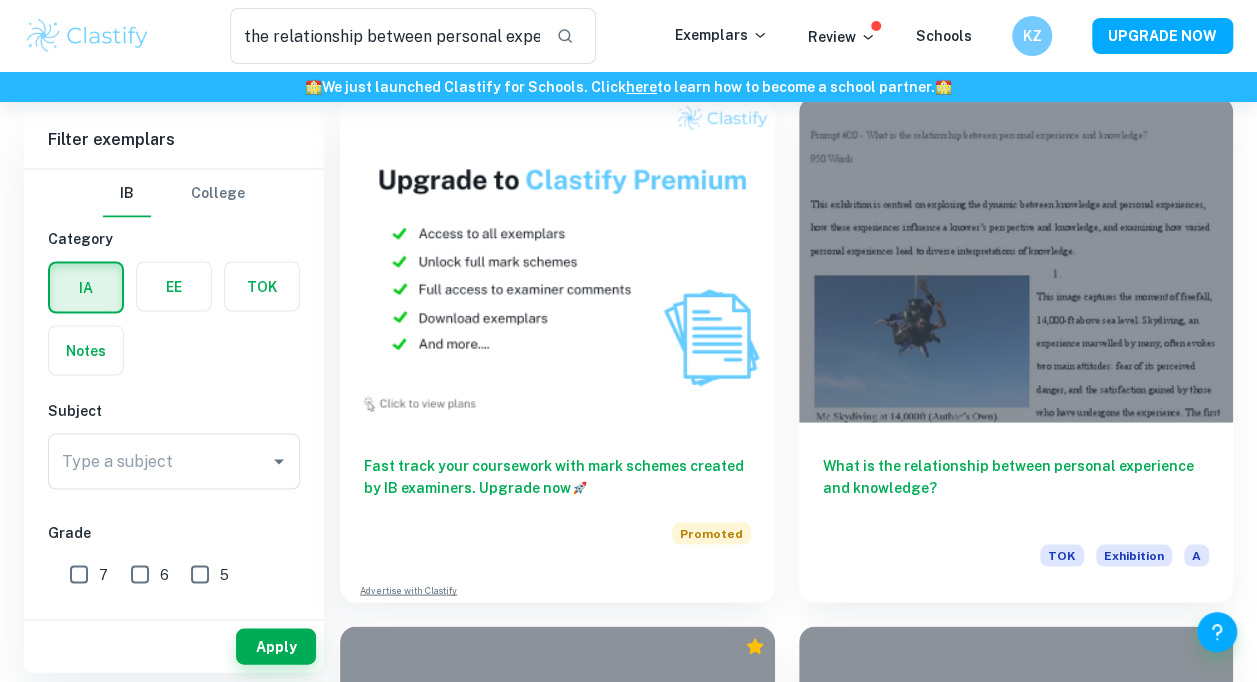 scroll, scrollTop: 1700, scrollLeft: 0, axis: vertical 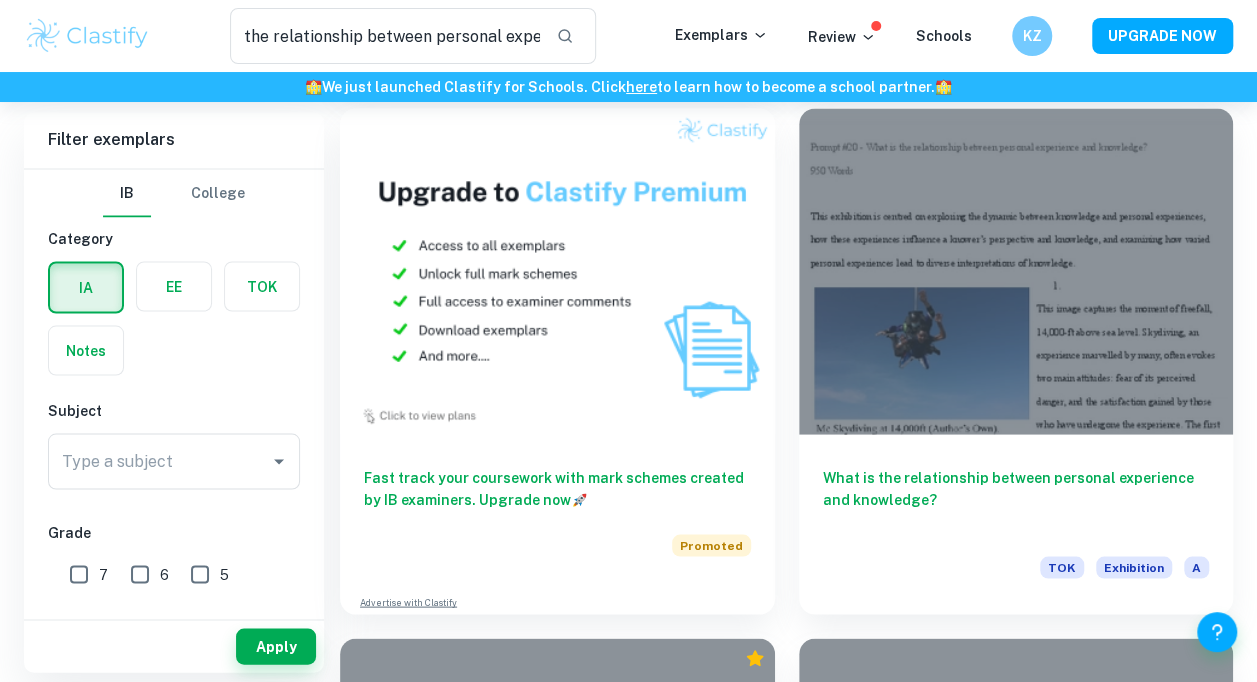 click at bounding box center (1016, 271) 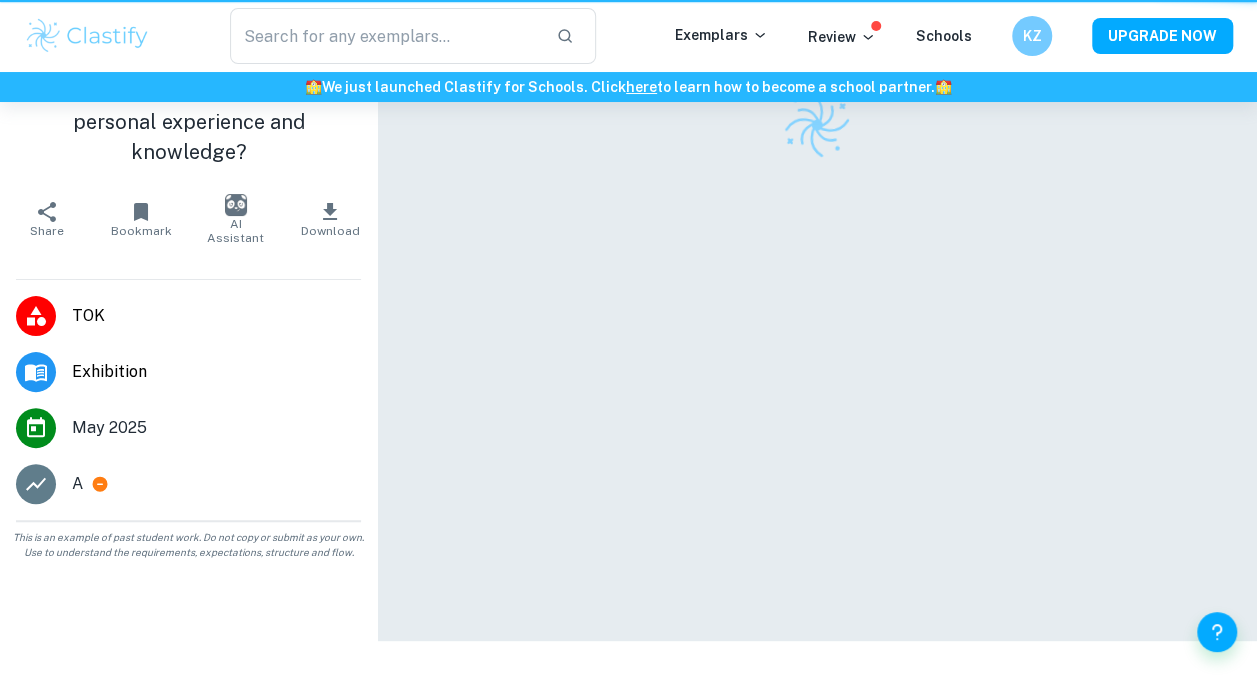 scroll, scrollTop: 0, scrollLeft: 0, axis: both 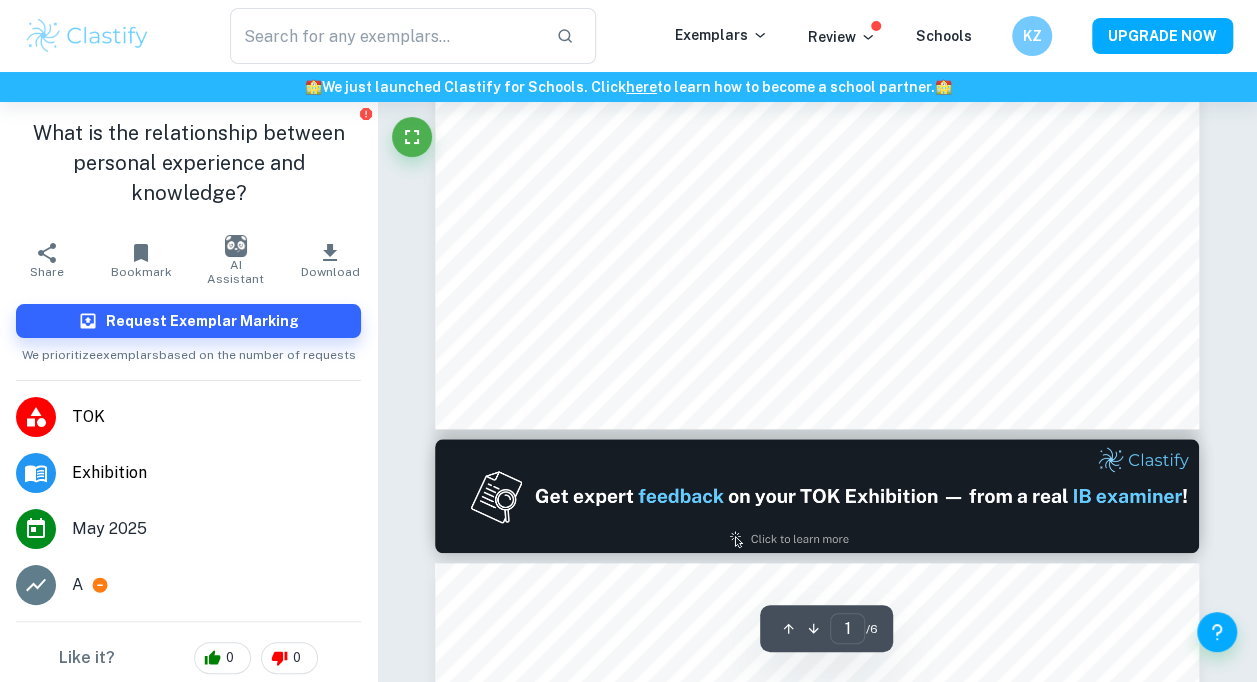 type on "2" 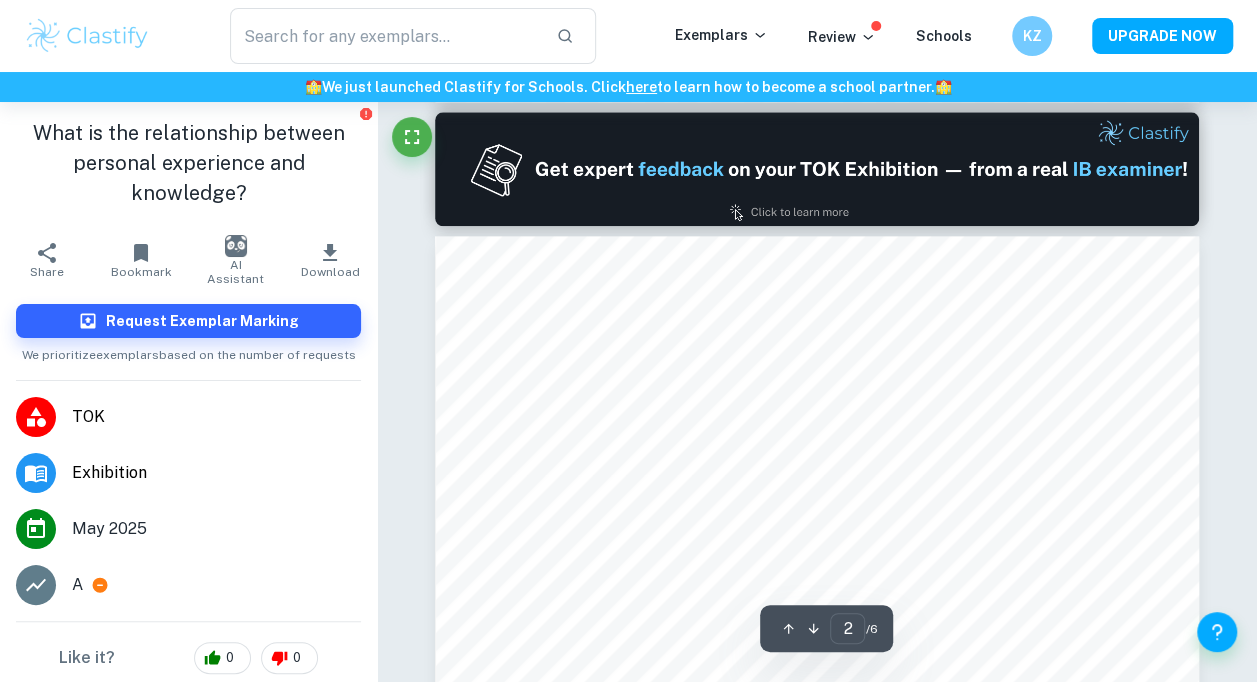 scroll, scrollTop: 1100, scrollLeft: 0, axis: vertical 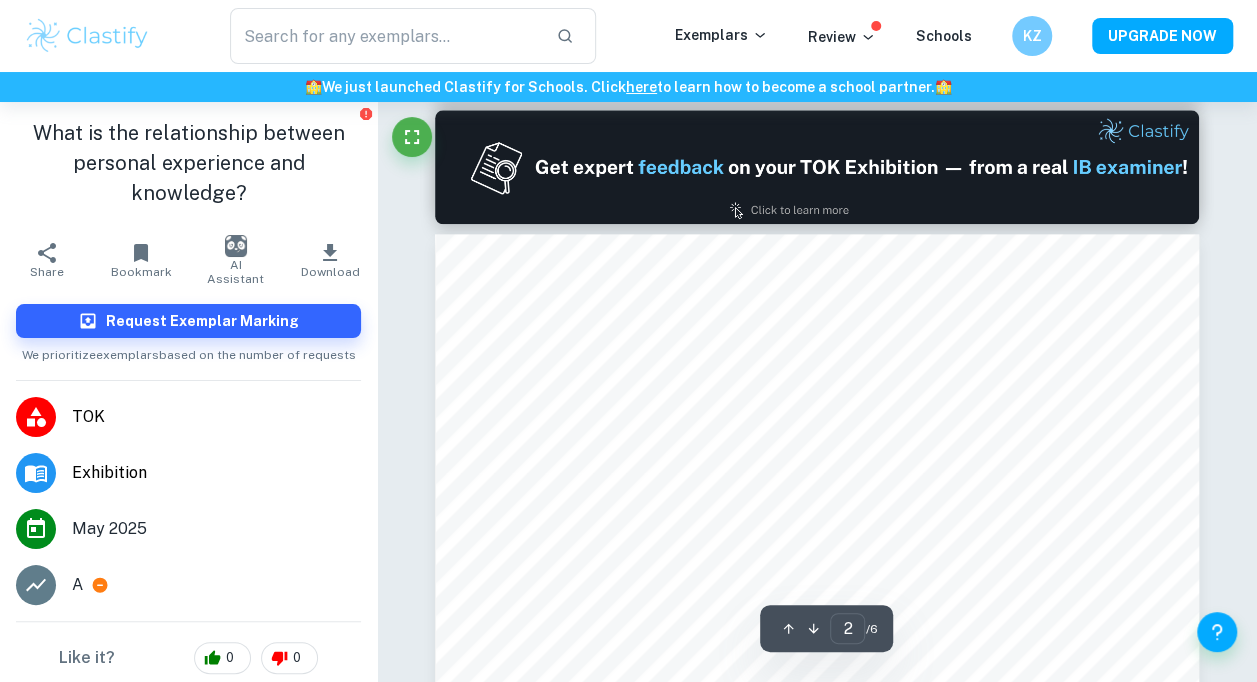 type on "the relationship between personal experience" 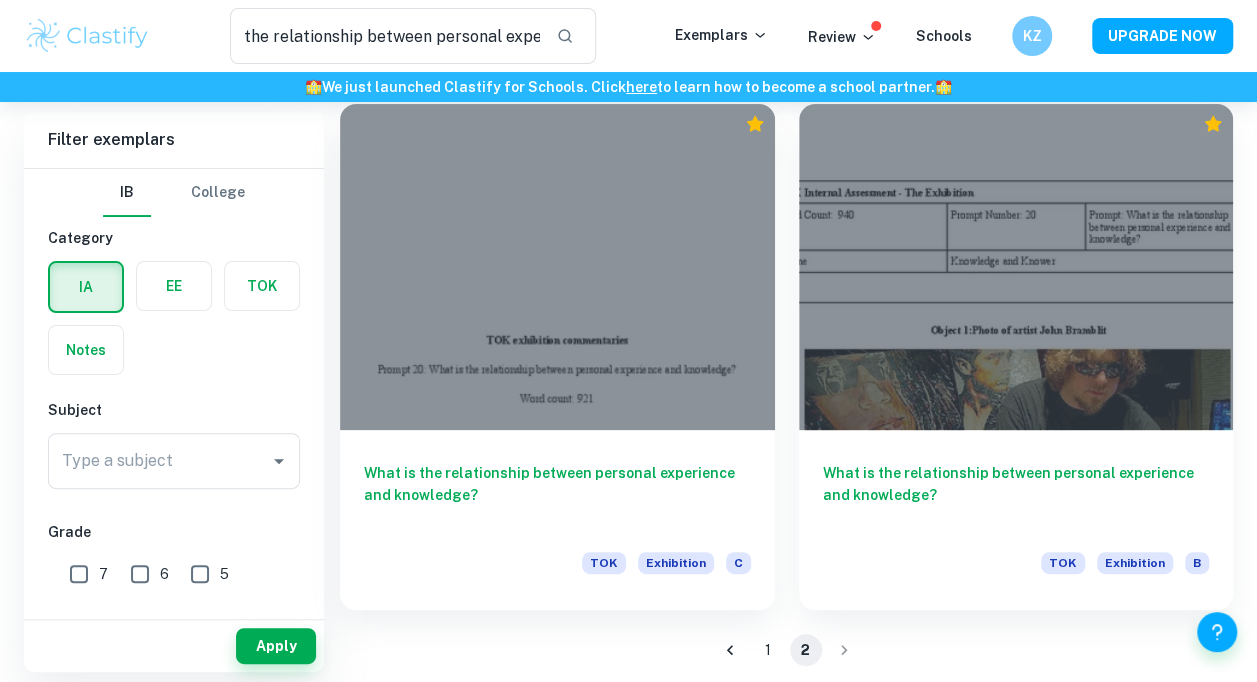 scroll, scrollTop: 3830, scrollLeft: 0, axis: vertical 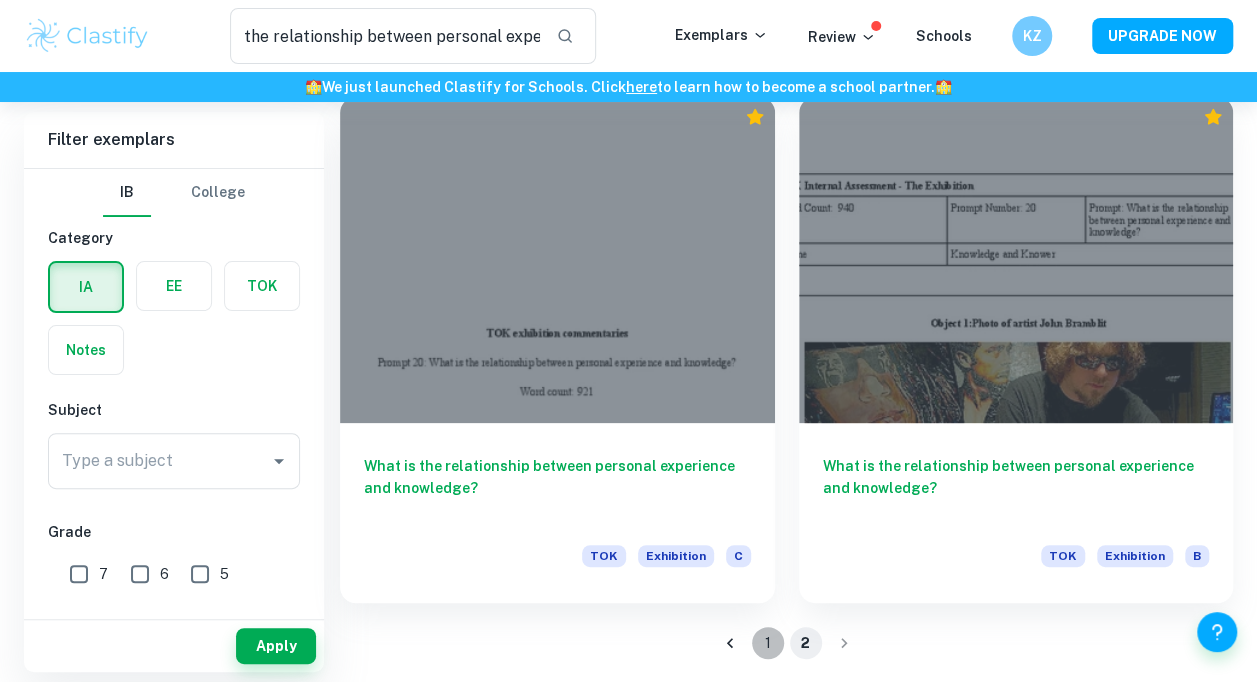 click on "1" at bounding box center (768, 643) 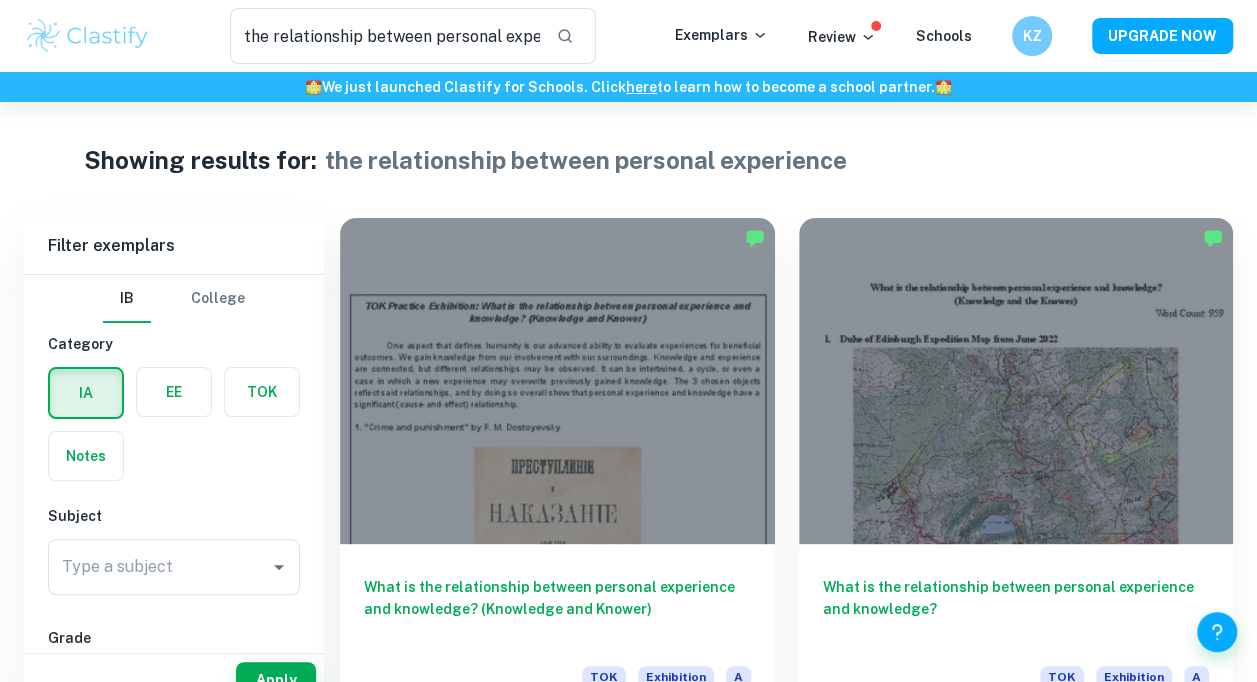 scroll, scrollTop: 100, scrollLeft: 0, axis: vertical 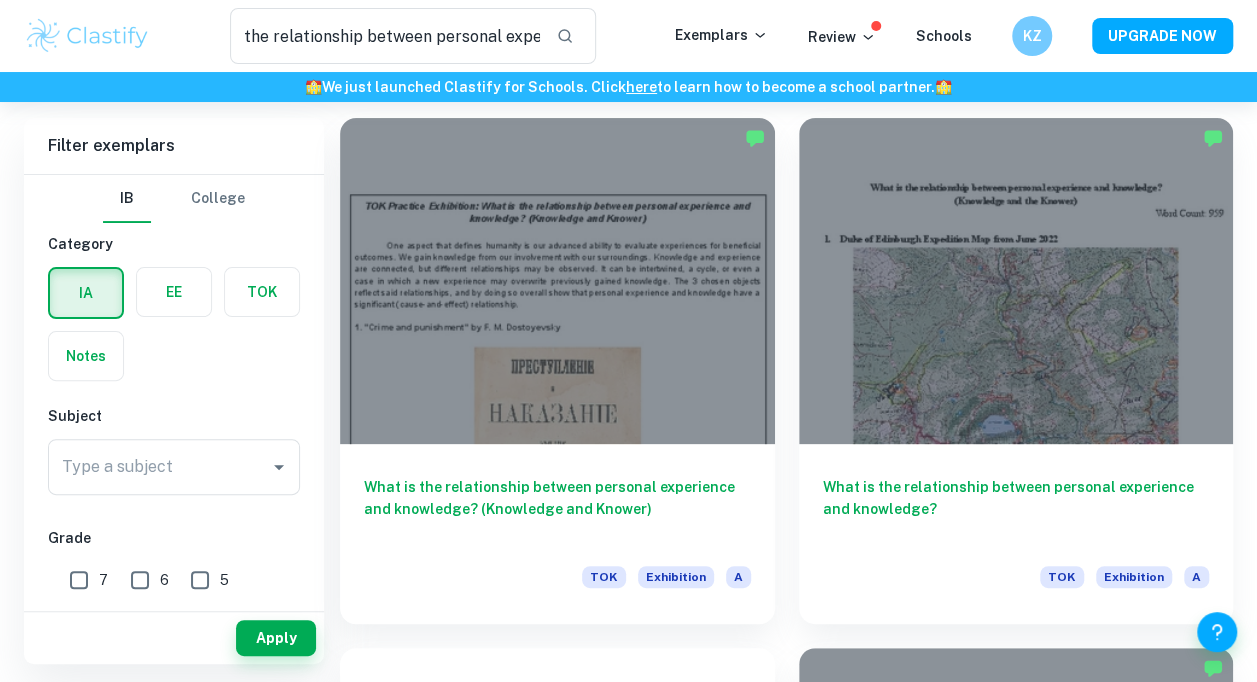click on "What is the relationship between personal experience and knowledge? (Knowledge and Knower) TOK Exhibition A" at bounding box center (557, 534) 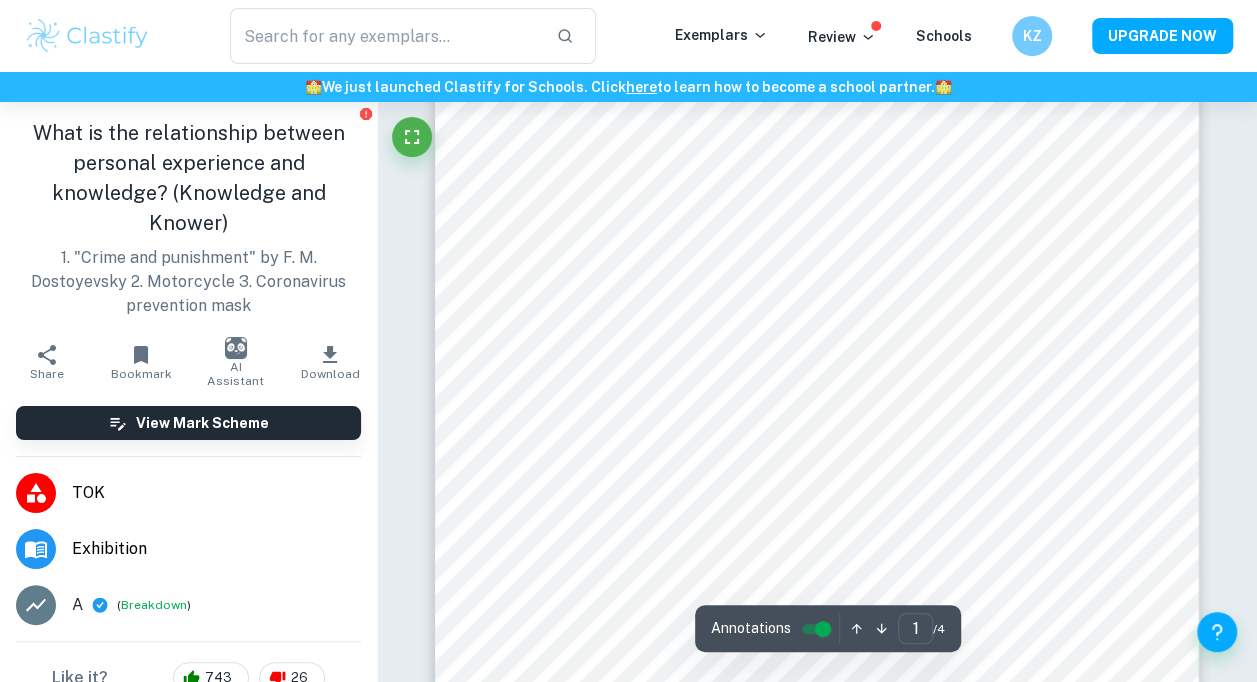 scroll, scrollTop: 200, scrollLeft: 0, axis: vertical 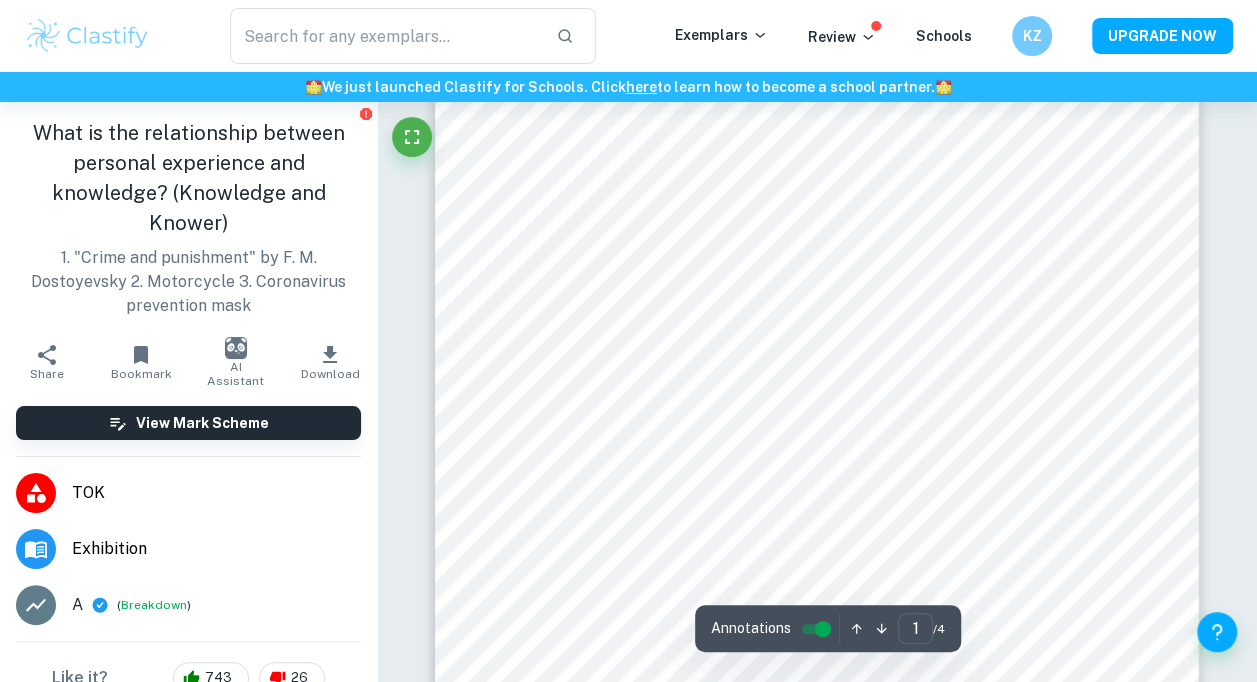 click on "Breakdown" at bounding box center [154, 605] 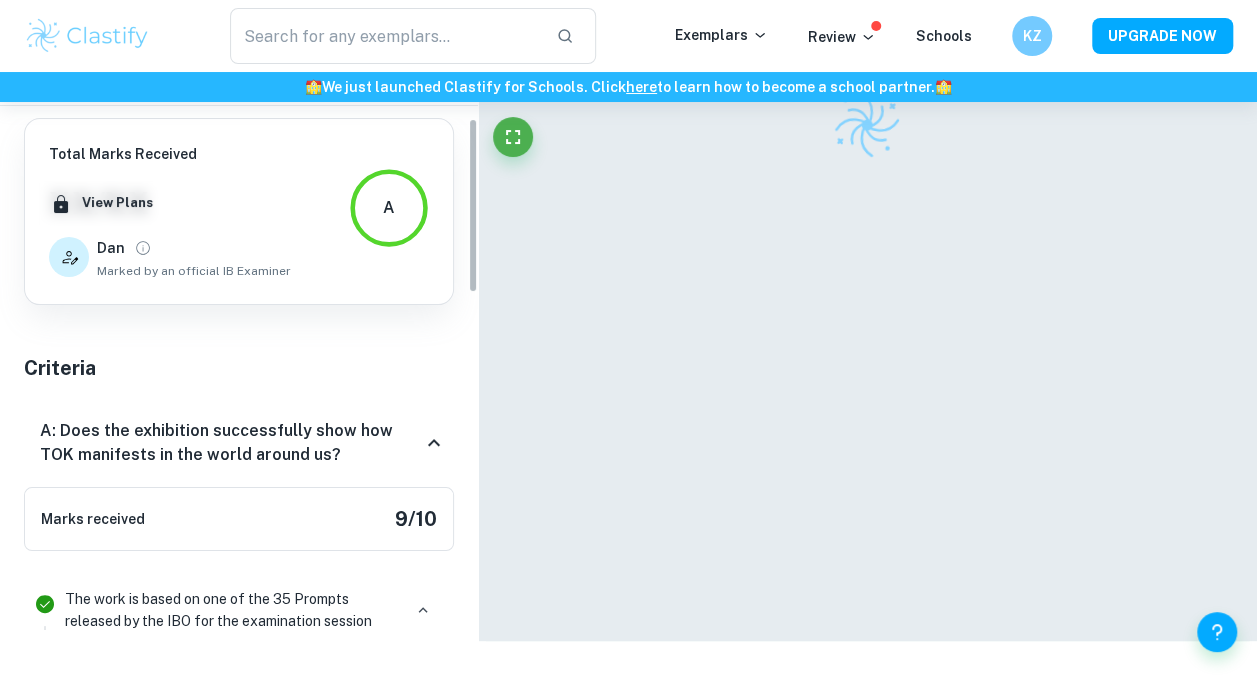 scroll, scrollTop: 102, scrollLeft: 0, axis: vertical 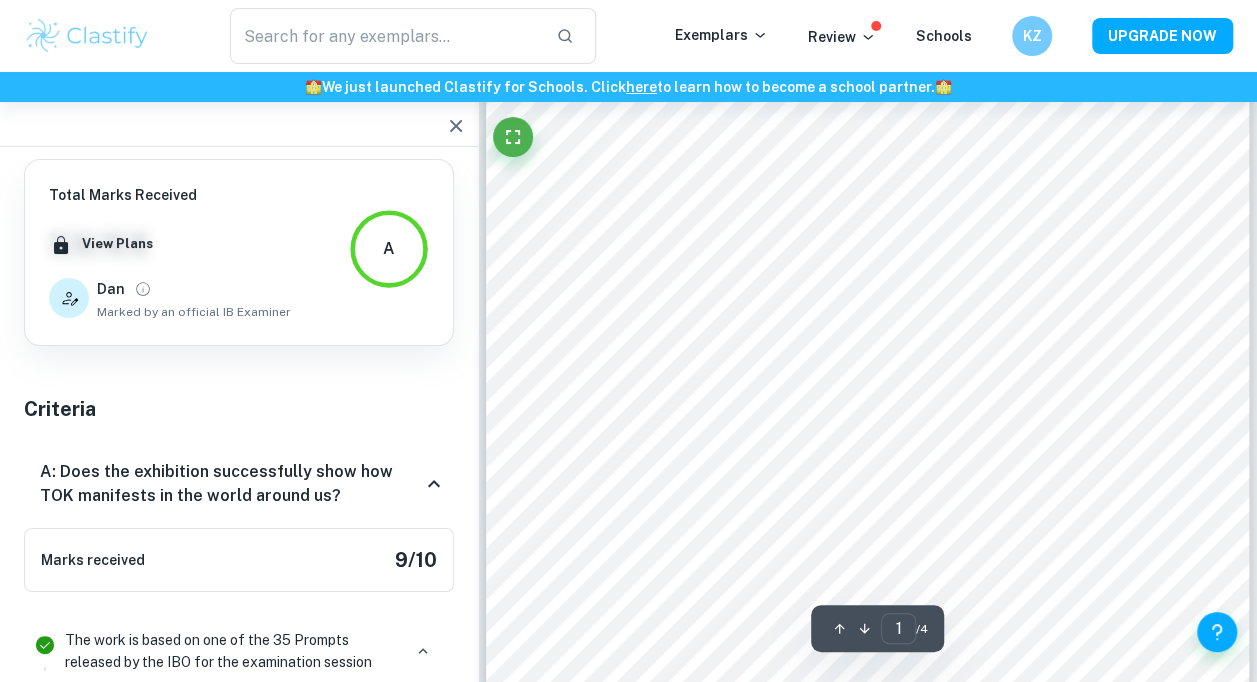 click 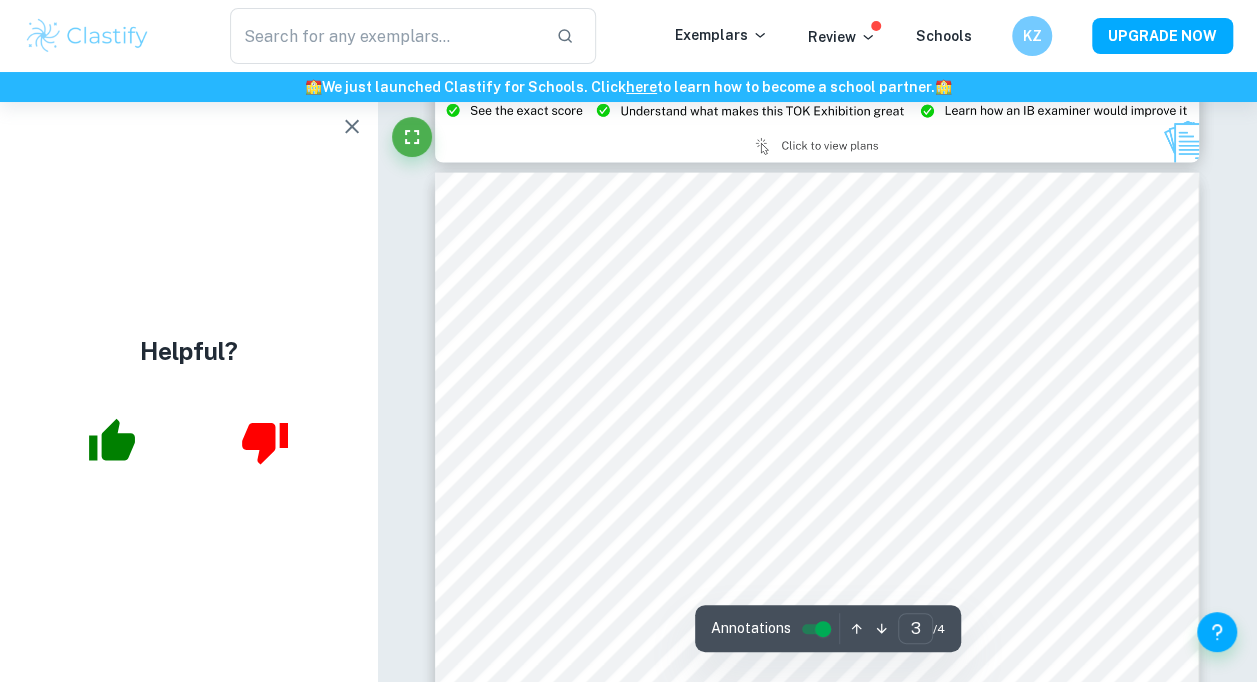 scroll, scrollTop: 2302, scrollLeft: 0, axis: vertical 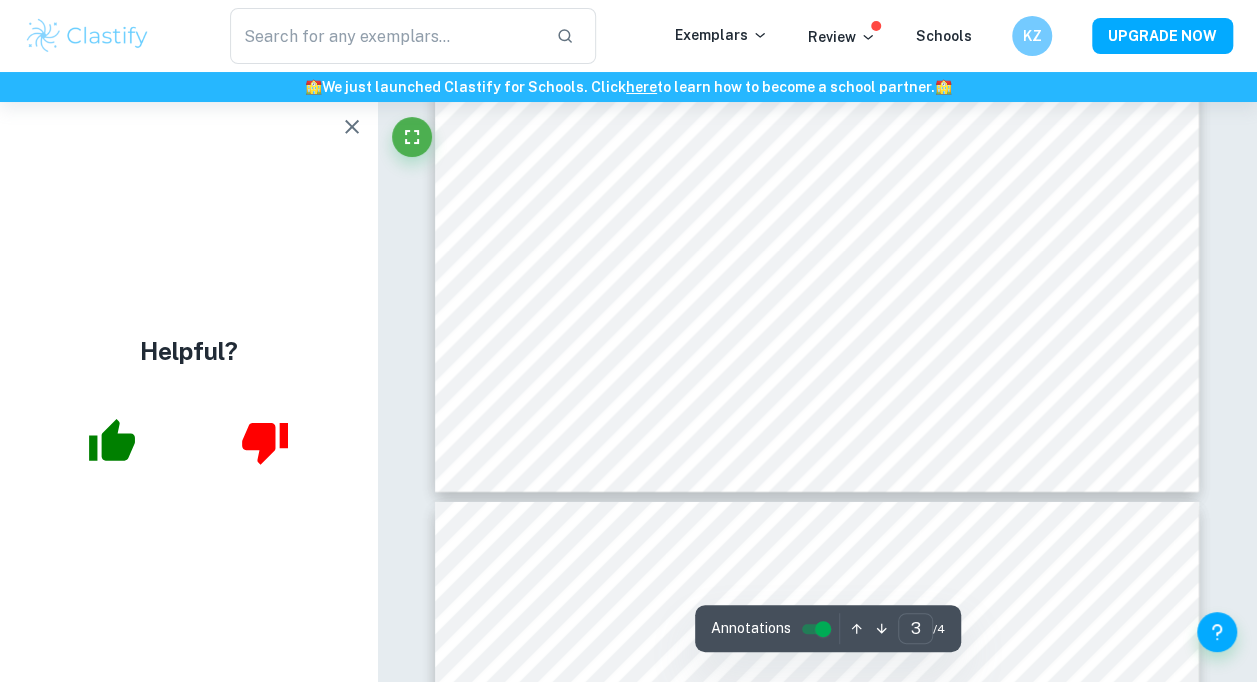 type on "4" 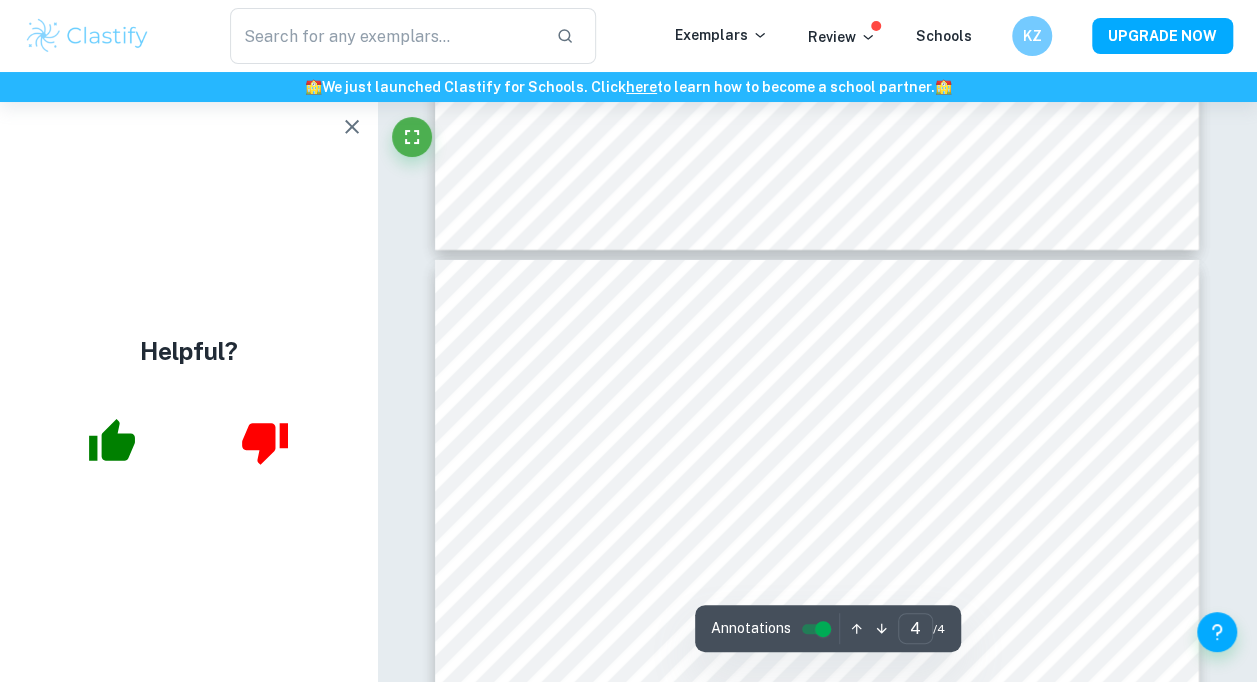 scroll, scrollTop: 3302, scrollLeft: 0, axis: vertical 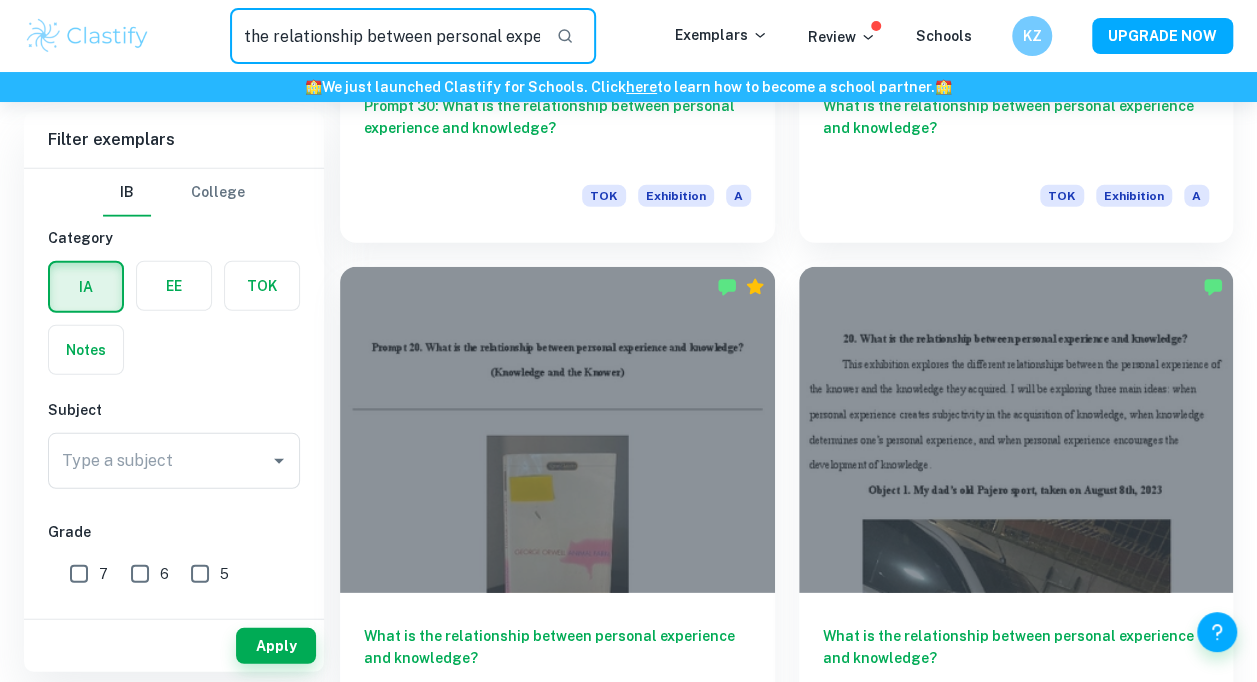 click on "the relationship between personal experience" at bounding box center (385, 36) 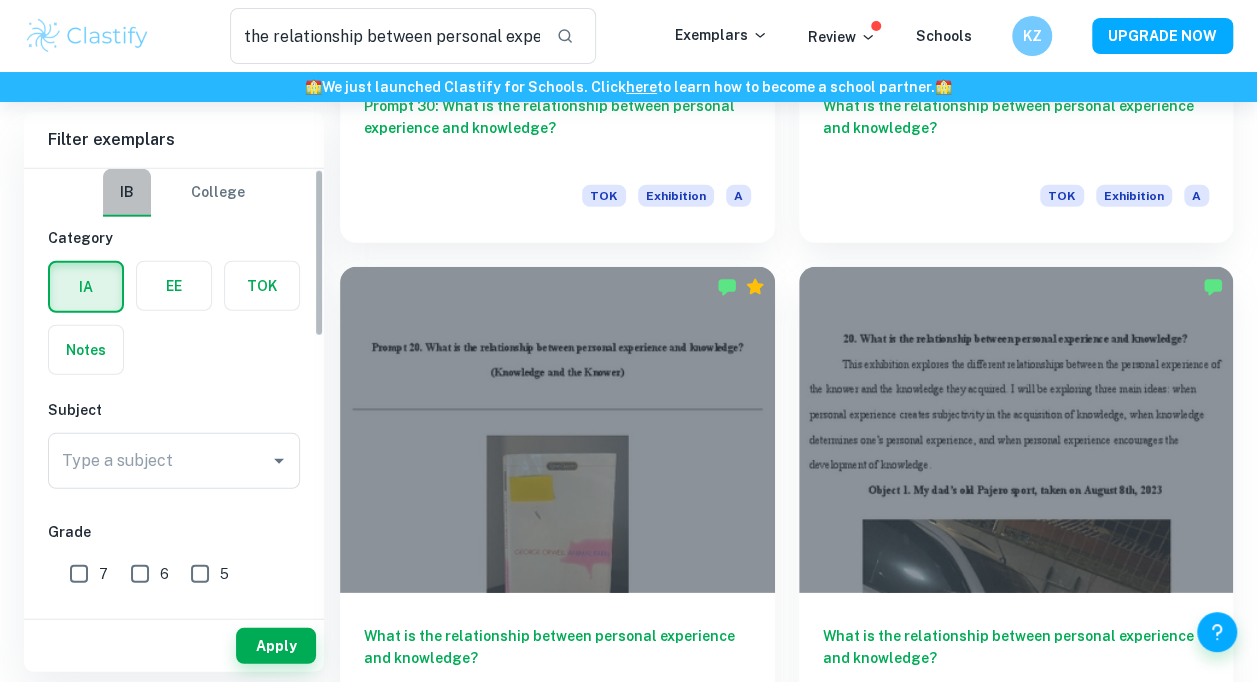 click on "IB" at bounding box center [127, 193] 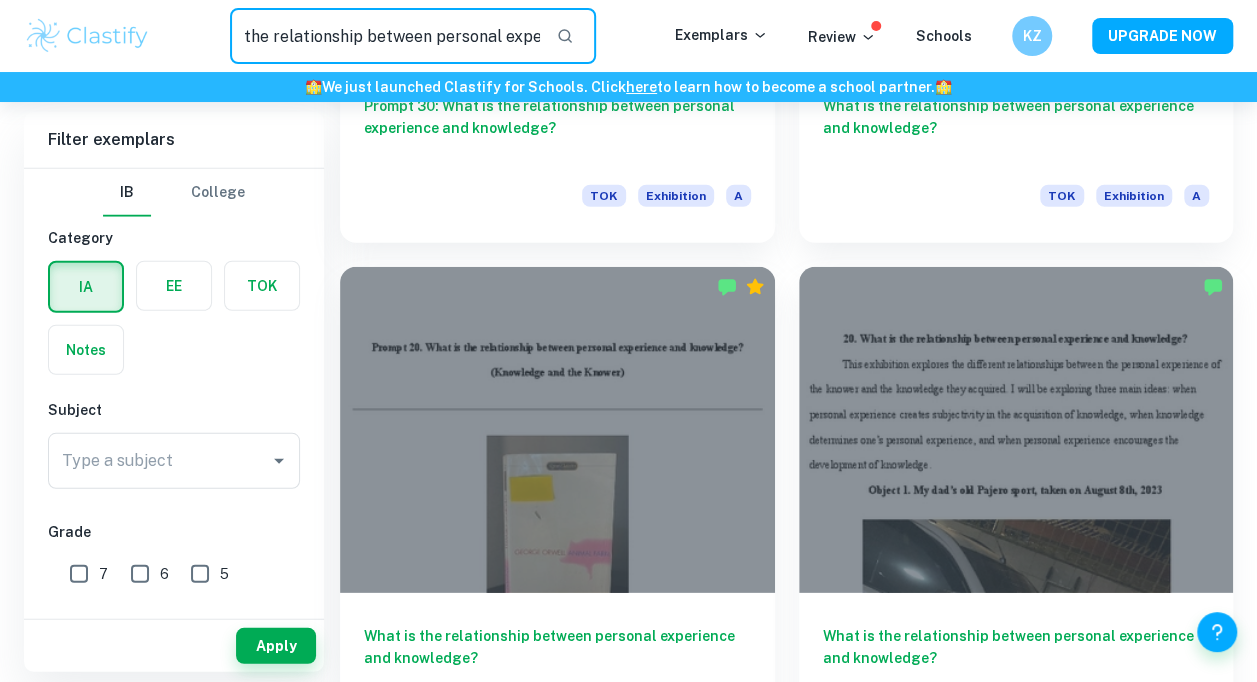 click on "the relationship between personal experience" at bounding box center [385, 36] 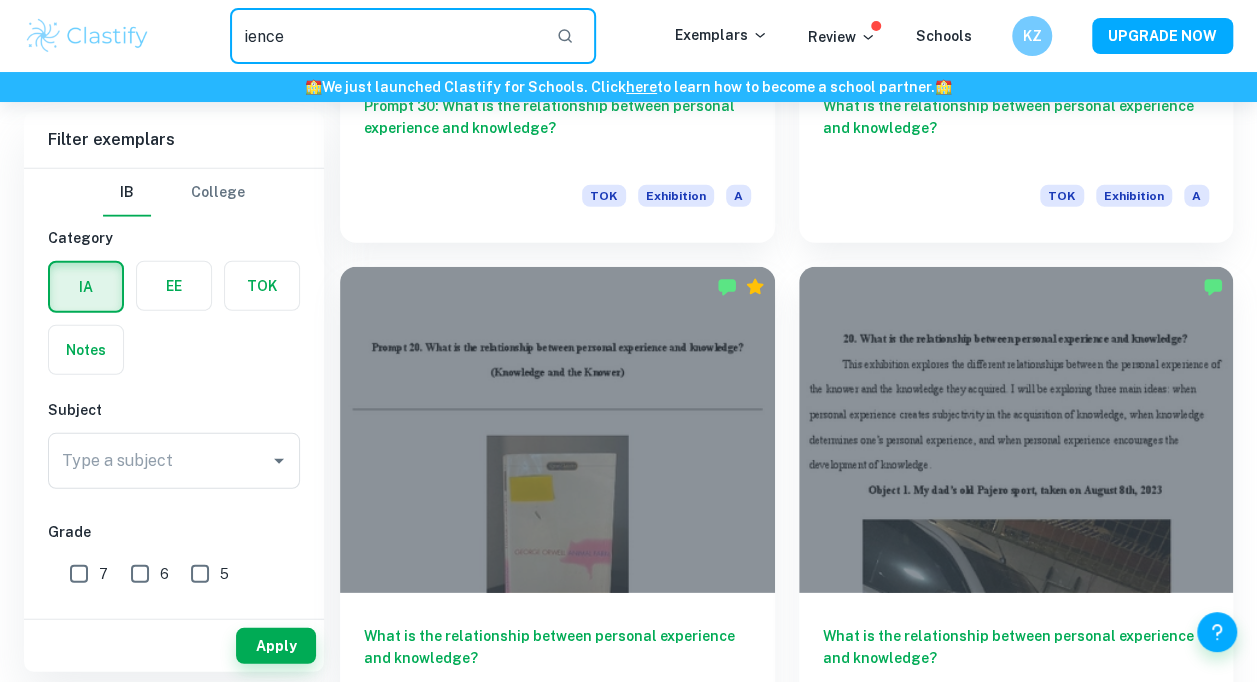 drag, startPoint x: 313, startPoint y: 42, endPoint x: 137, endPoint y: 40, distance: 176.01137 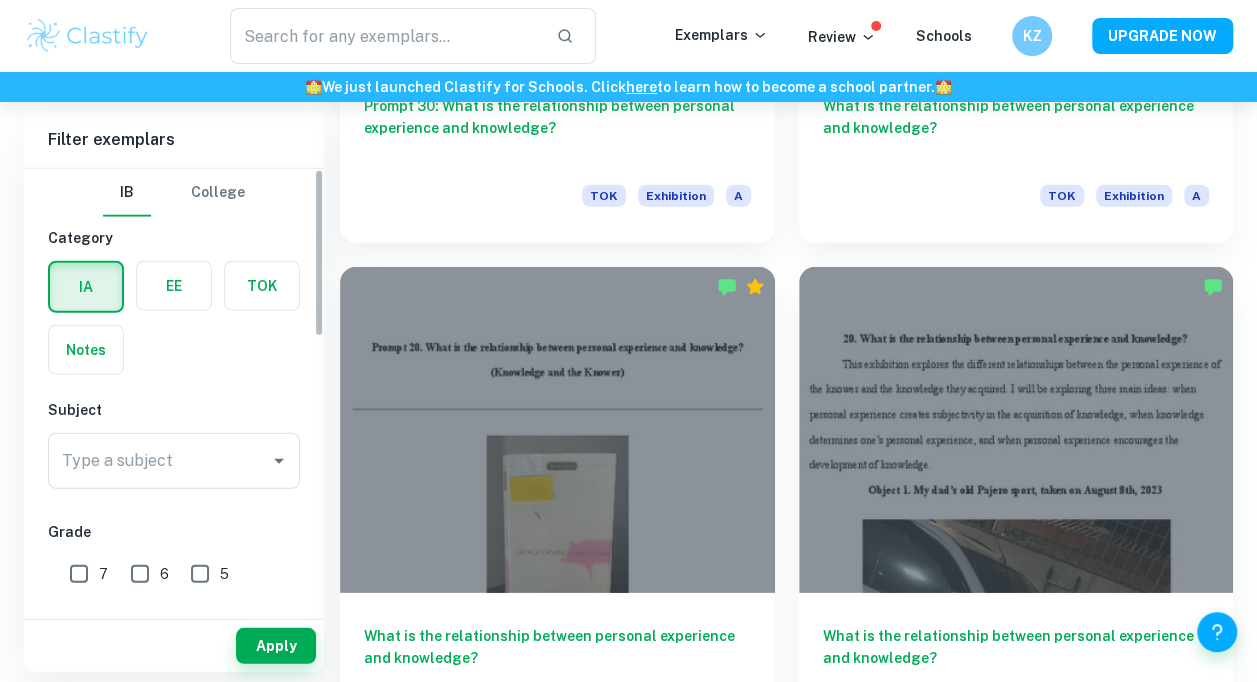 click on "Apply" at bounding box center (276, 646) 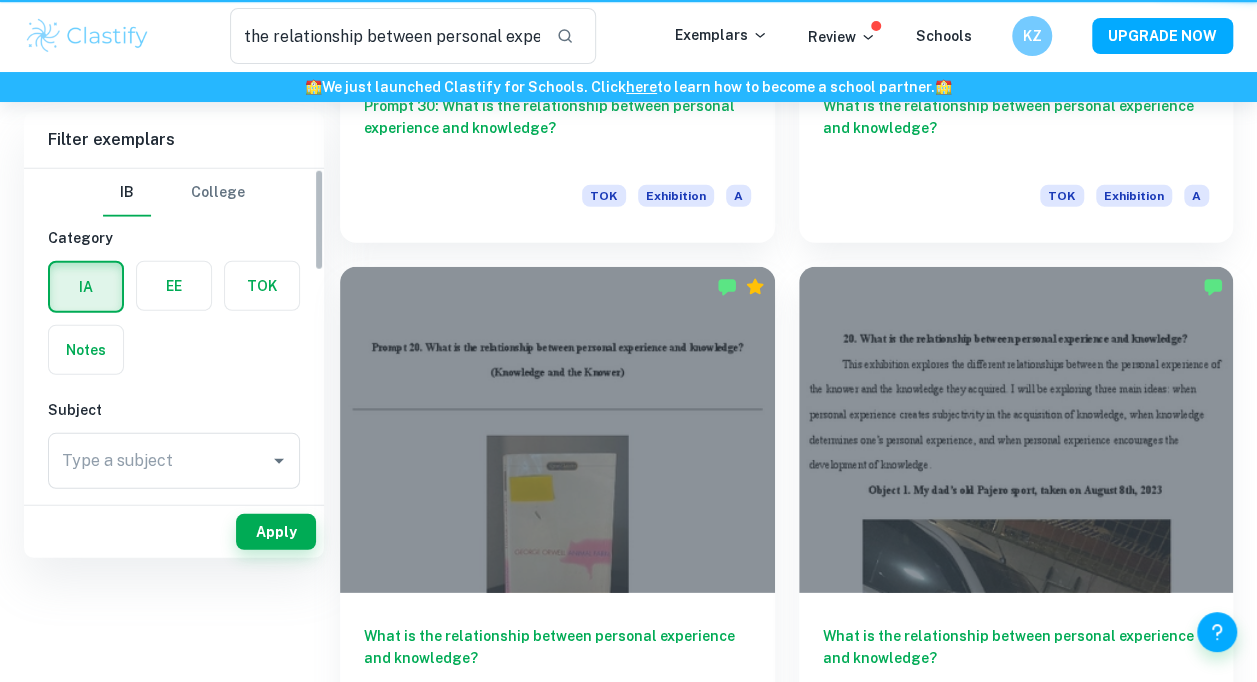 scroll, scrollTop: 0, scrollLeft: 0, axis: both 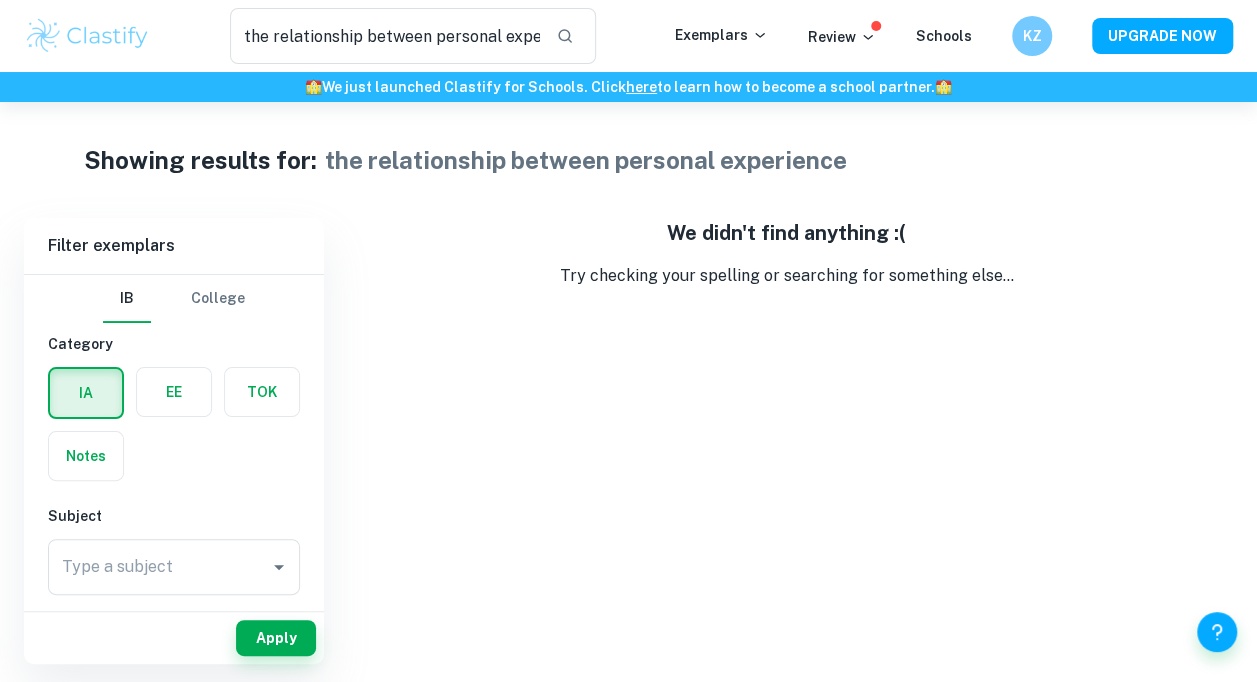 click at bounding box center [87, 36] 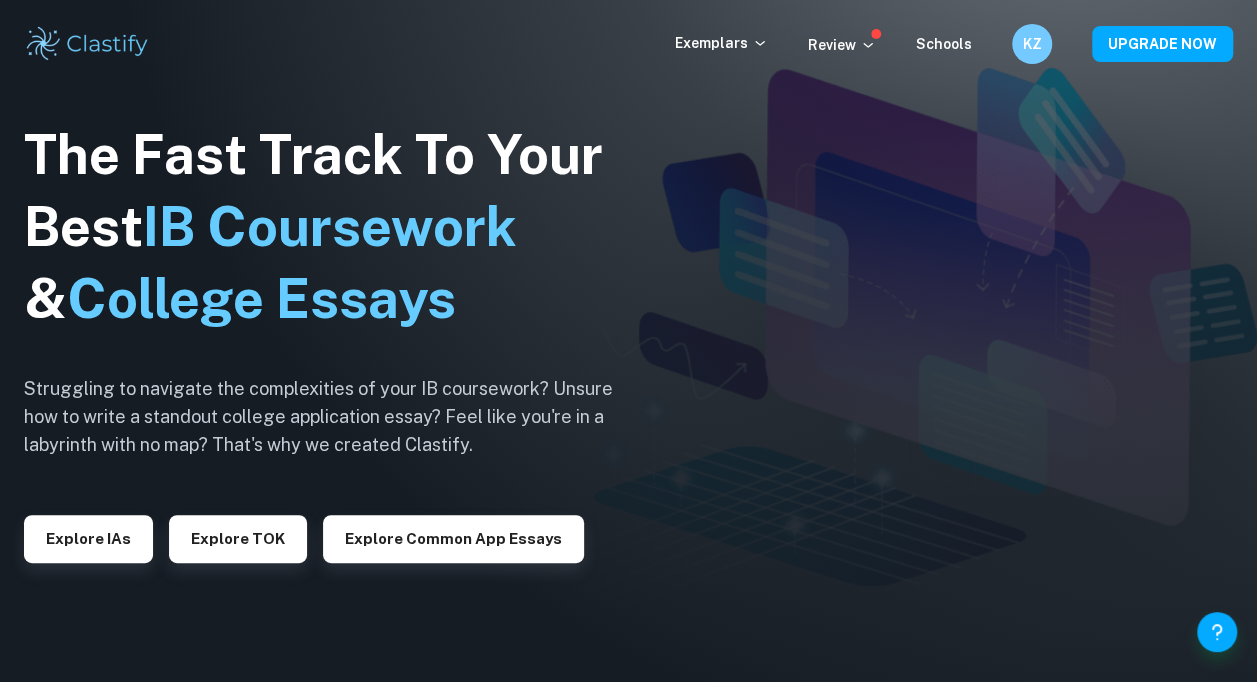drag, startPoint x: 743, startPoint y: 23, endPoint x: 736, endPoint y: 50, distance: 27.89265 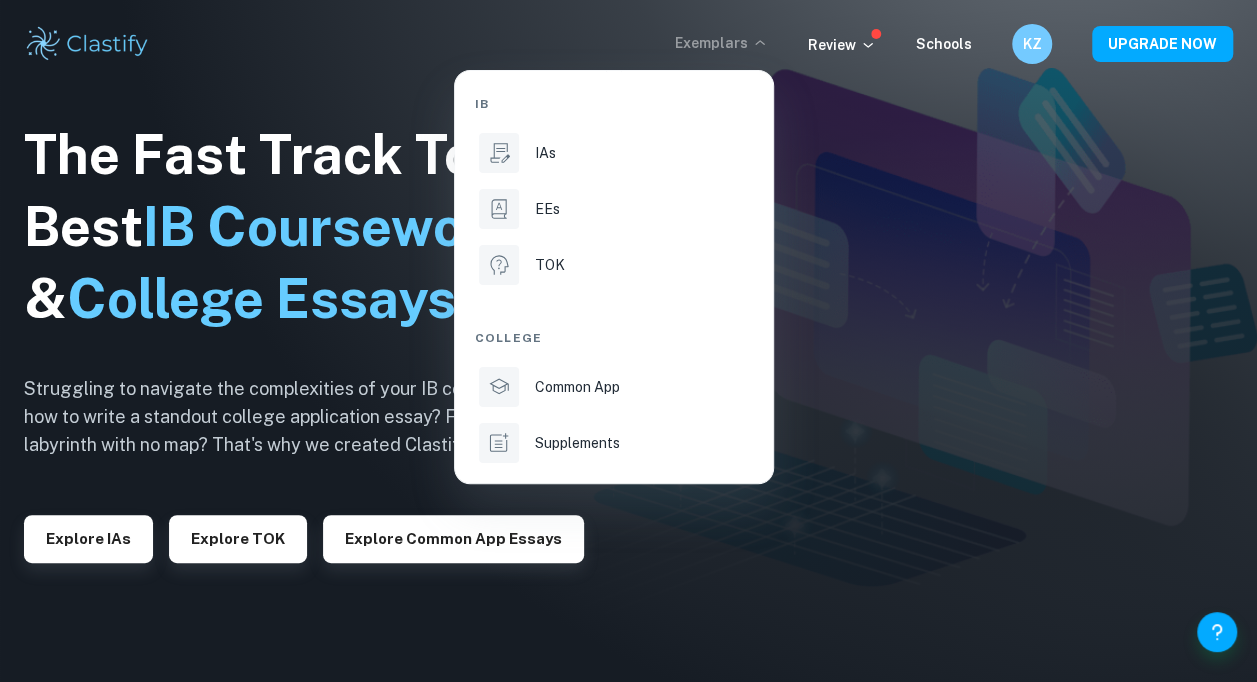 click on "TOK" at bounding box center (642, 265) 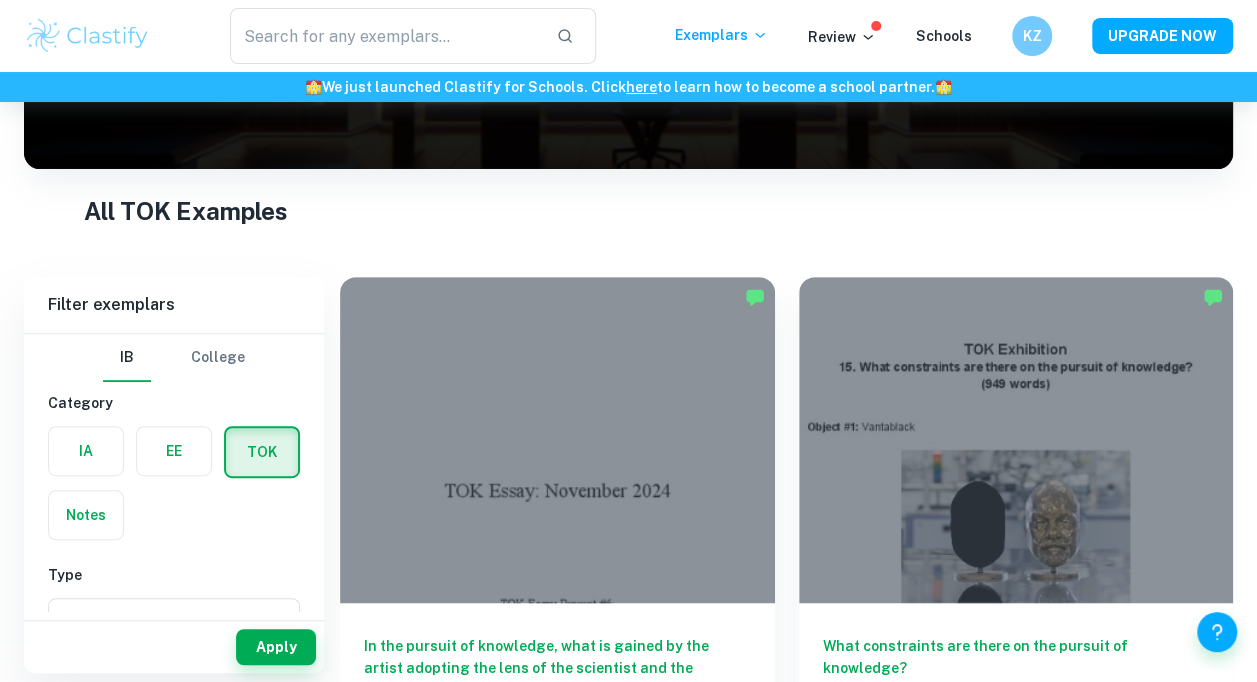 scroll, scrollTop: 300, scrollLeft: 0, axis: vertical 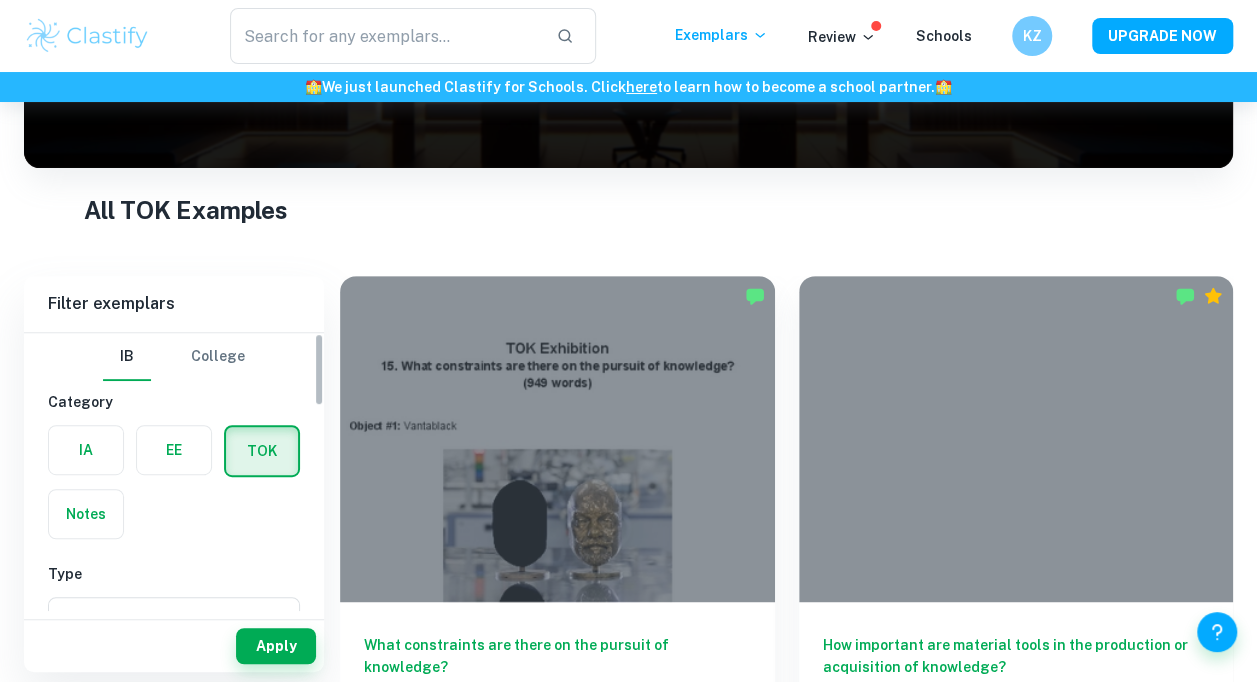 click at bounding box center (86, 450) 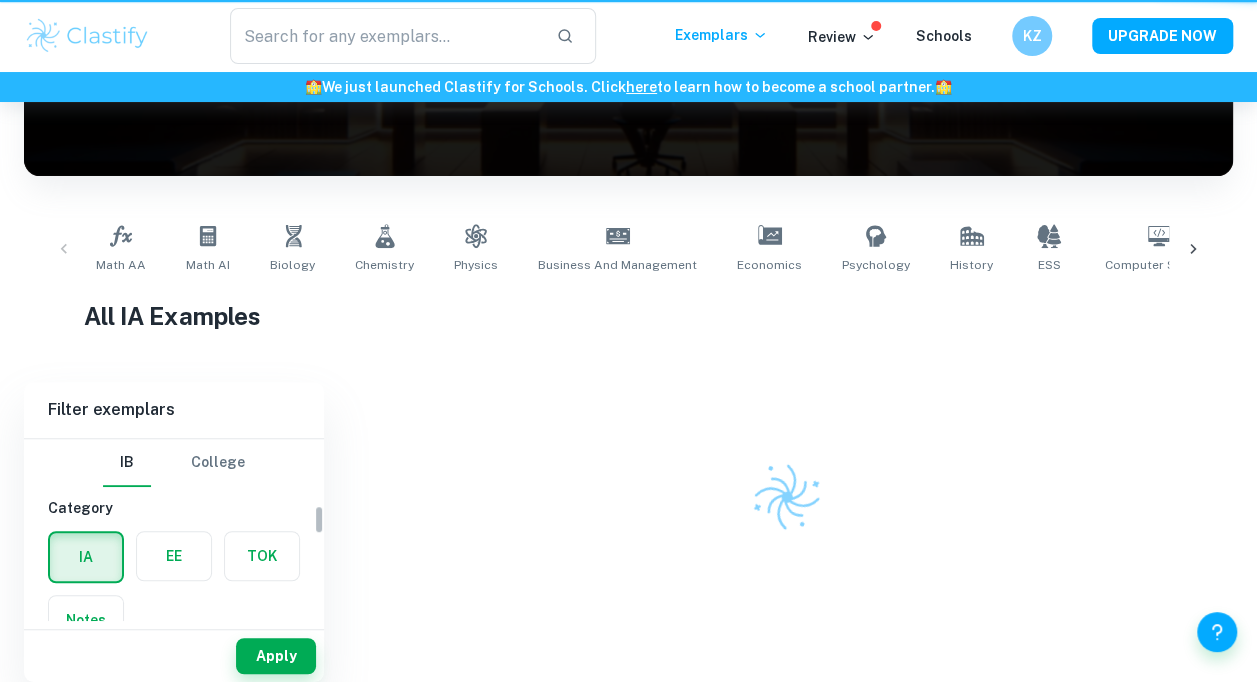 scroll, scrollTop: 0, scrollLeft: 0, axis: both 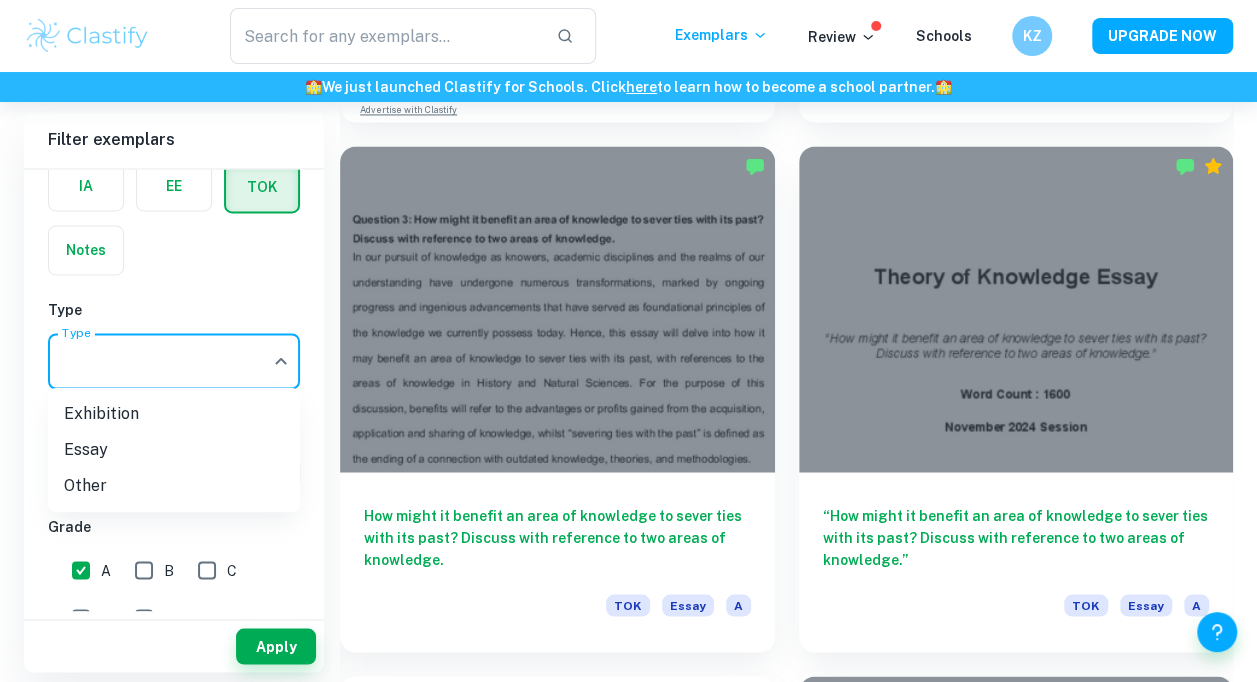 click on "We value your privacy We use cookies to enhance your browsing experience, serve personalised ads or content, and analyse our traffic. By clicking "Accept All", you consent to our use of cookies.   Cookie Policy Customise   Reject All   Accept All   Customise Consent Preferences   We use cookies to help you navigate efficiently and perform certain functions. You will find detailed information about all cookies under each consent category below. The cookies that are categorised as "Necessary" are stored on your browser as they are essential for enabling the basic functionalities of the site. ...  Show more For more information on how Google's third-party cookies operate and handle your data, see:   Google Privacy Policy Necessary Always Active Necessary cookies are required to enable the basic features of this site, such as providing secure log-in or adjusting your consent preferences. These cookies do not store any personally identifiable data. Functional Analytics Performance Advertisement Uncategorised" at bounding box center [628, -1047] 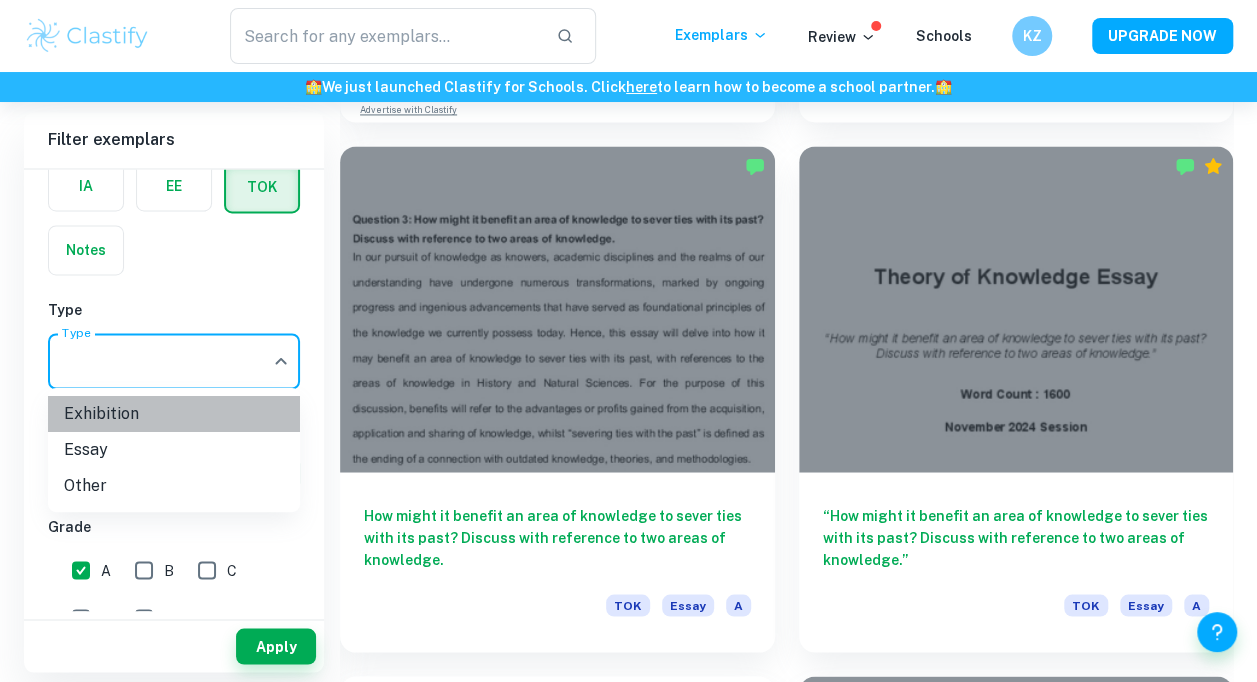 click on "Exhibition" at bounding box center (174, 414) 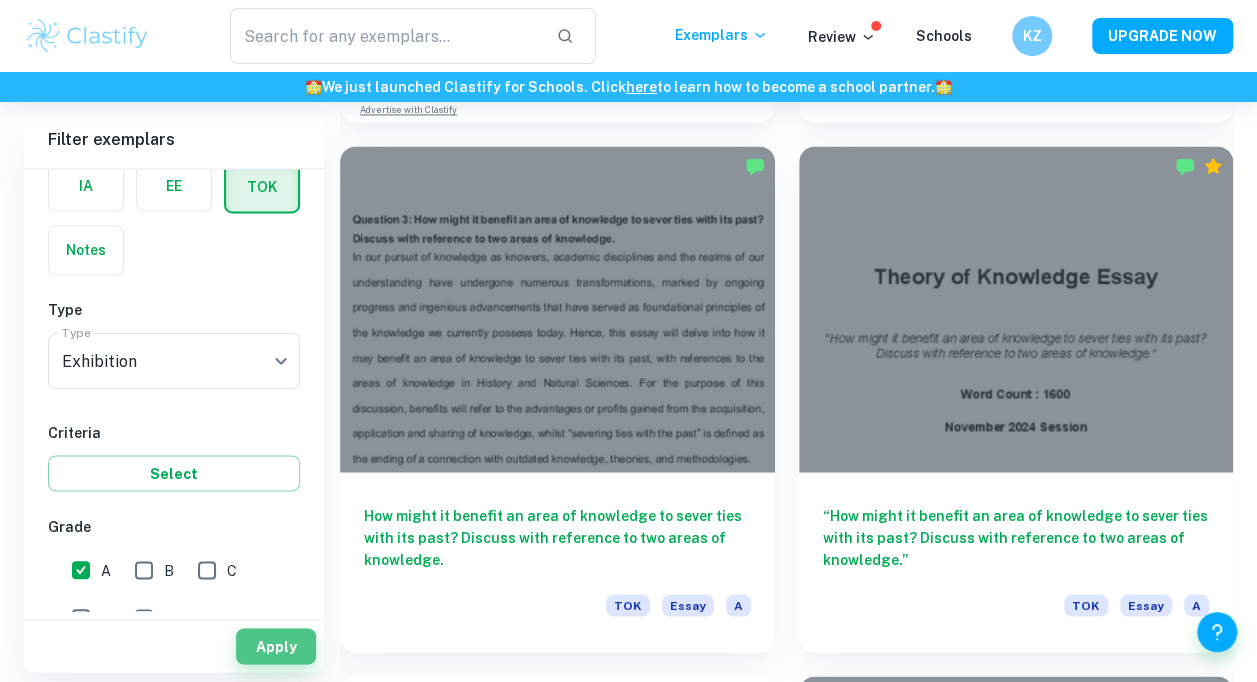 click on "Apply" at bounding box center [276, 646] 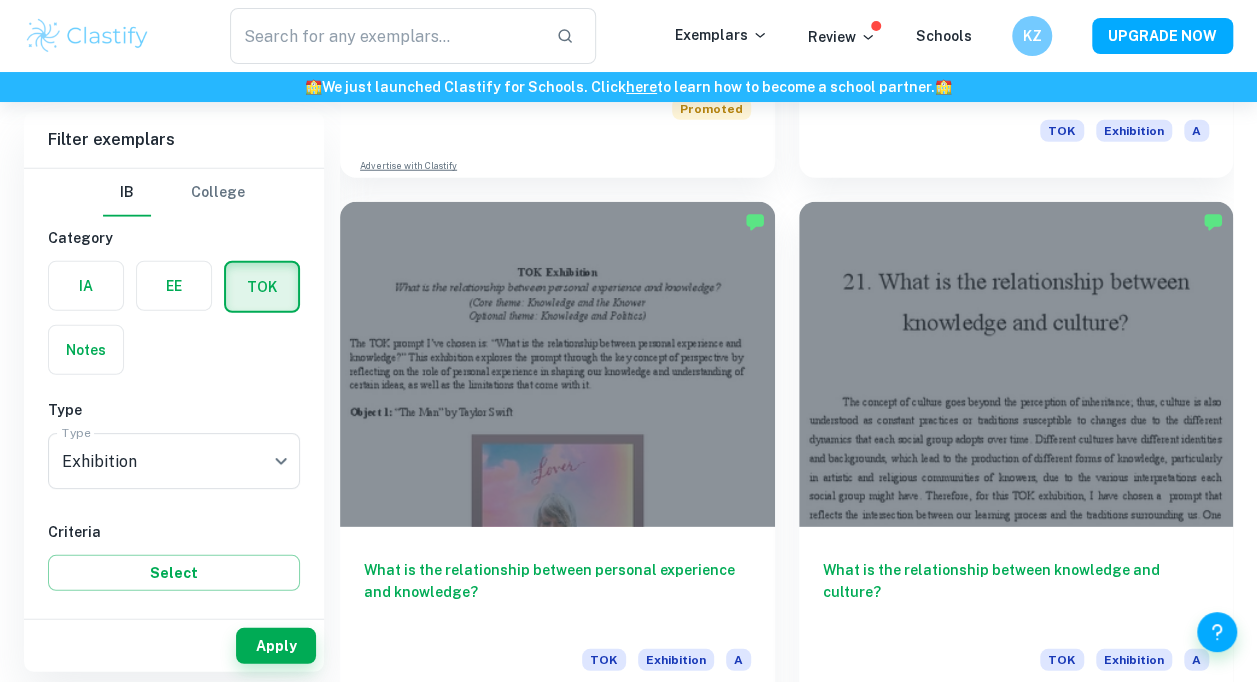 scroll, scrollTop: 2600, scrollLeft: 0, axis: vertical 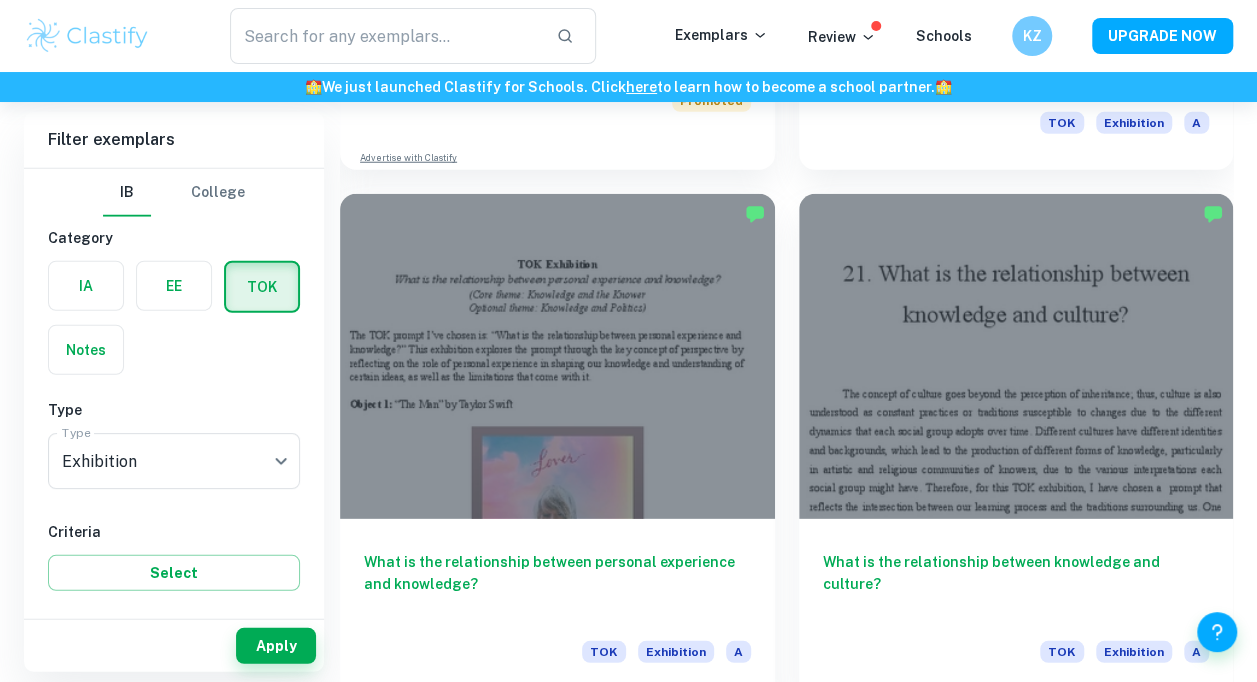 click at bounding box center (1016, 357) 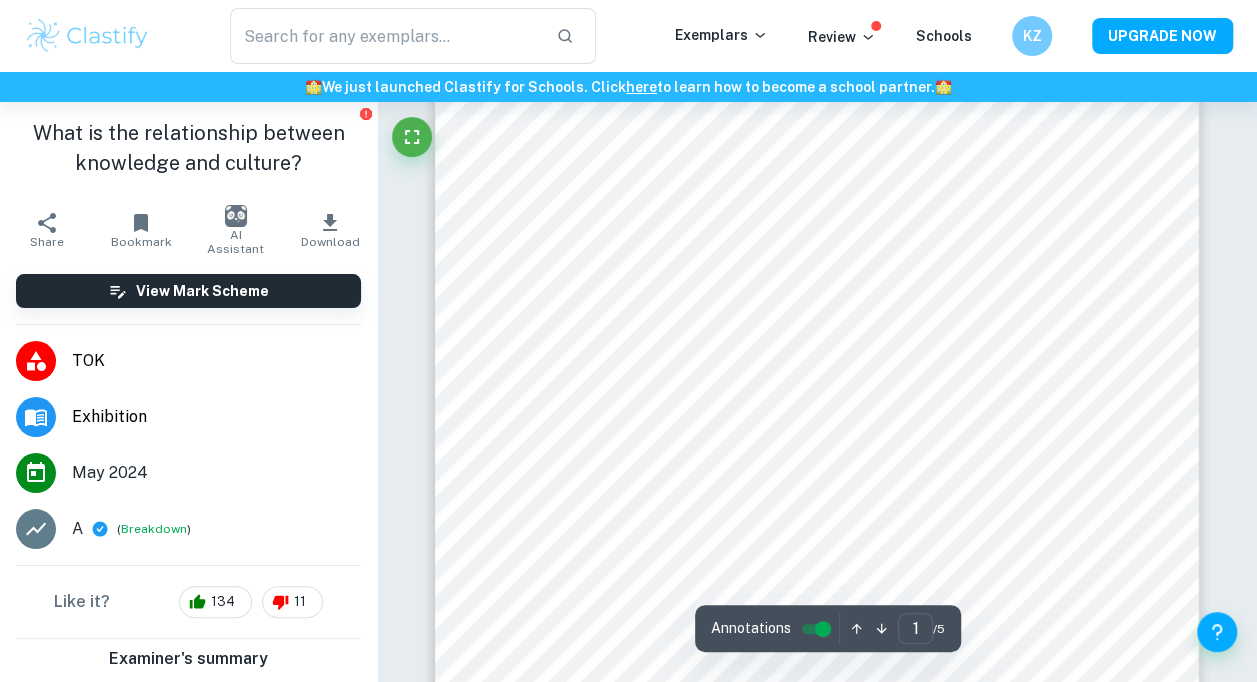 scroll, scrollTop: 500, scrollLeft: 0, axis: vertical 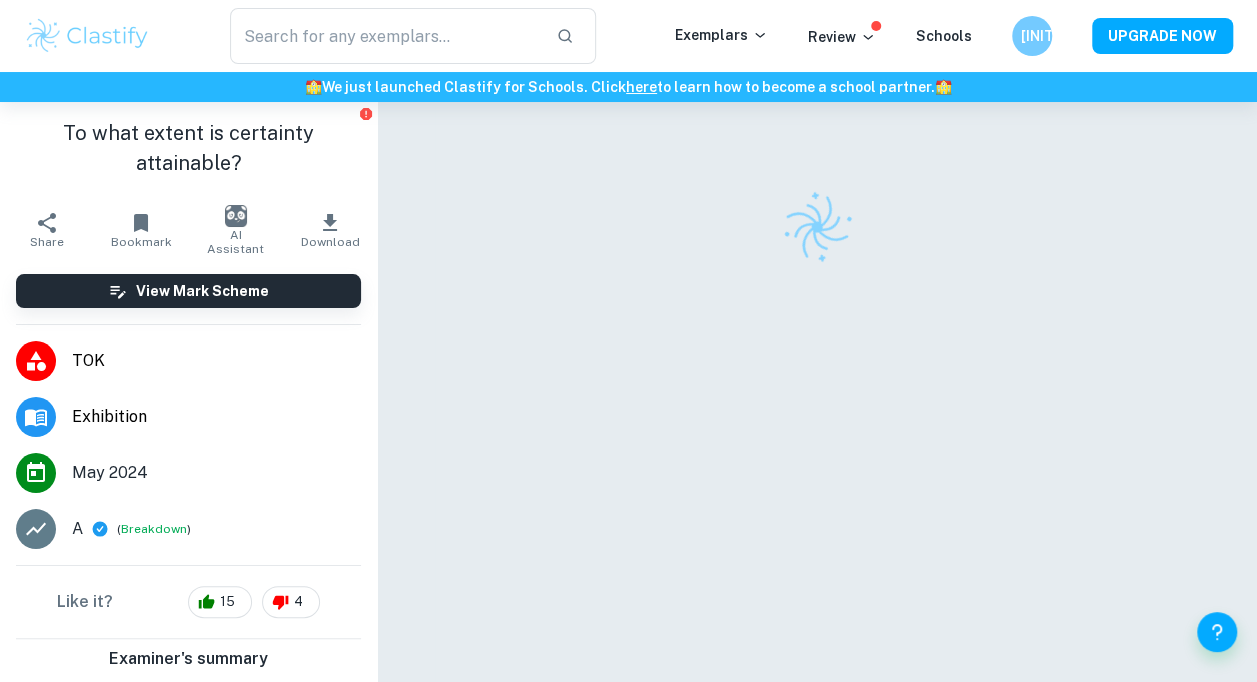 click on "UPGRADE NOW" at bounding box center [1162, 36] 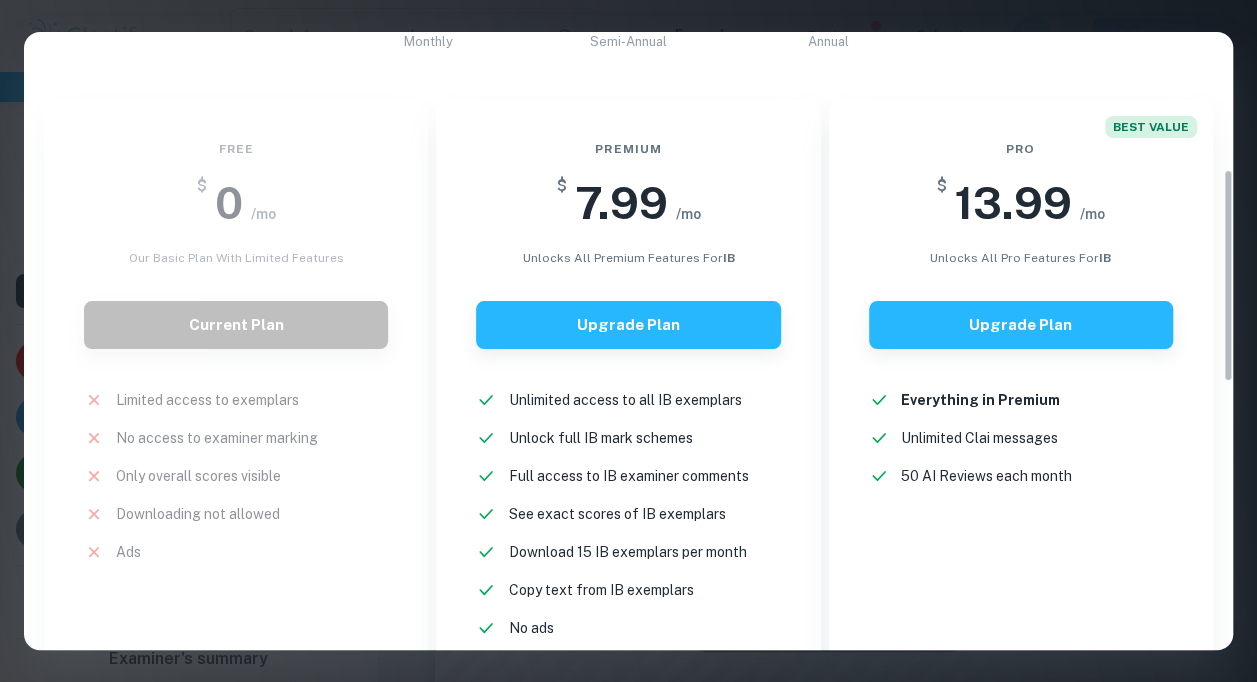 scroll, scrollTop: 400, scrollLeft: 0, axis: vertical 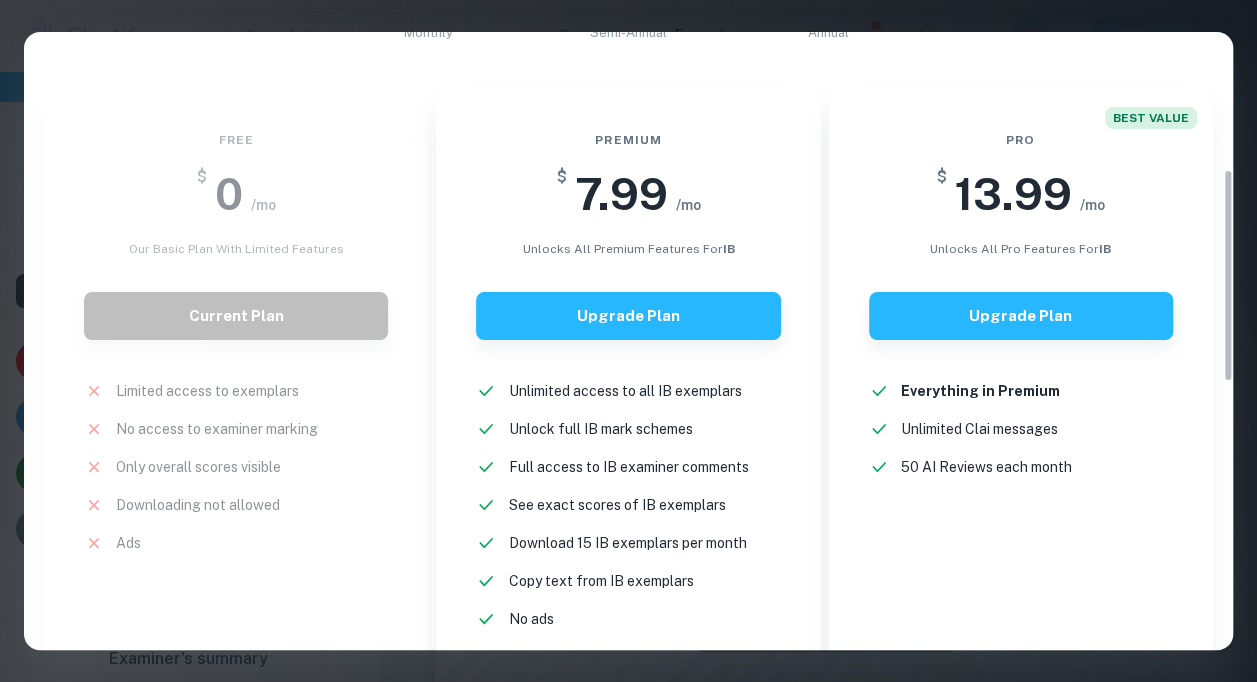 click on "Upgrade Plan" at bounding box center [1021, 316] 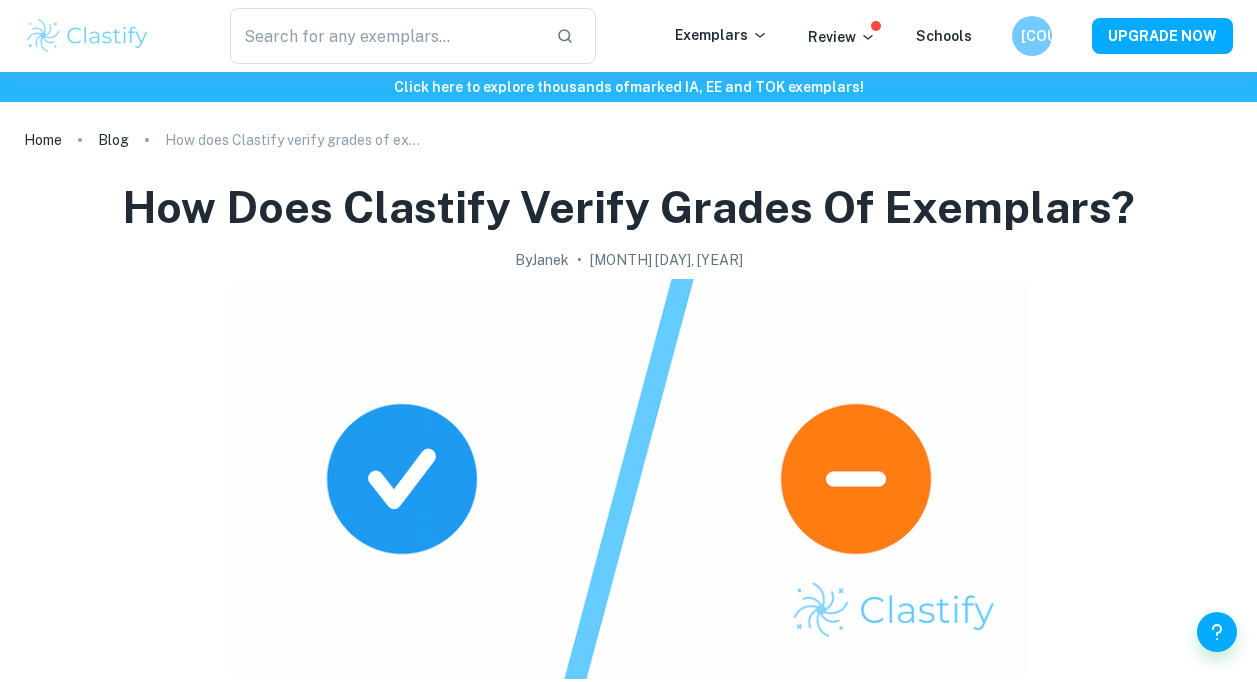 scroll, scrollTop: 0, scrollLeft: 0, axis: both 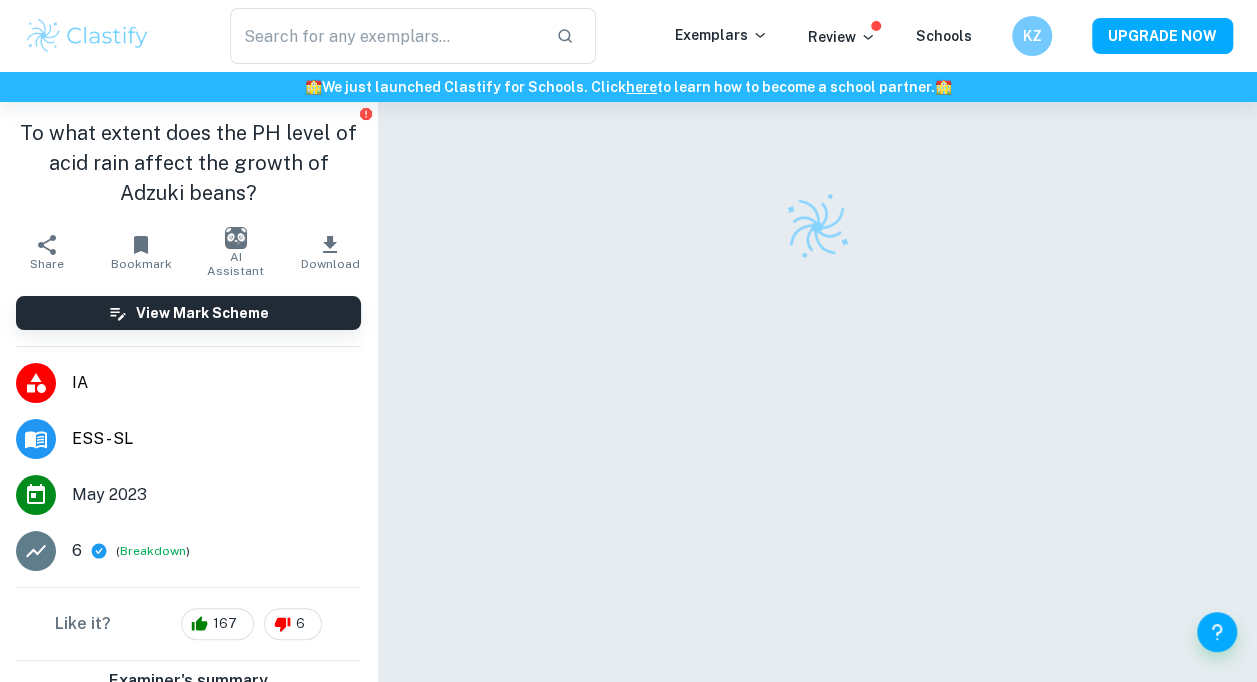 checkbox on "true" 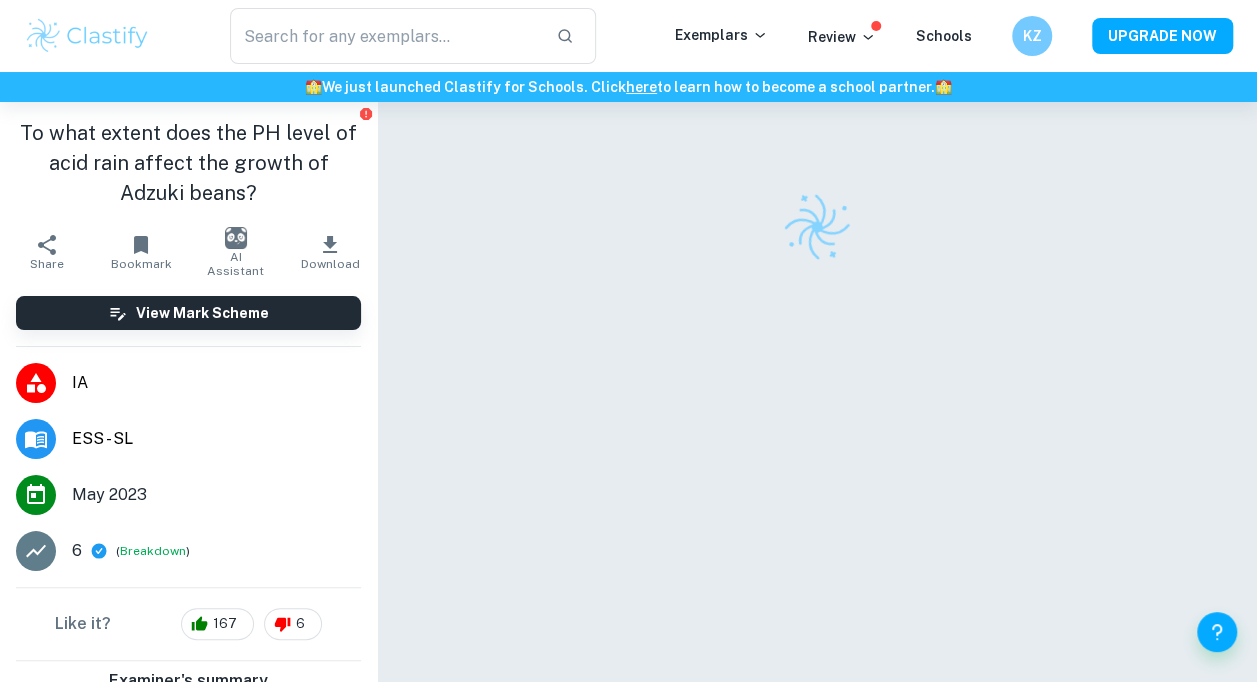 click on "​ Exemplars Review Schools KZ UPGRADE NOW" at bounding box center [628, 36] 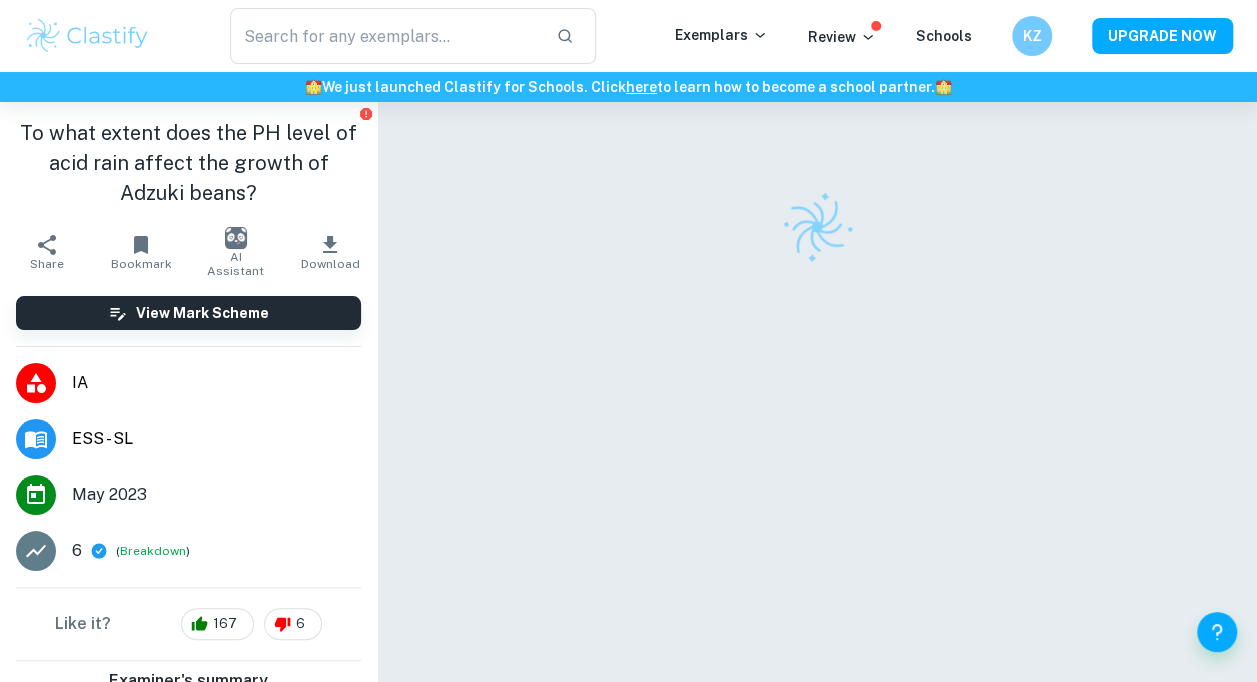 click at bounding box center (87, 36) 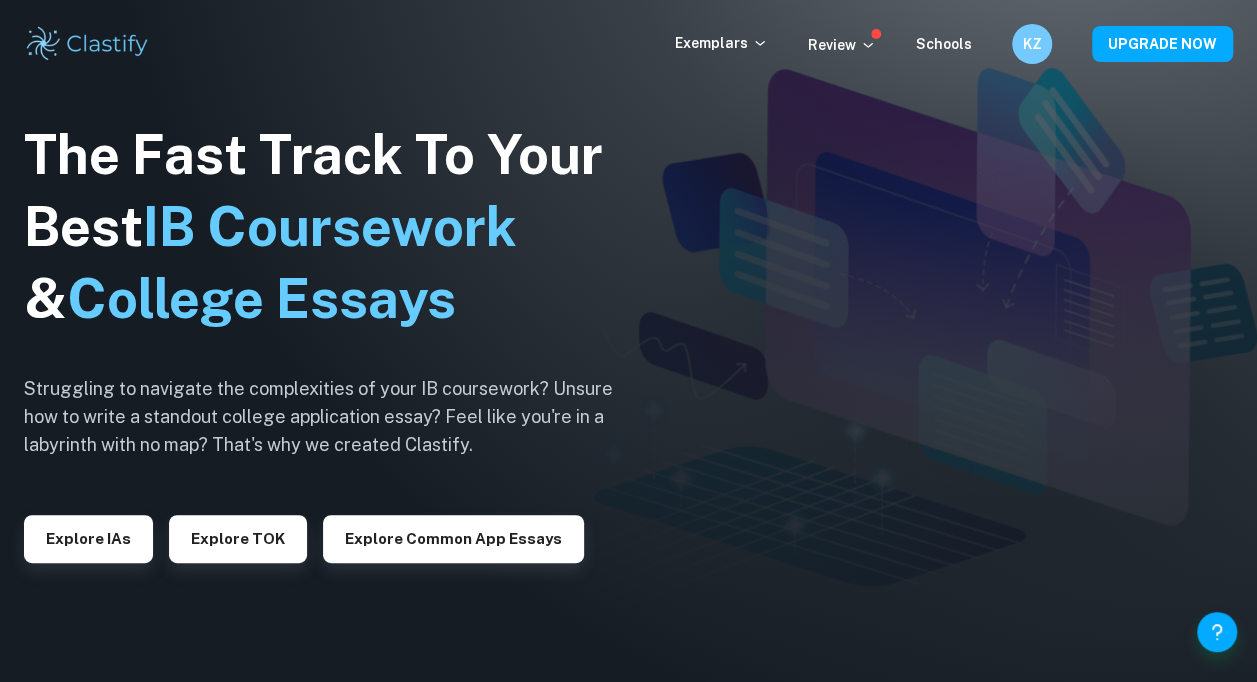 click on "Exemplars" at bounding box center [721, 43] 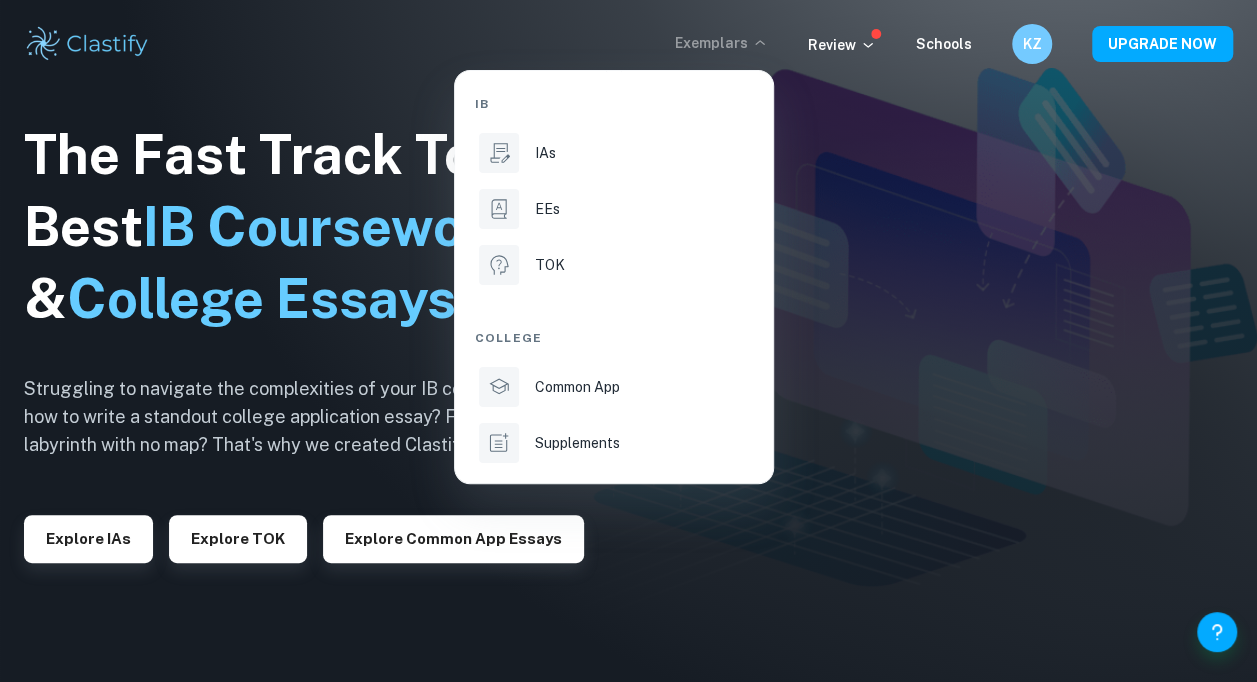 drag, startPoint x: 579, startPoint y: 272, endPoint x: 590, endPoint y: 279, distance: 13.038404 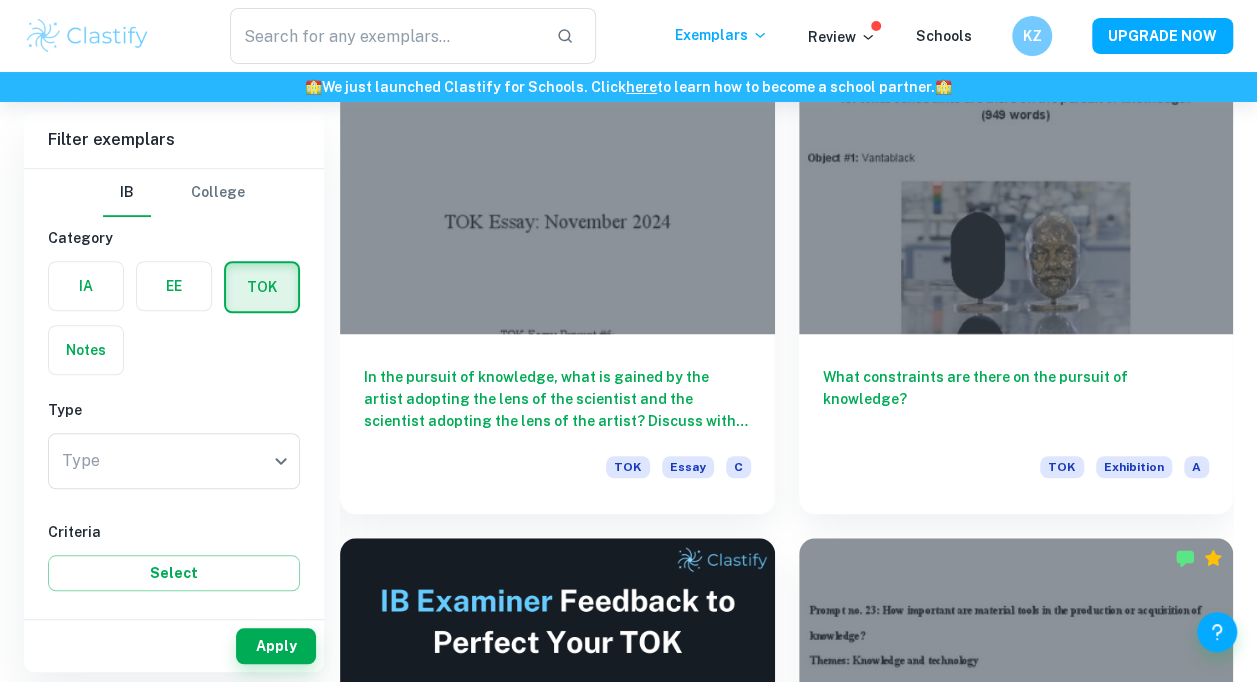 scroll, scrollTop: 600, scrollLeft: 0, axis: vertical 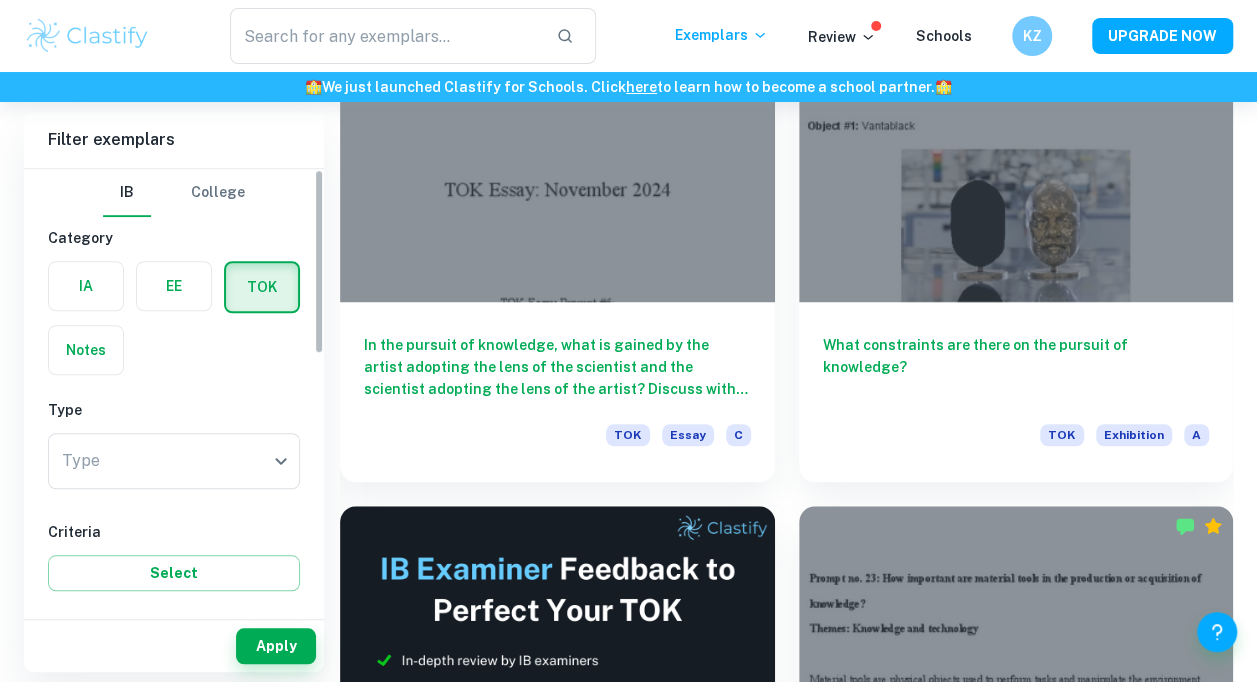 click on "We value your privacy We use cookies to enhance your browsing experience, serve personalised ads or content, and analyse our traffic. By clicking "Accept All", you consent to our use of cookies.   Cookie Policy Customise   Reject All   Accept All   Customise Consent Preferences   We use cookies to help you navigate efficiently and perform certain functions. You will find detailed information about all cookies under each consent category below. The cookies that are categorised as "Necessary" are stored on your browser as they are essential for enabling the basic functionalities of the site. ...  Show more For more information on how Google's third-party cookies operate and handle your data, see:   Google Privacy Policy Necessary Always Active Necessary cookies are required to enable the basic features of this site, such as providing secure log-in or adjusting your consent preferences. These cookies do not store any personally identifiable data. Functional Analytics Performance Advertisement Uncategorised" at bounding box center [628, -157] 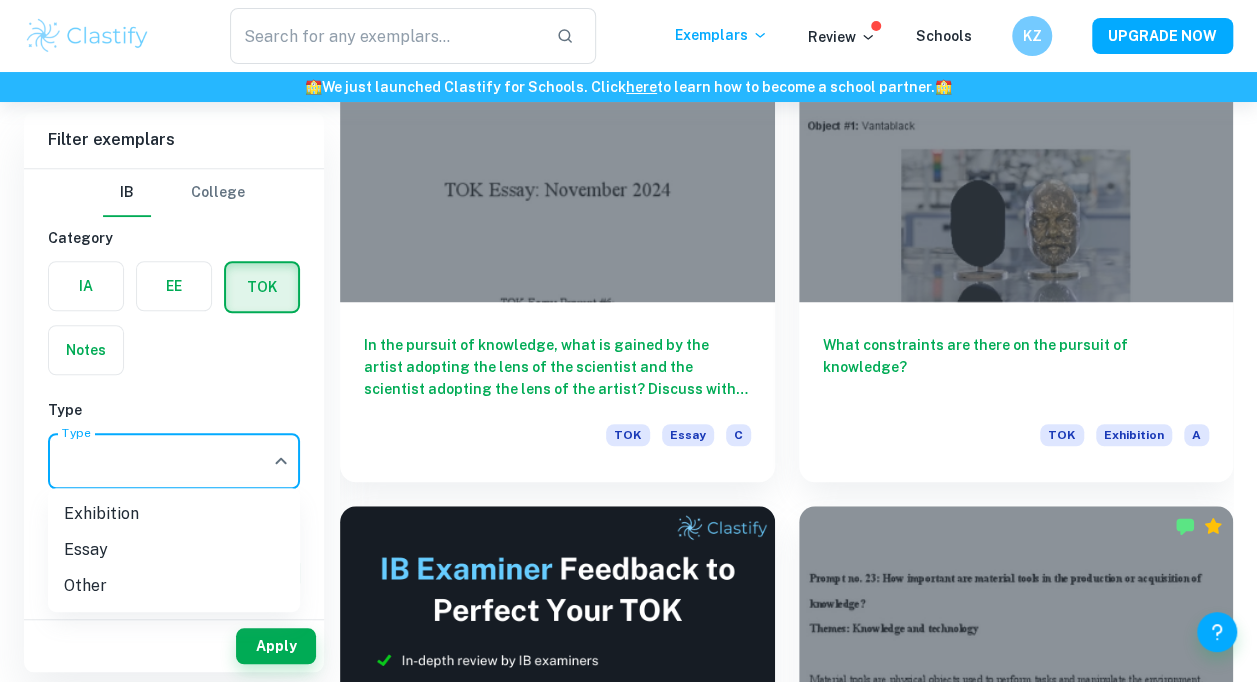 click on "Exhibition" at bounding box center (174, 514) 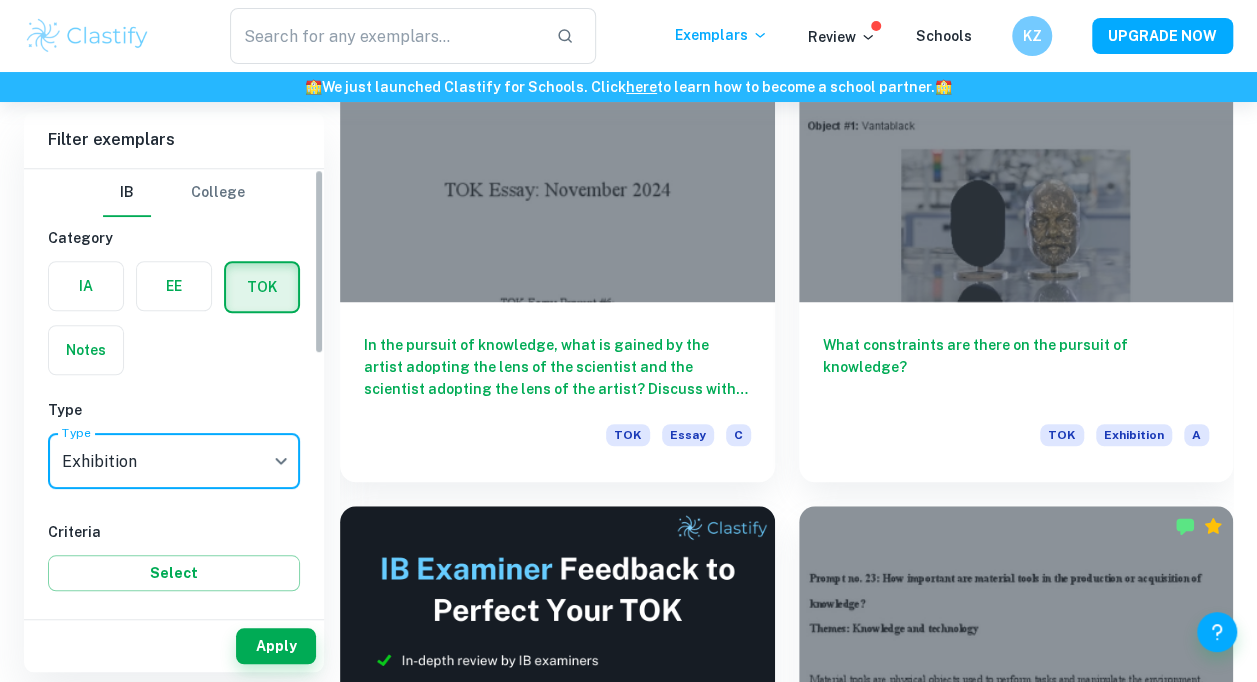 click on "Apply" at bounding box center (276, 646) 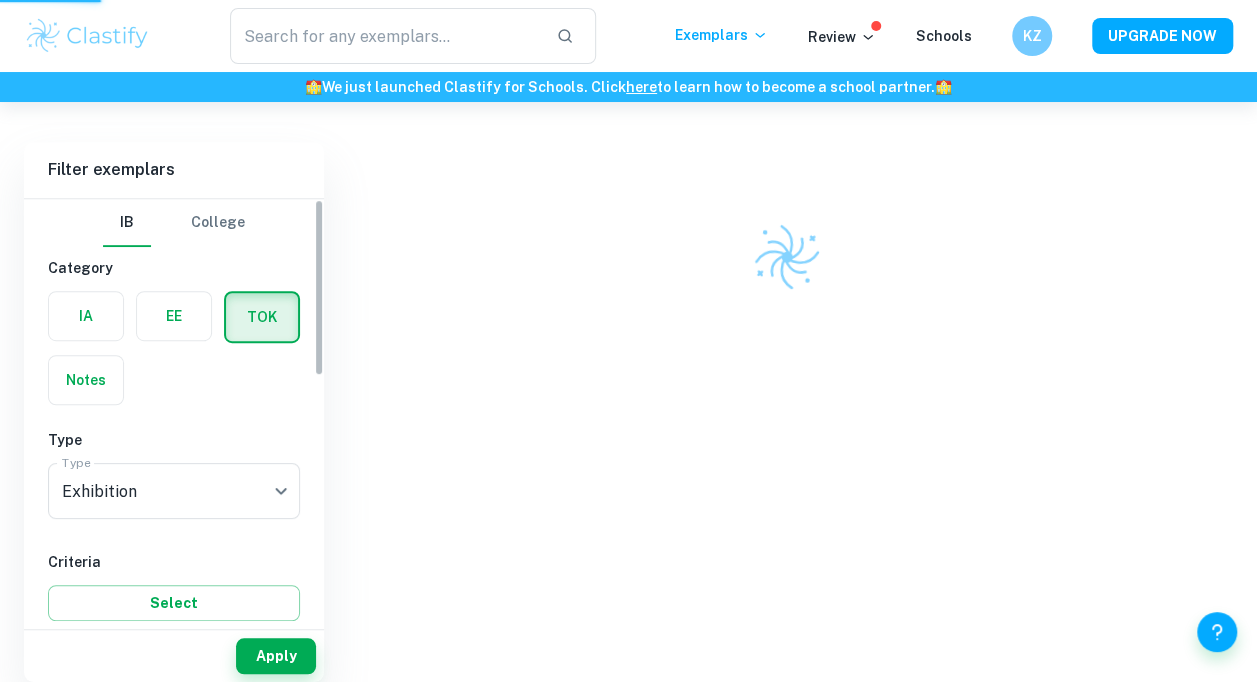 scroll, scrollTop: 384, scrollLeft: 0, axis: vertical 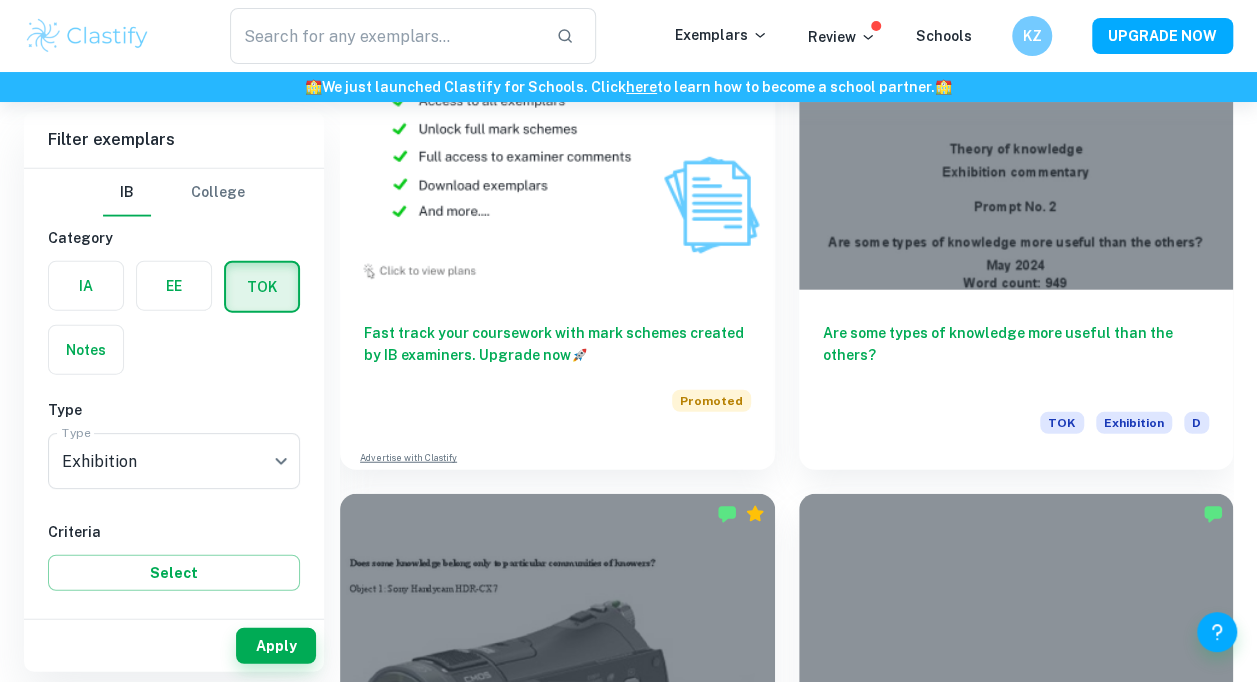 click at bounding box center (1016, 127) 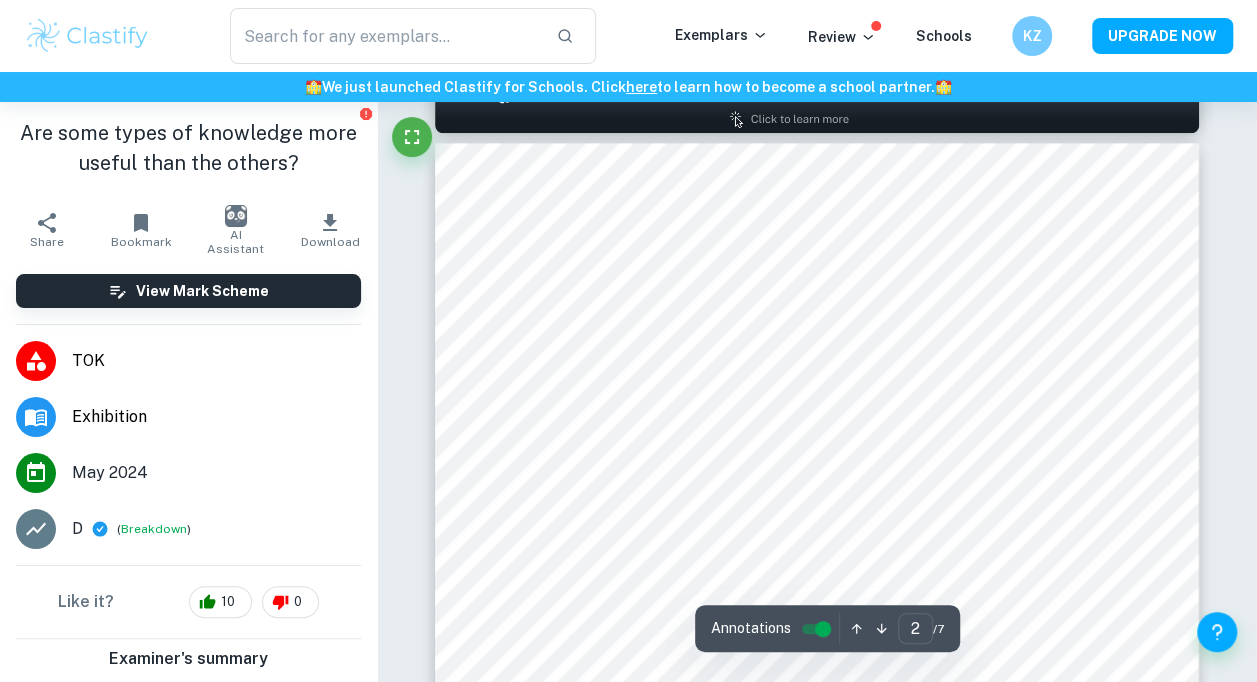 scroll, scrollTop: 1500, scrollLeft: 0, axis: vertical 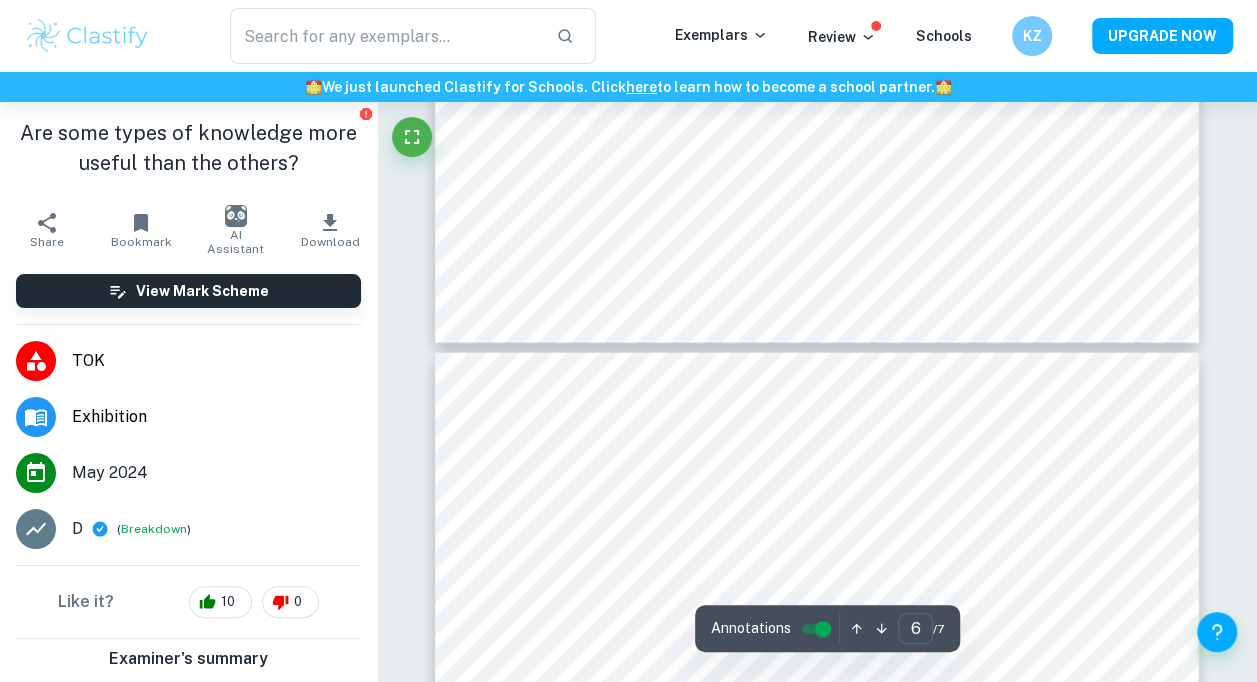 type on "7" 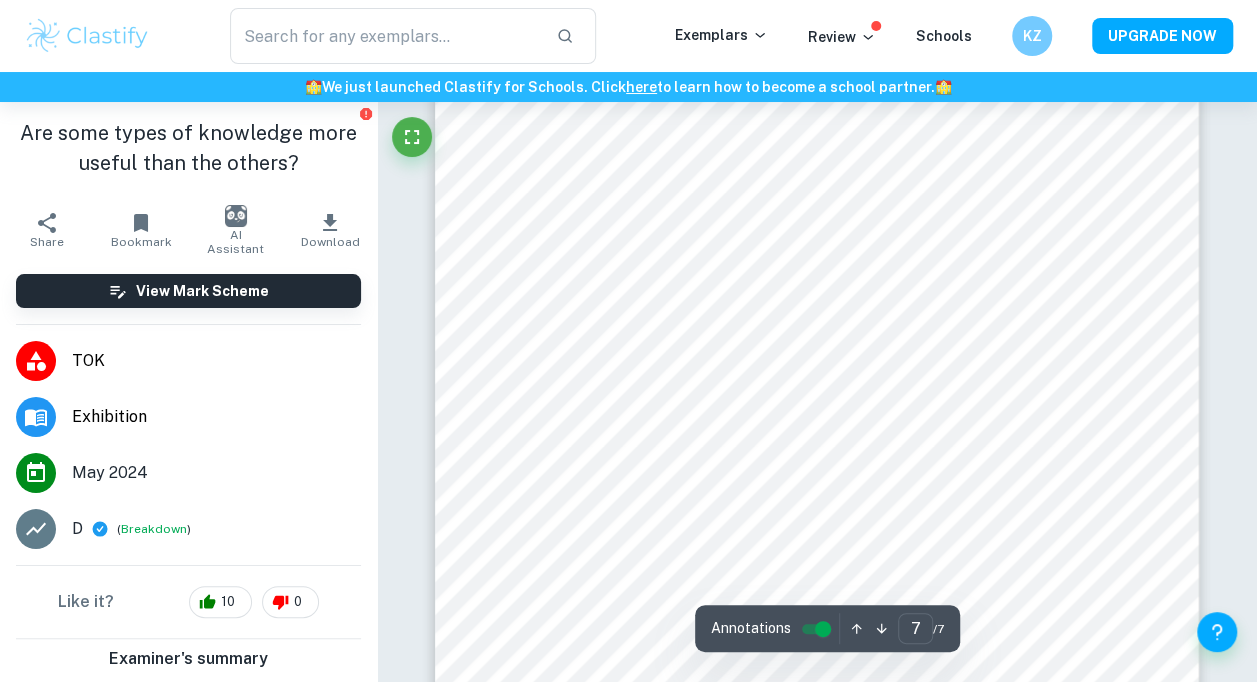 scroll, scrollTop: 6400, scrollLeft: 0, axis: vertical 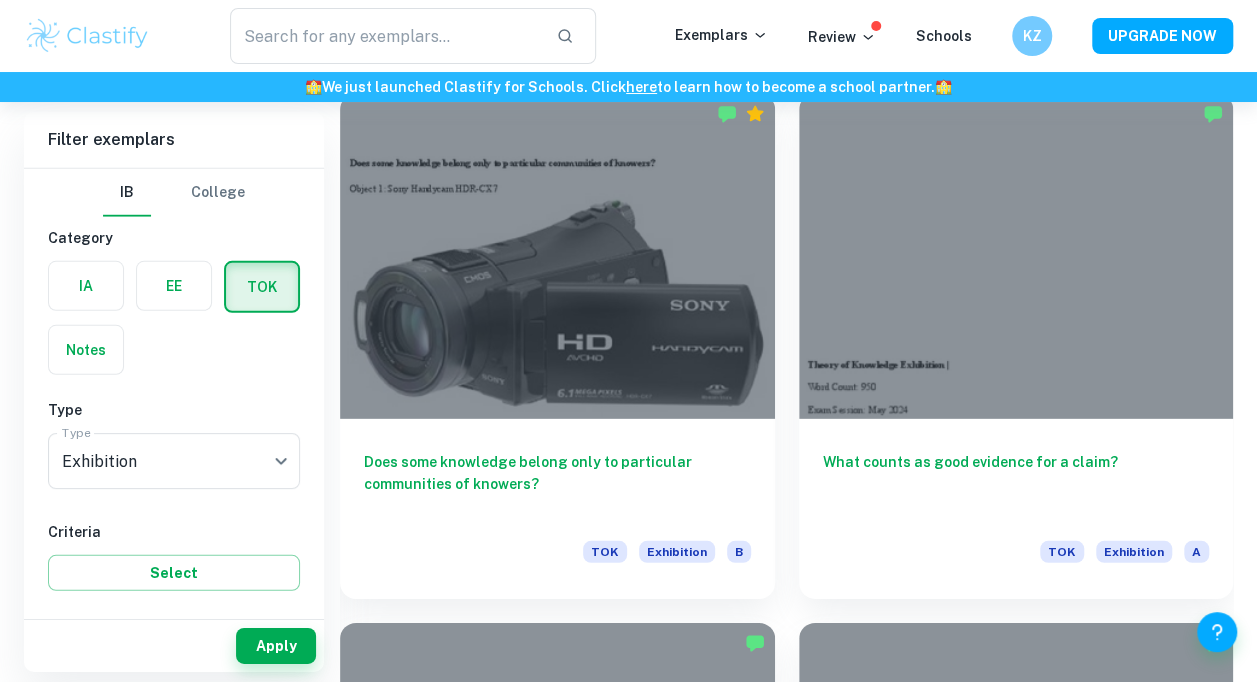 click at bounding box center [1016, 257] 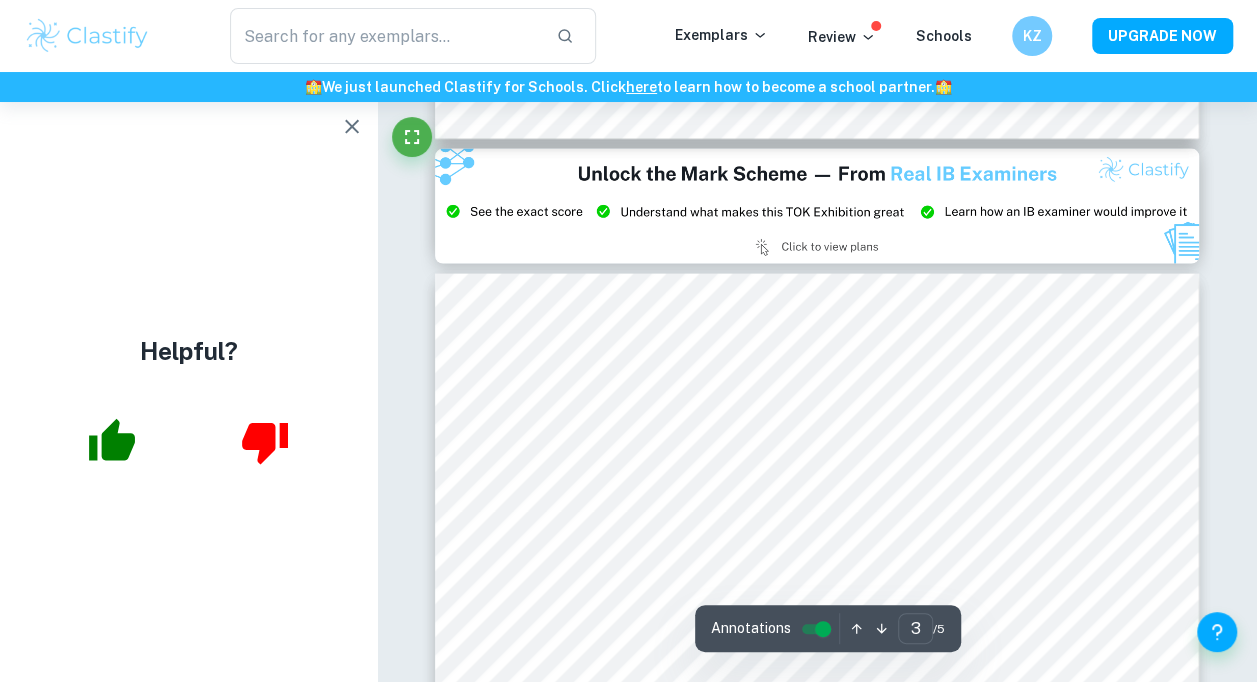scroll, scrollTop: 2200, scrollLeft: 0, axis: vertical 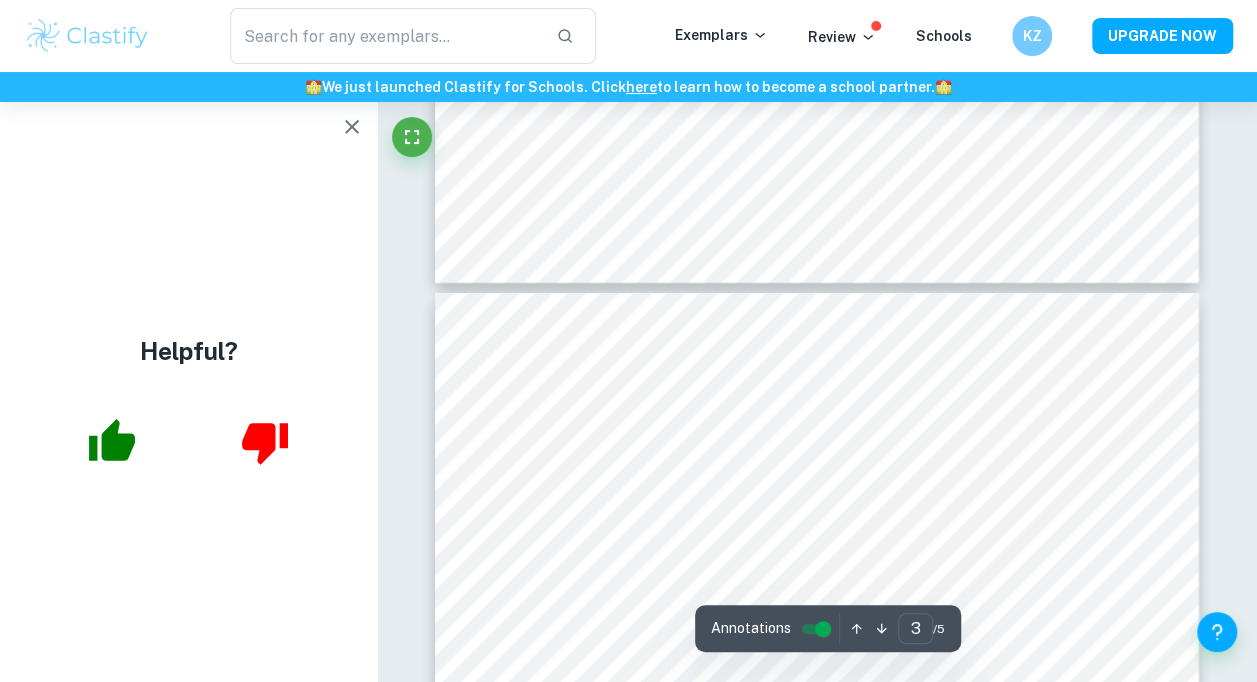 type on "4" 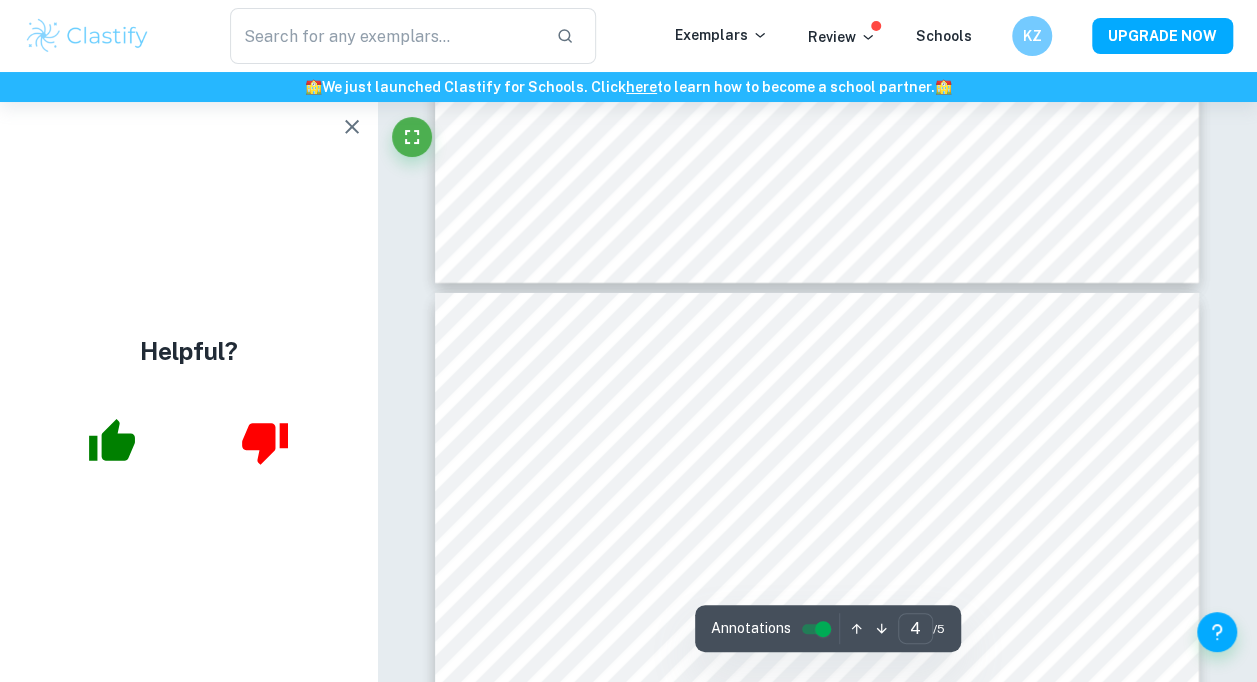 scroll, scrollTop: 3300, scrollLeft: 0, axis: vertical 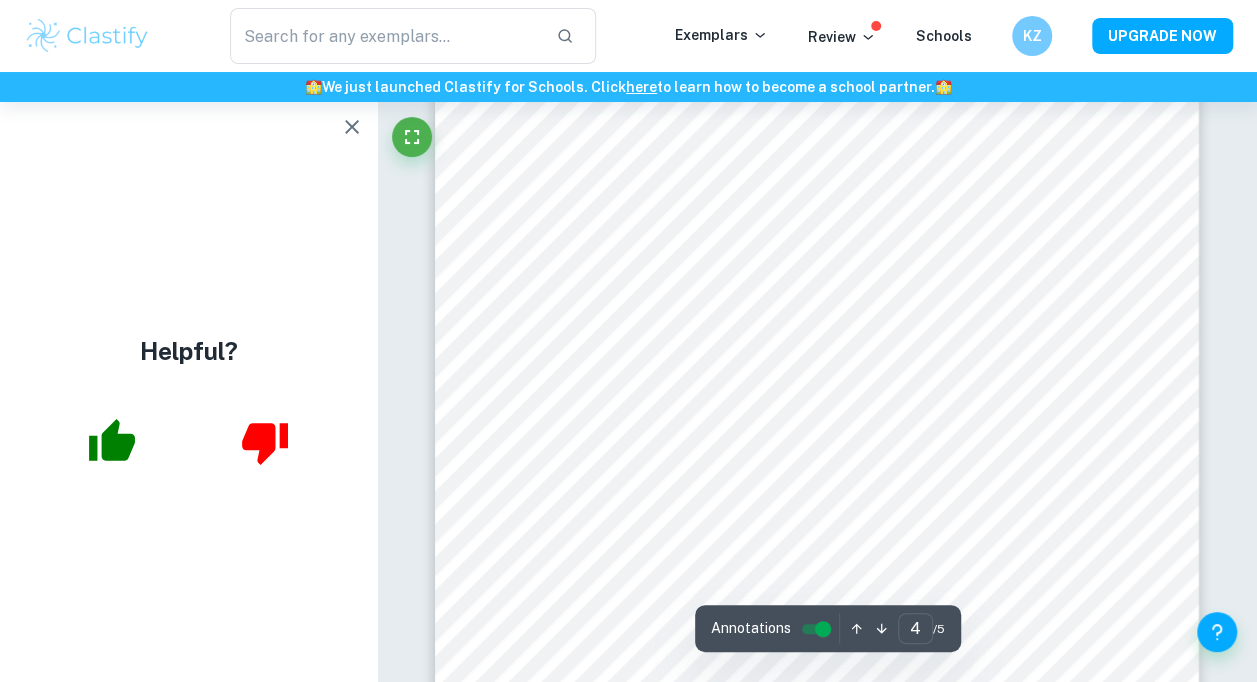 click 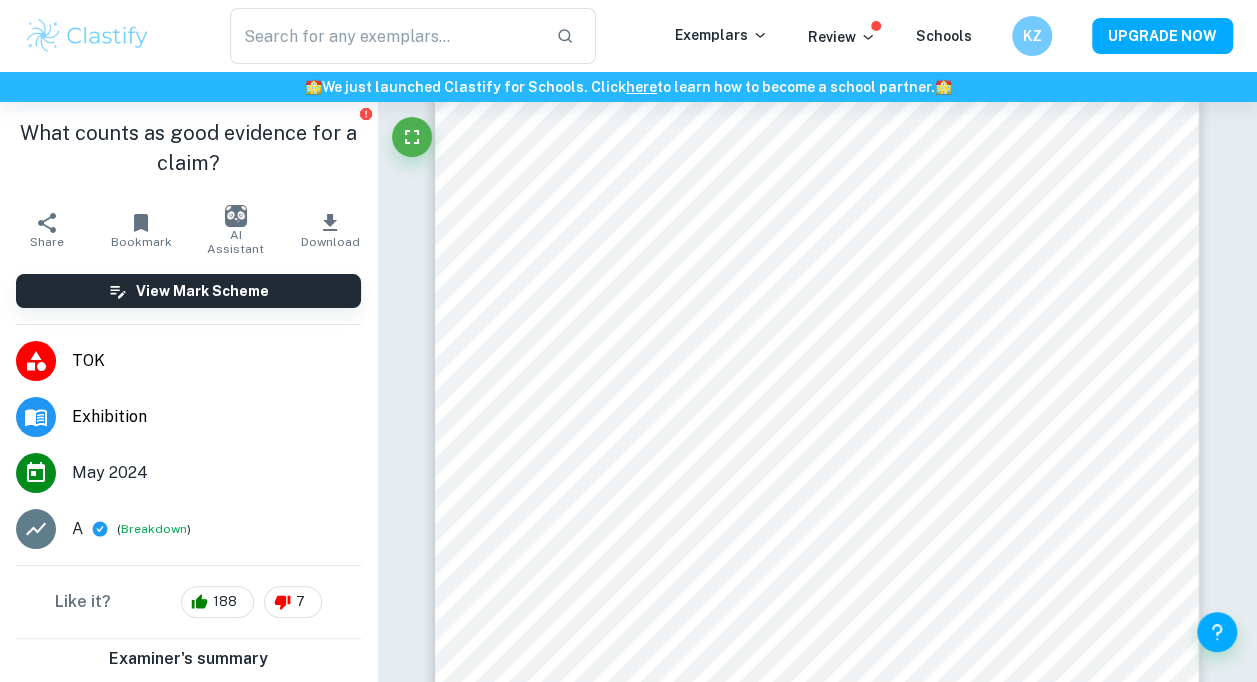 click on "Breakdown" at bounding box center (154, 529) 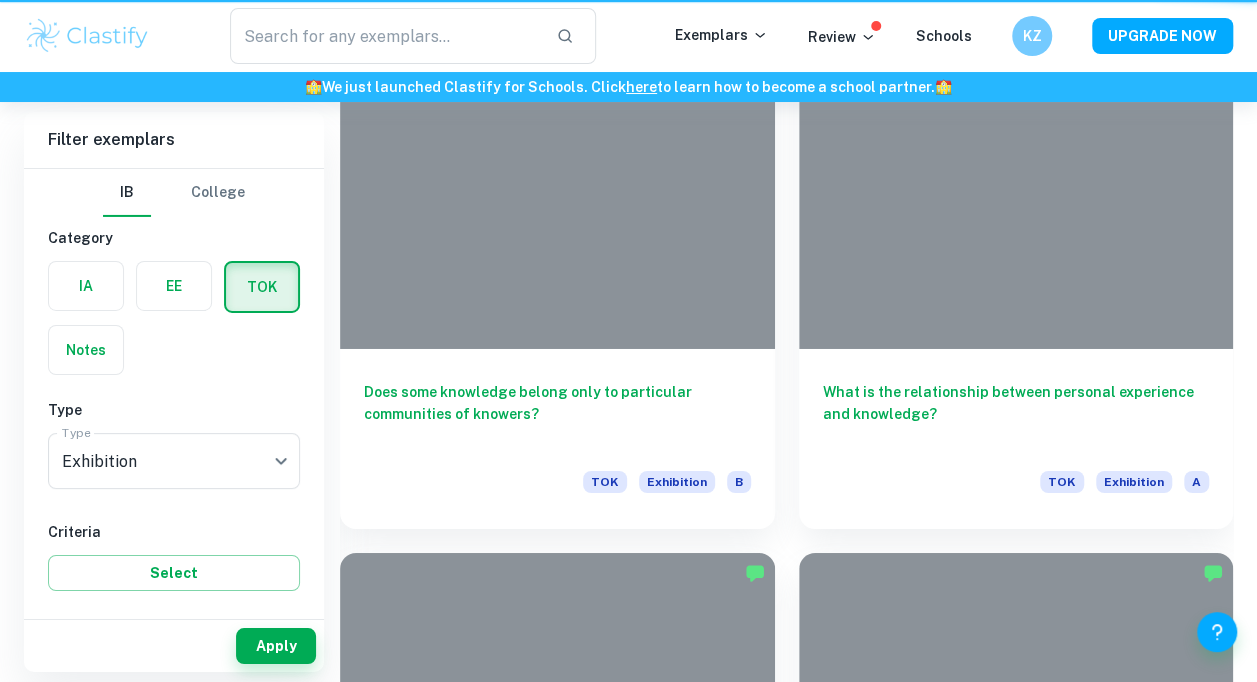 scroll, scrollTop: 2700, scrollLeft: 0, axis: vertical 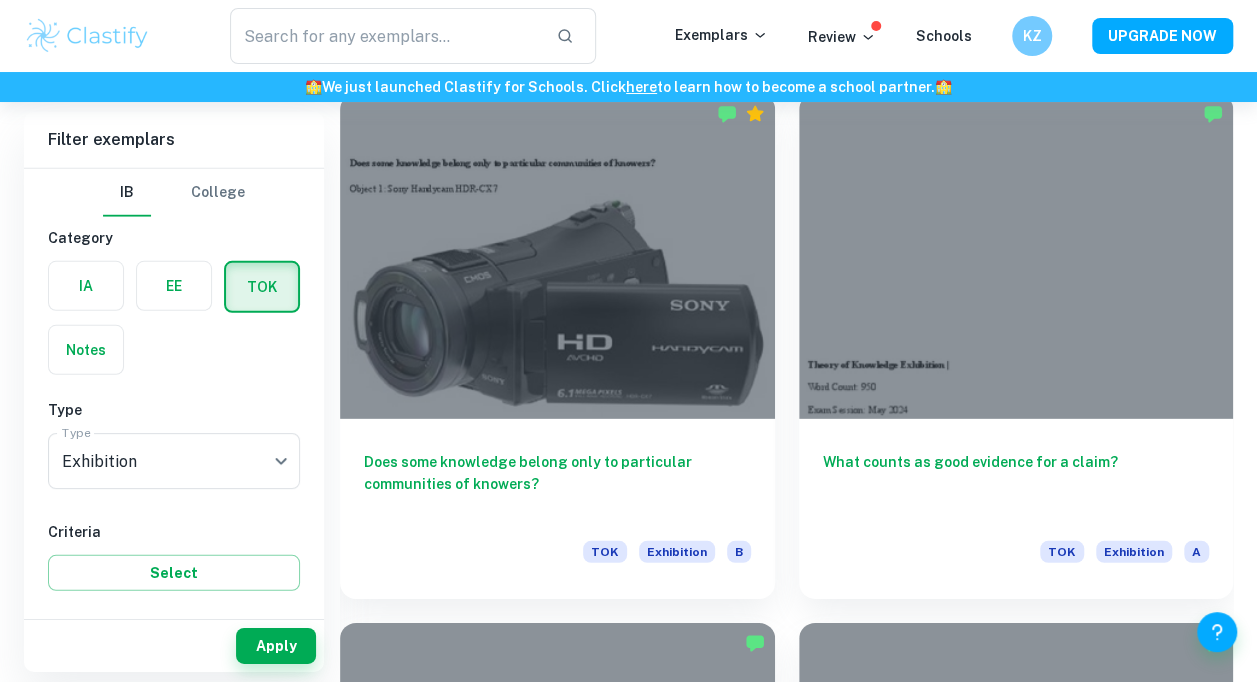 click at bounding box center [557, 257] 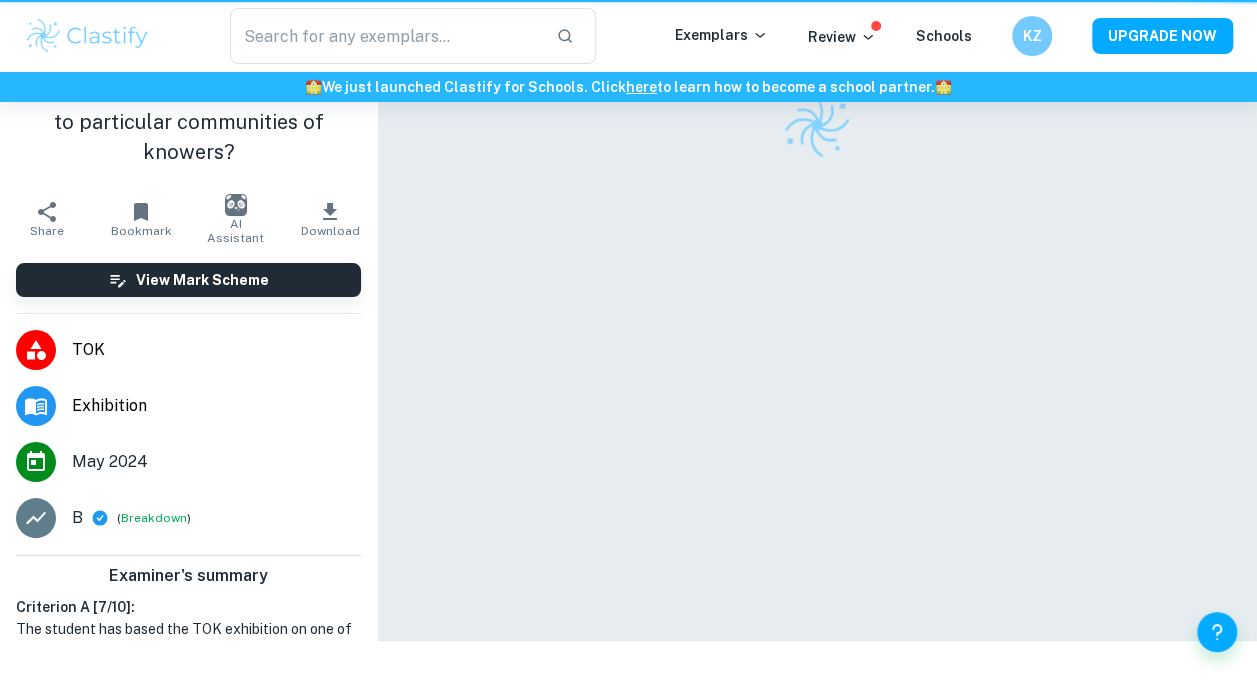 scroll, scrollTop: 0, scrollLeft: 0, axis: both 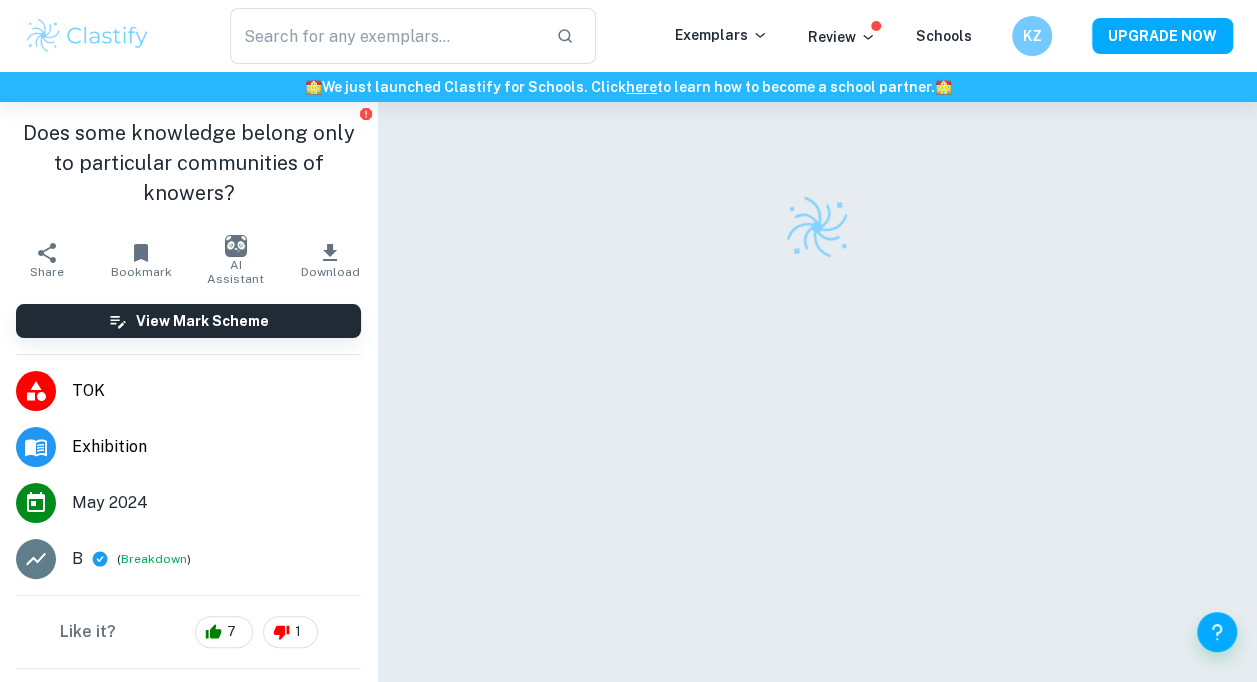 click on "Breakdown" at bounding box center (154, 559) 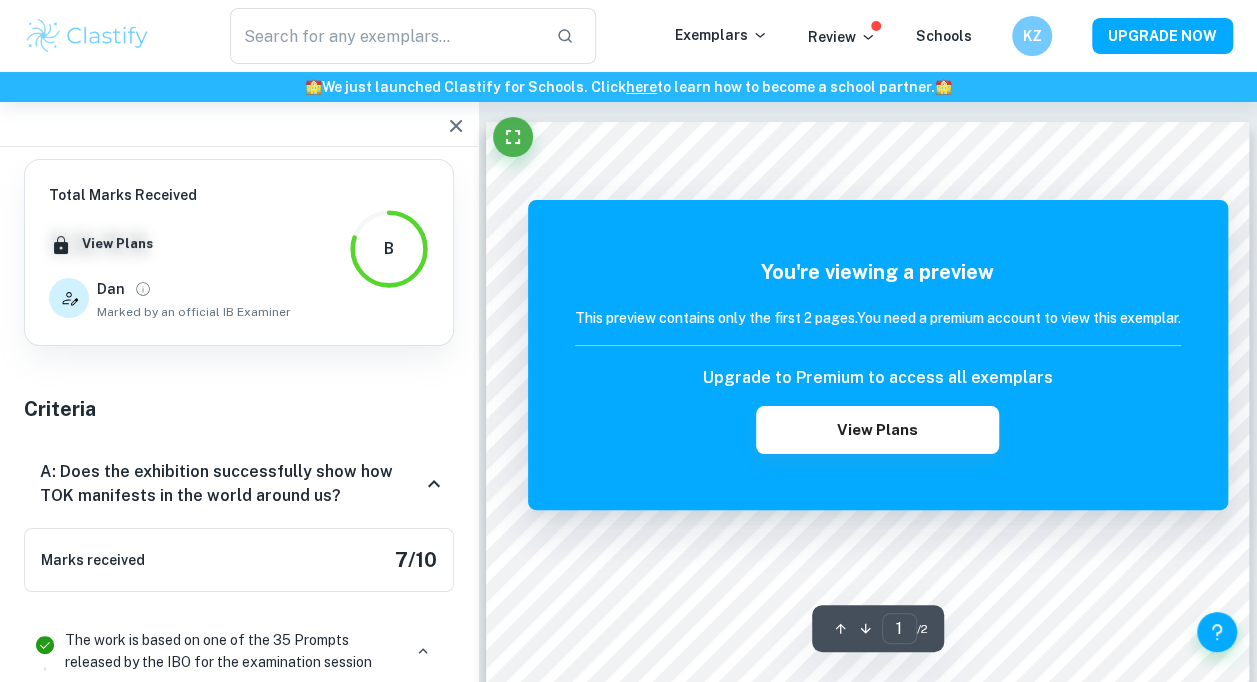 click 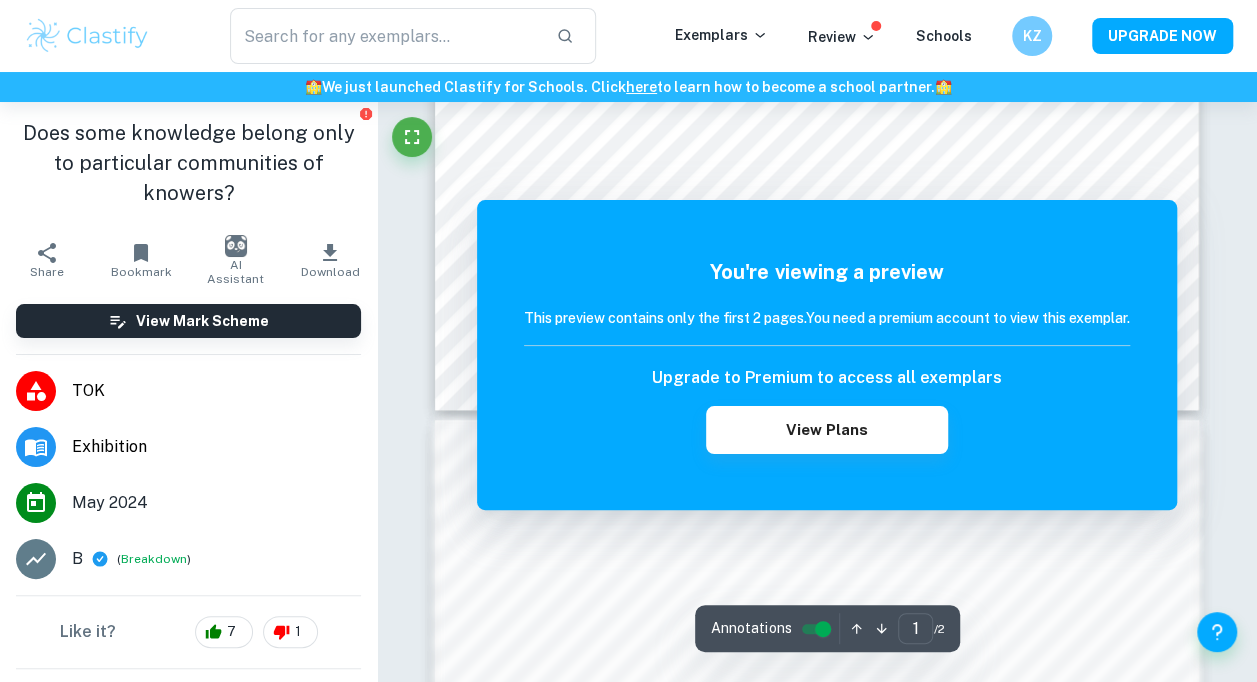 scroll, scrollTop: 800, scrollLeft: 0, axis: vertical 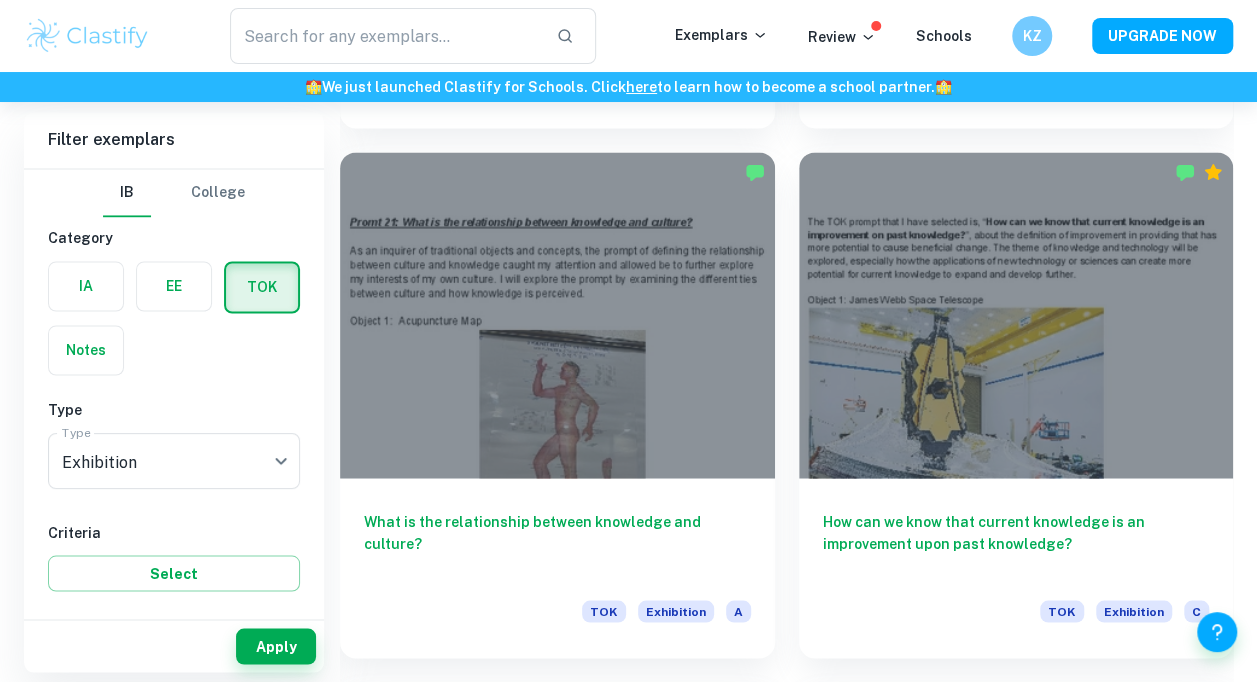 click at bounding box center [557, 315] 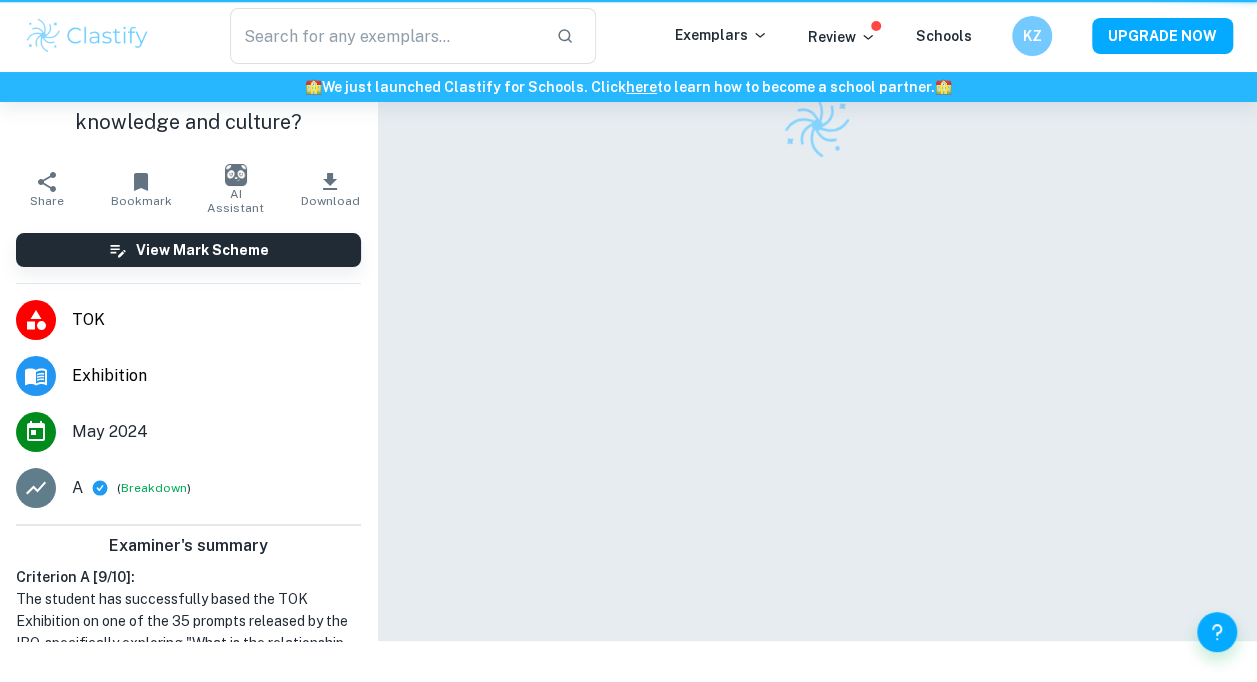 scroll, scrollTop: 0, scrollLeft: 0, axis: both 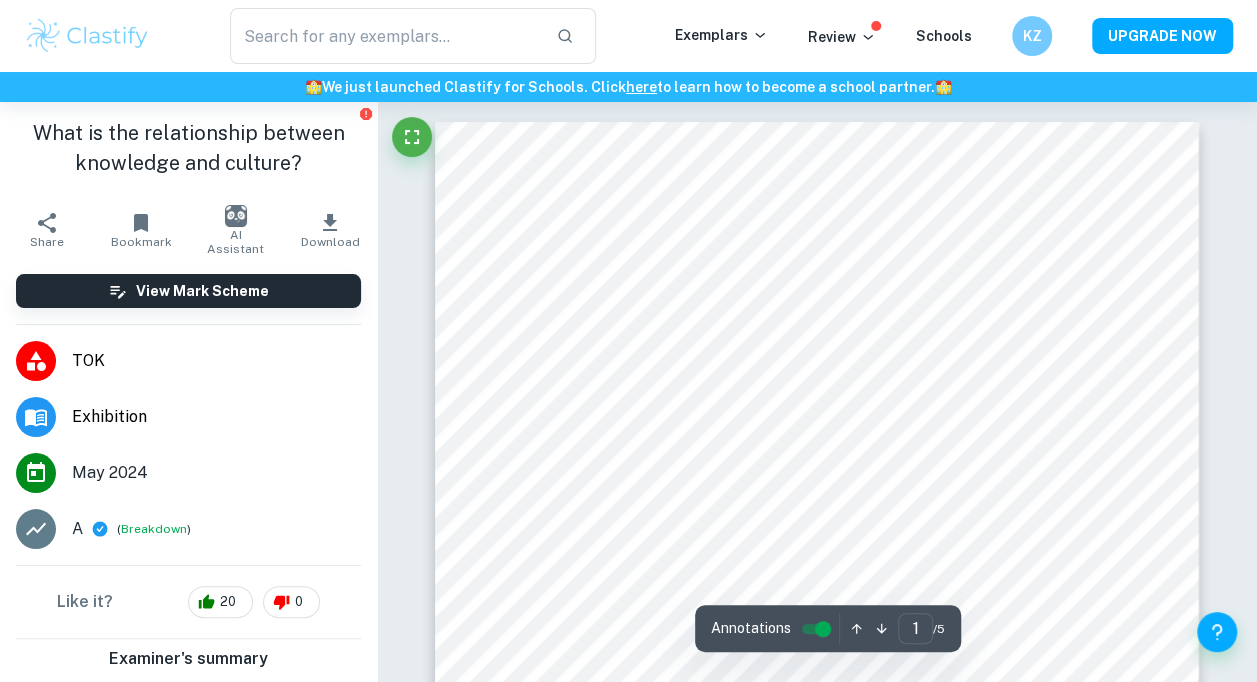 click on "Breakdown" at bounding box center [154, 529] 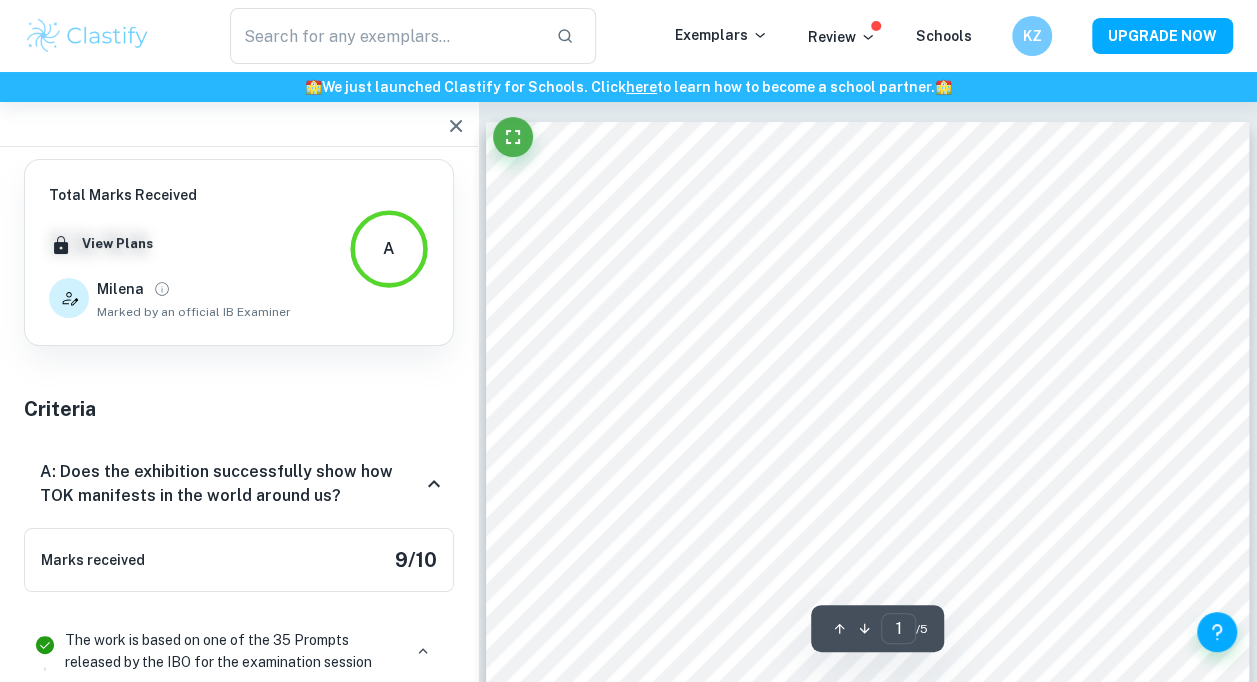 click 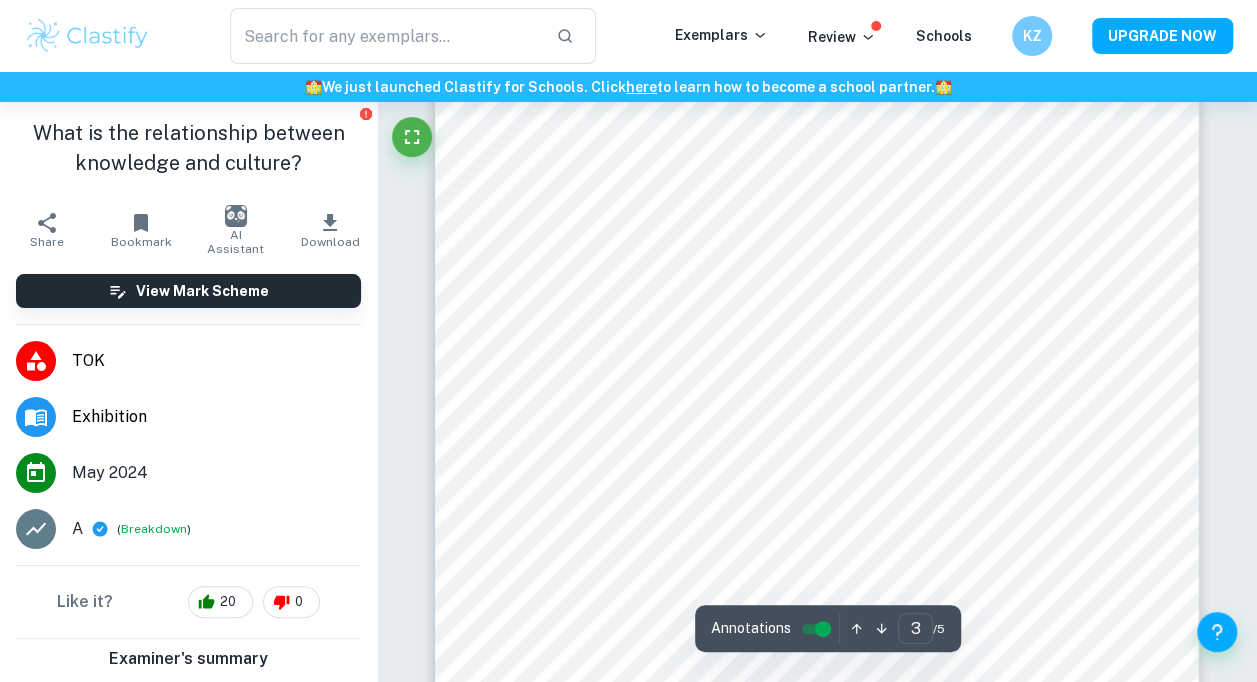 scroll, scrollTop: 2600, scrollLeft: 0, axis: vertical 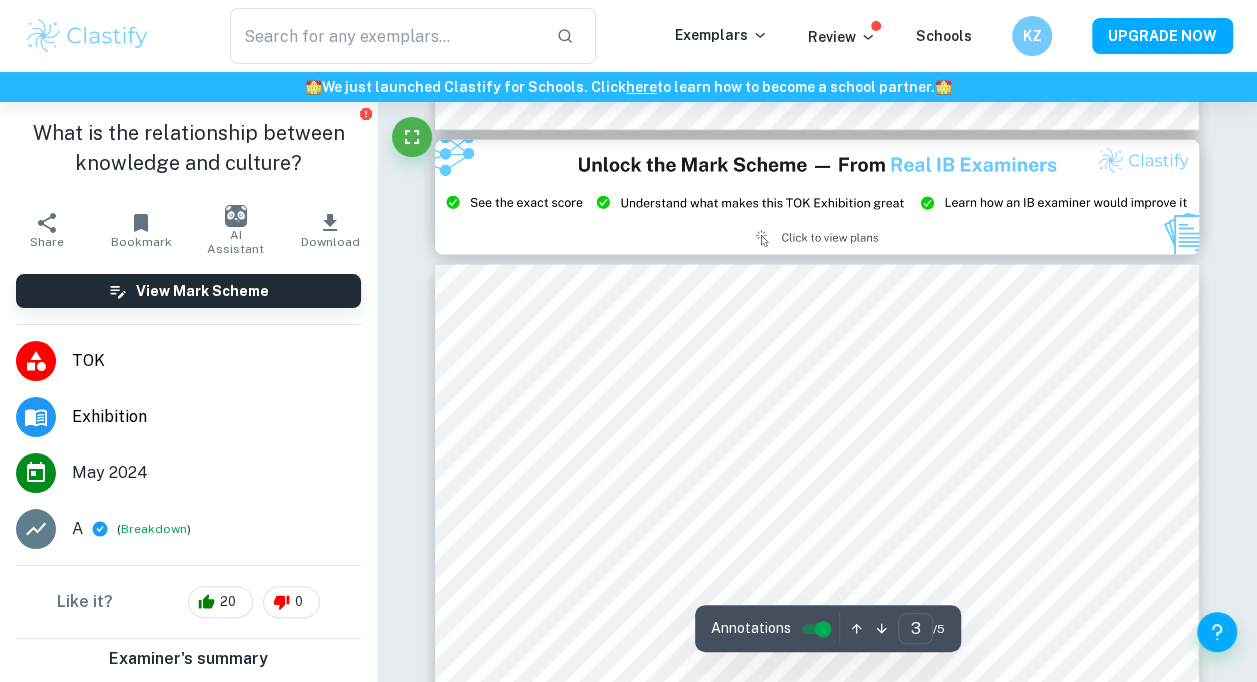 type on "2" 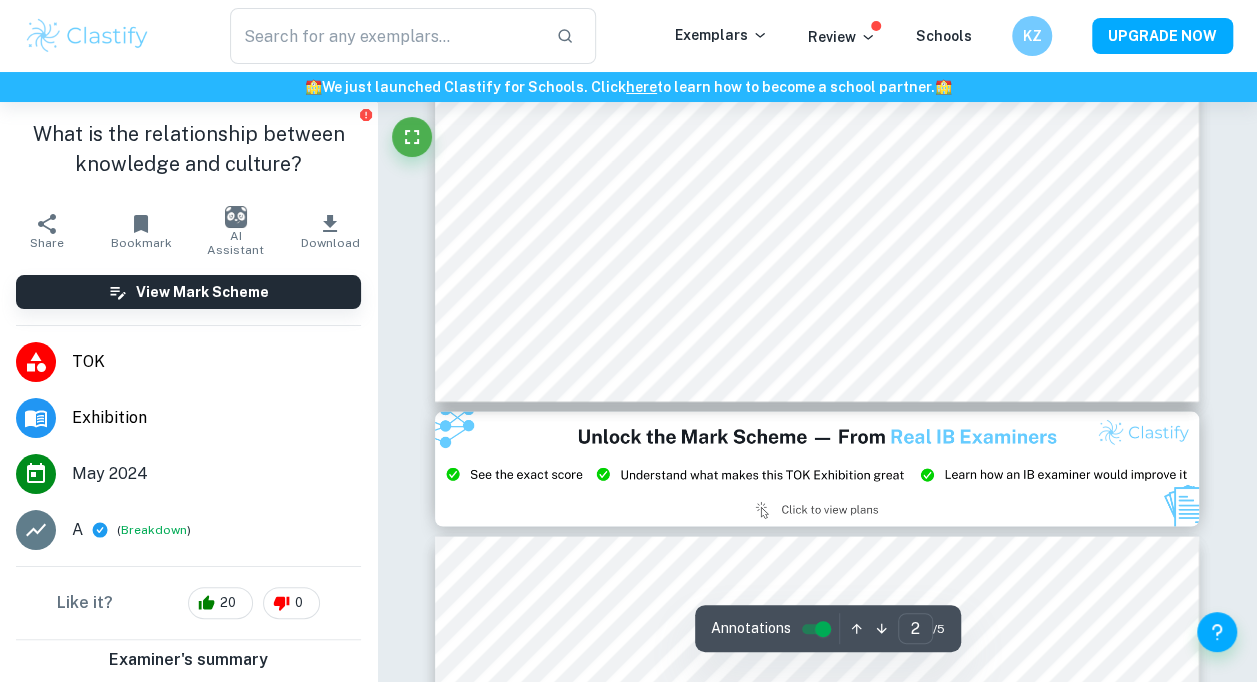 scroll, scrollTop: 1500, scrollLeft: 0, axis: vertical 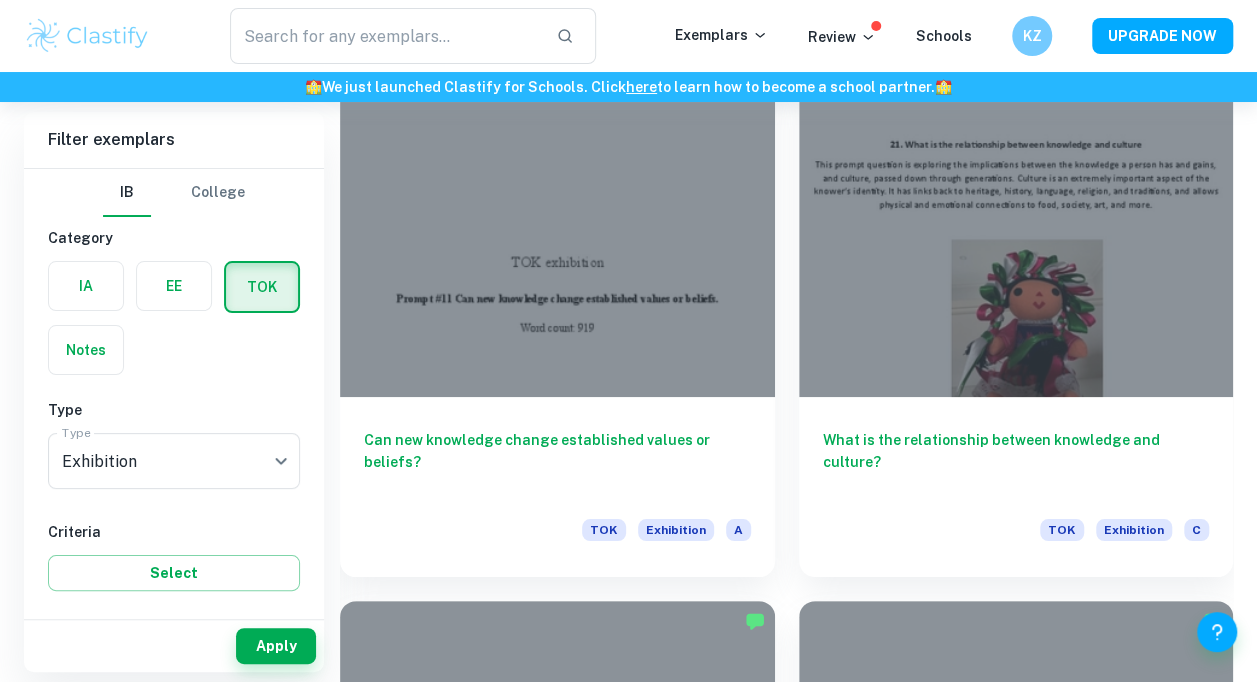 click at bounding box center [557, 235] 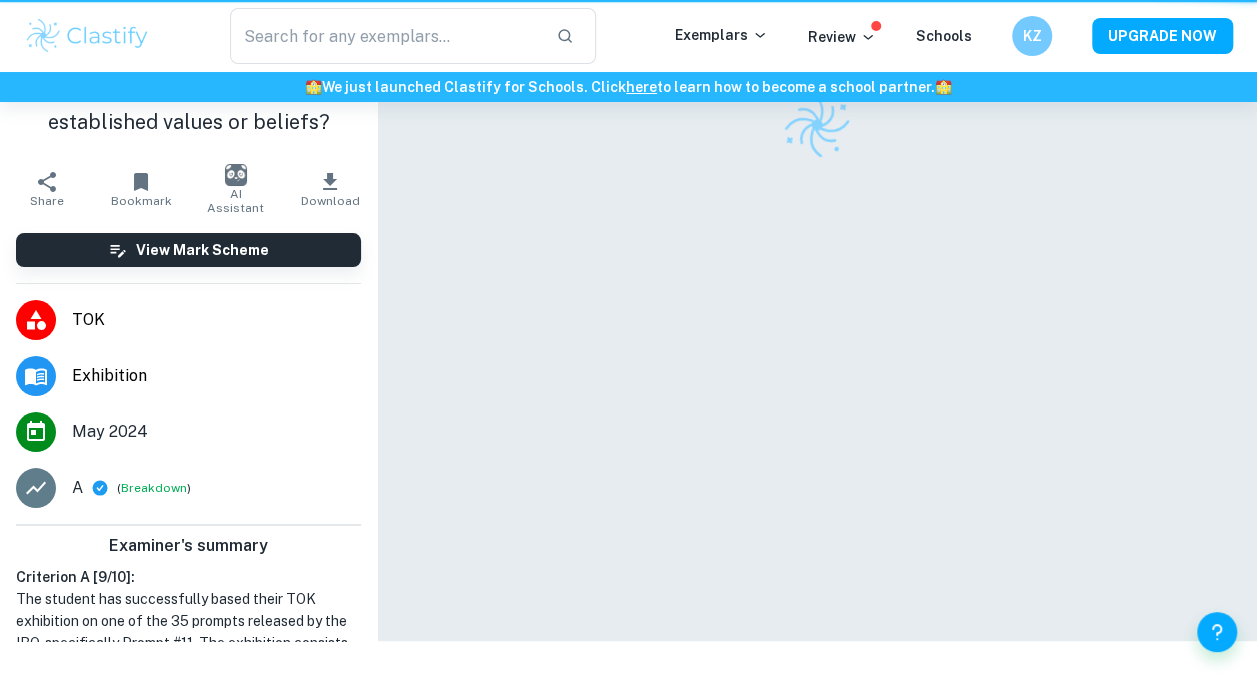 scroll, scrollTop: 0, scrollLeft: 0, axis: both 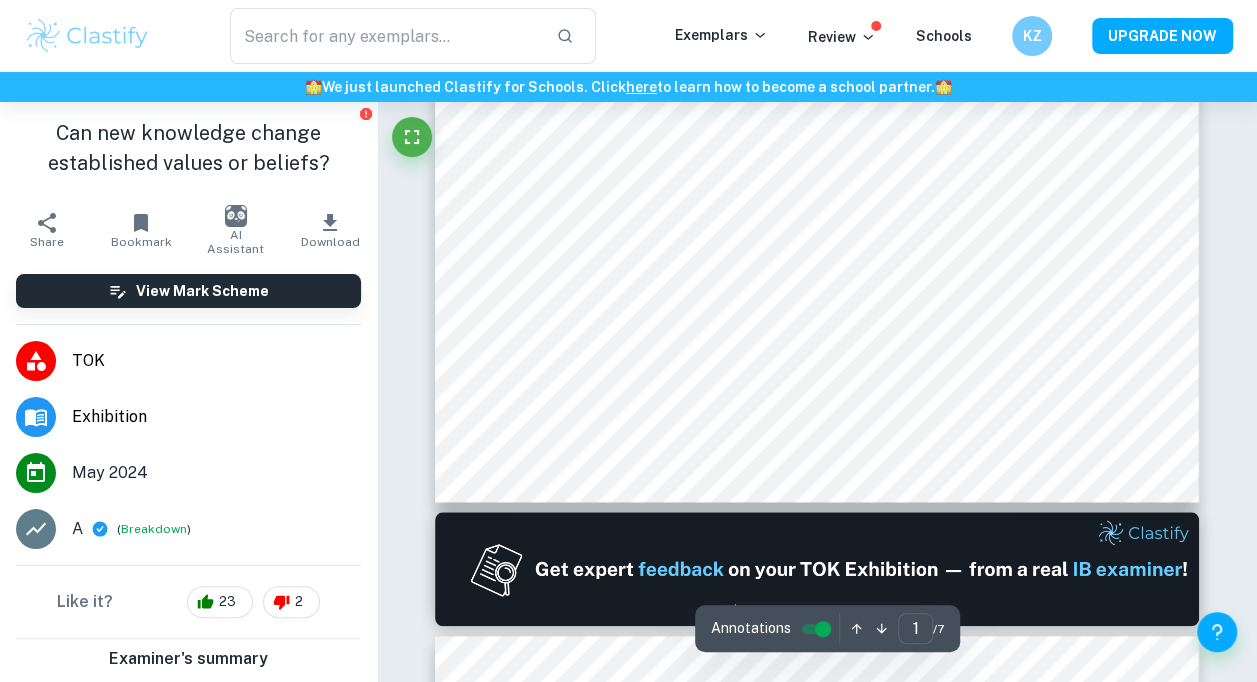 type on "2" 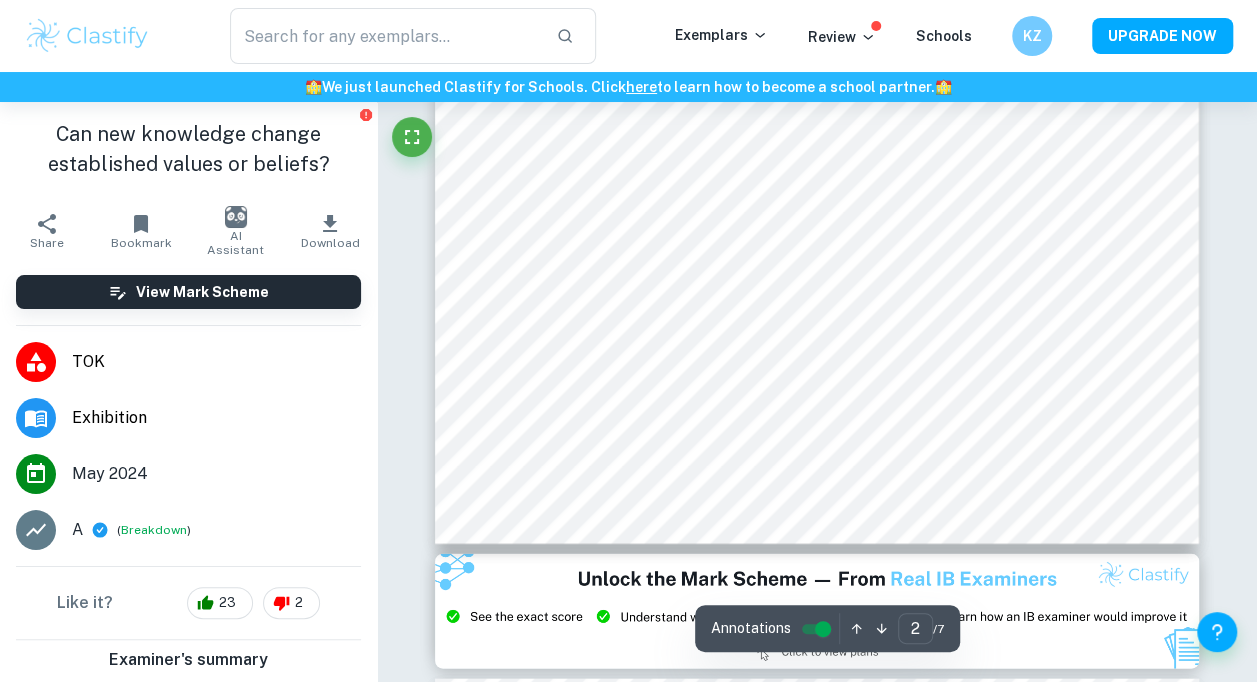 scroll, scrollTop: 1900, scrollLeft: 0, axis: vertical 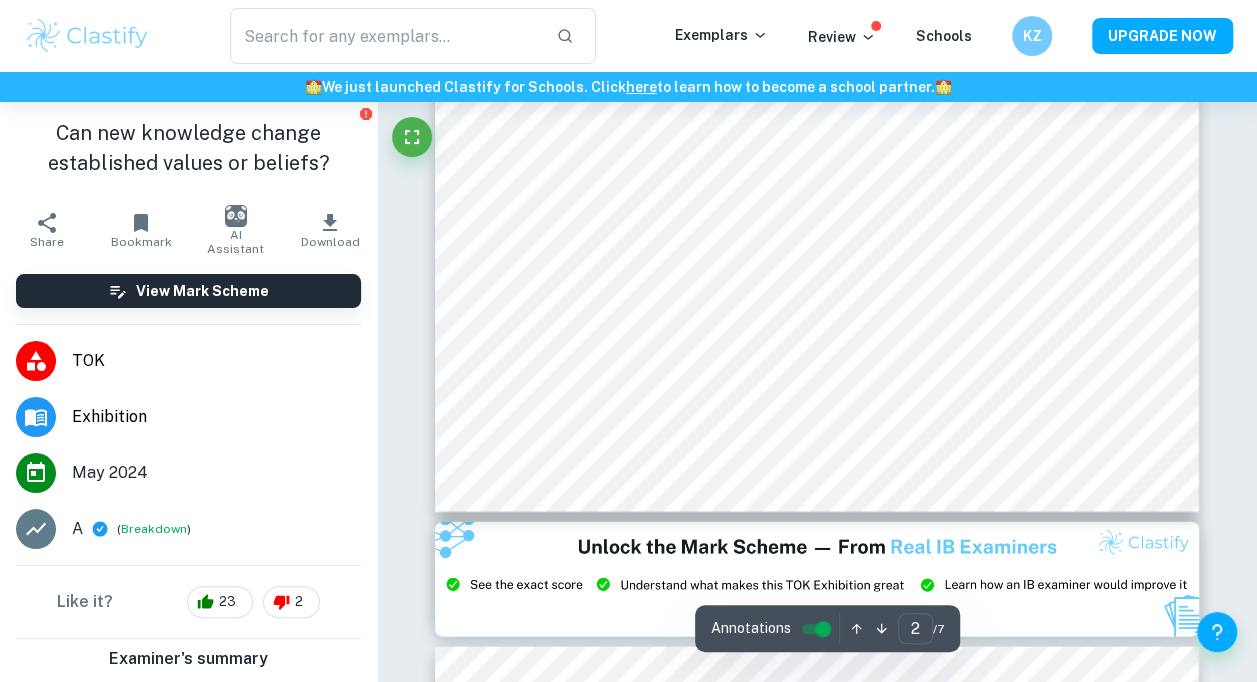 click on "Breakdown" at bounding box center (154, 529) 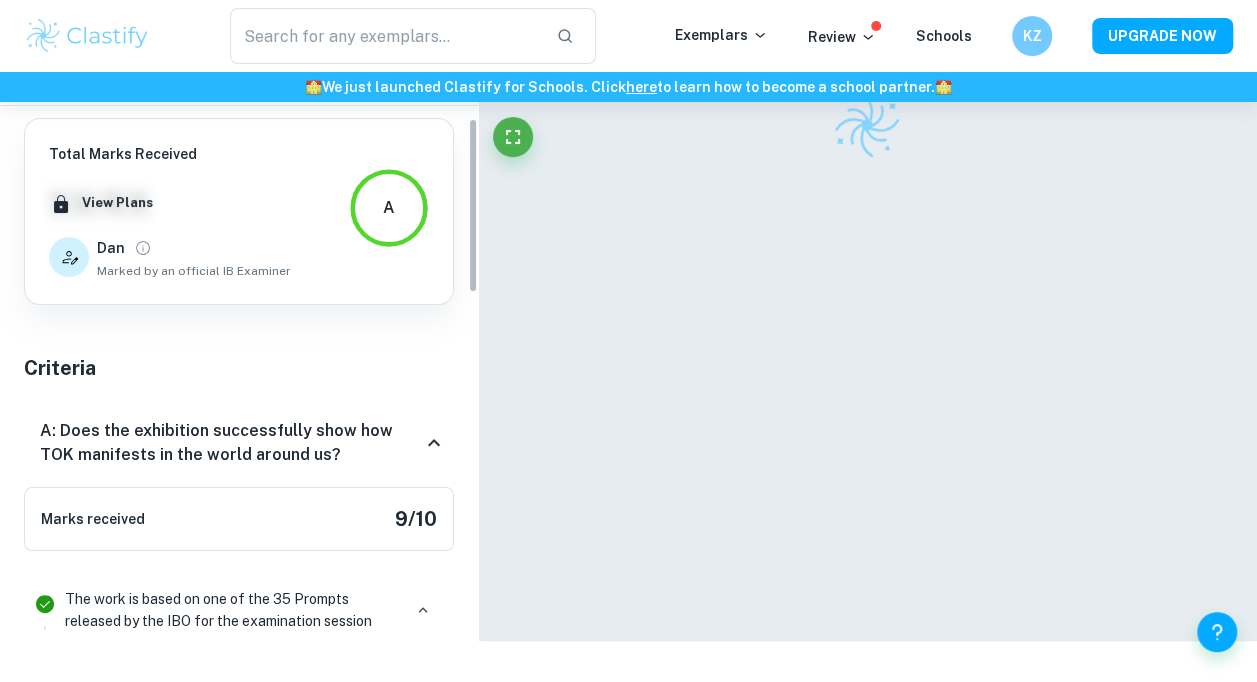 scroll, scrollTop: 102, scrollLeft: 0, axis: vertical 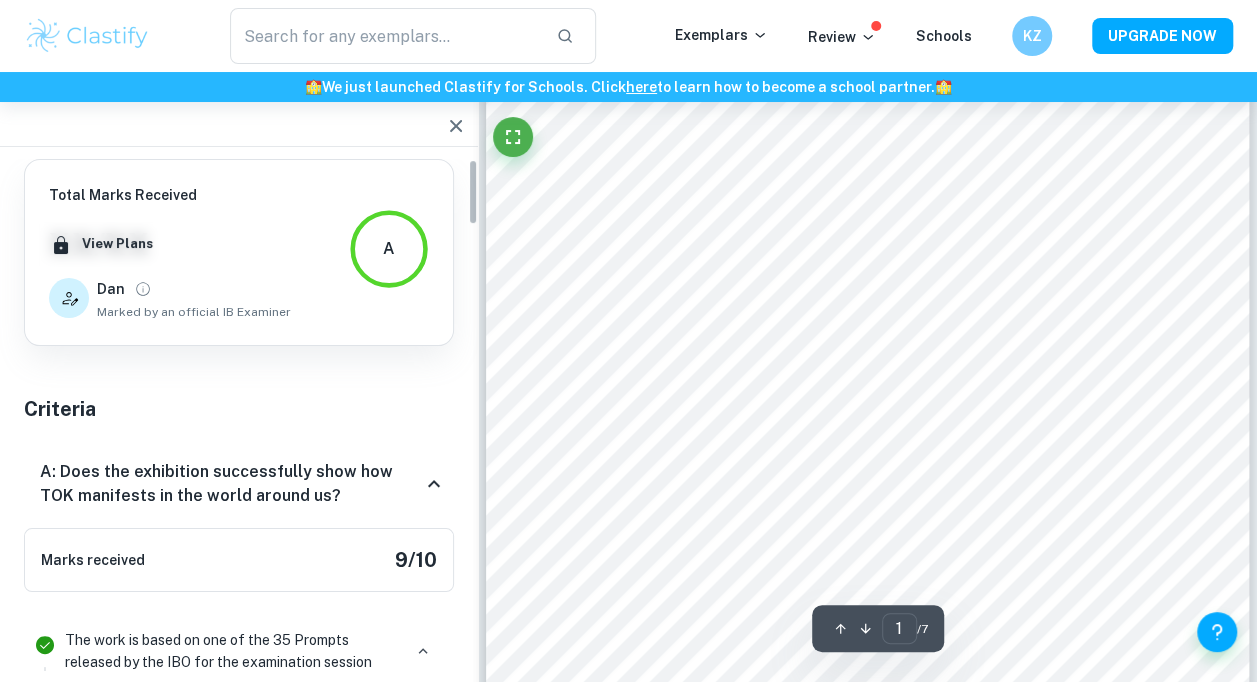 click 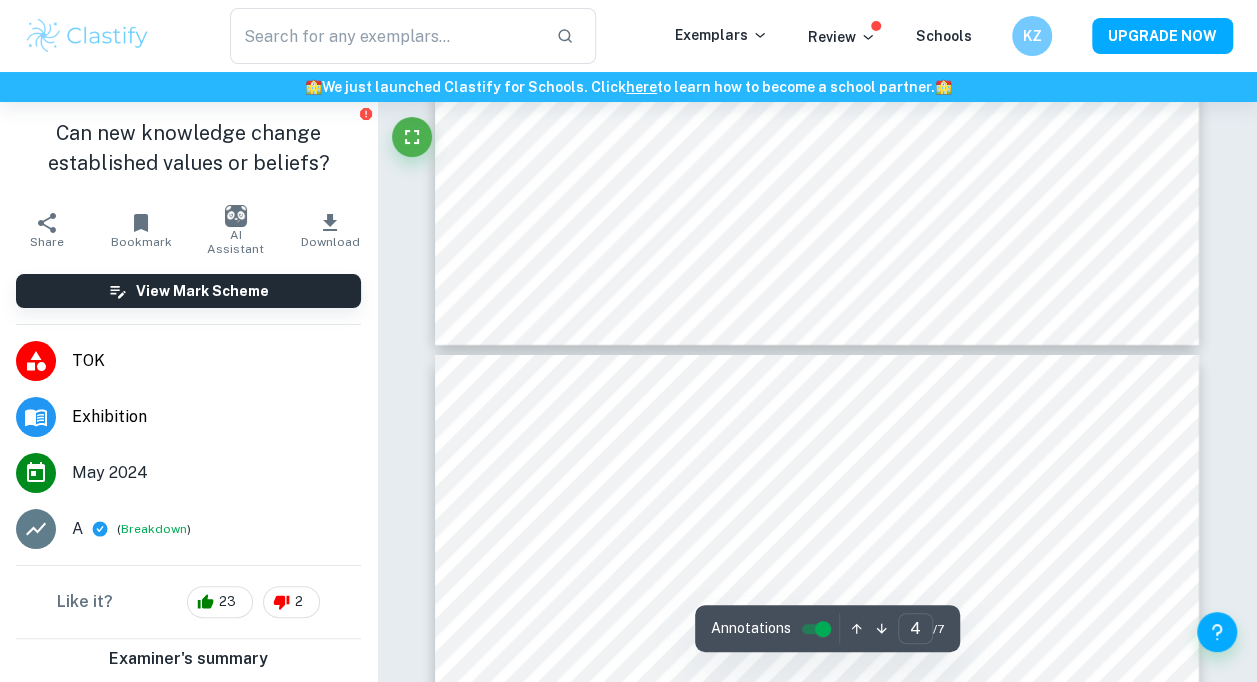 scroll, scrollTop: 3502, scrollLeft: 0, axis: vertical 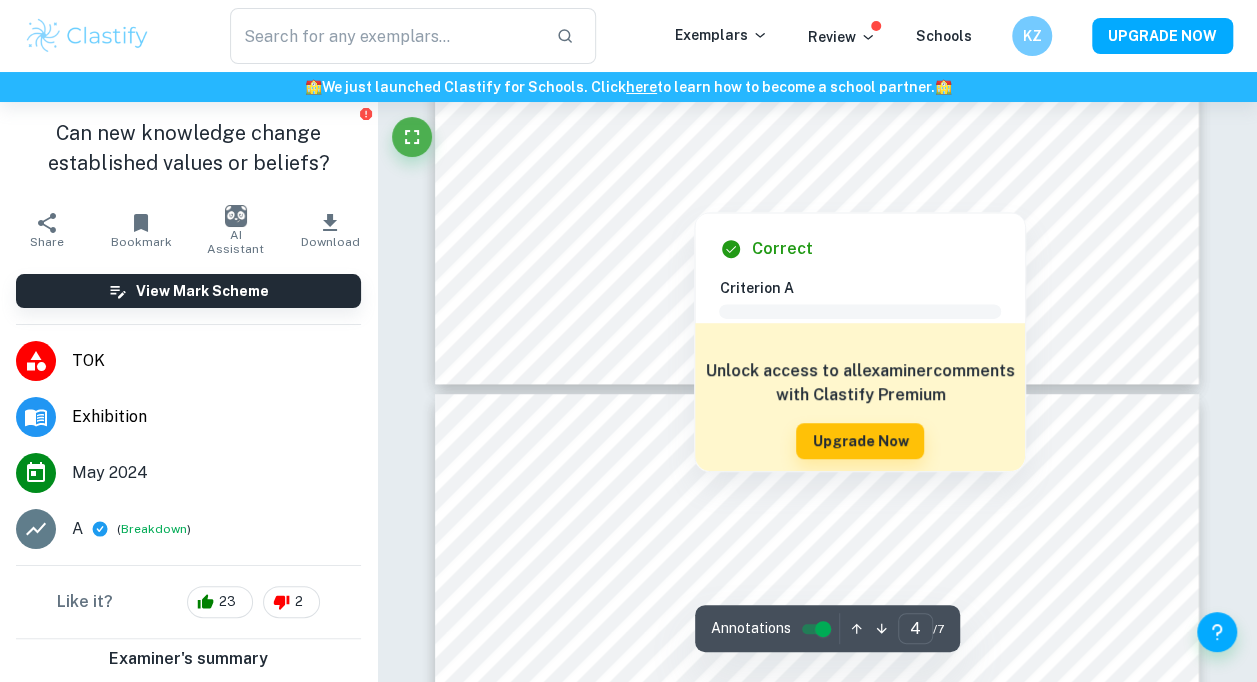 type on "5" 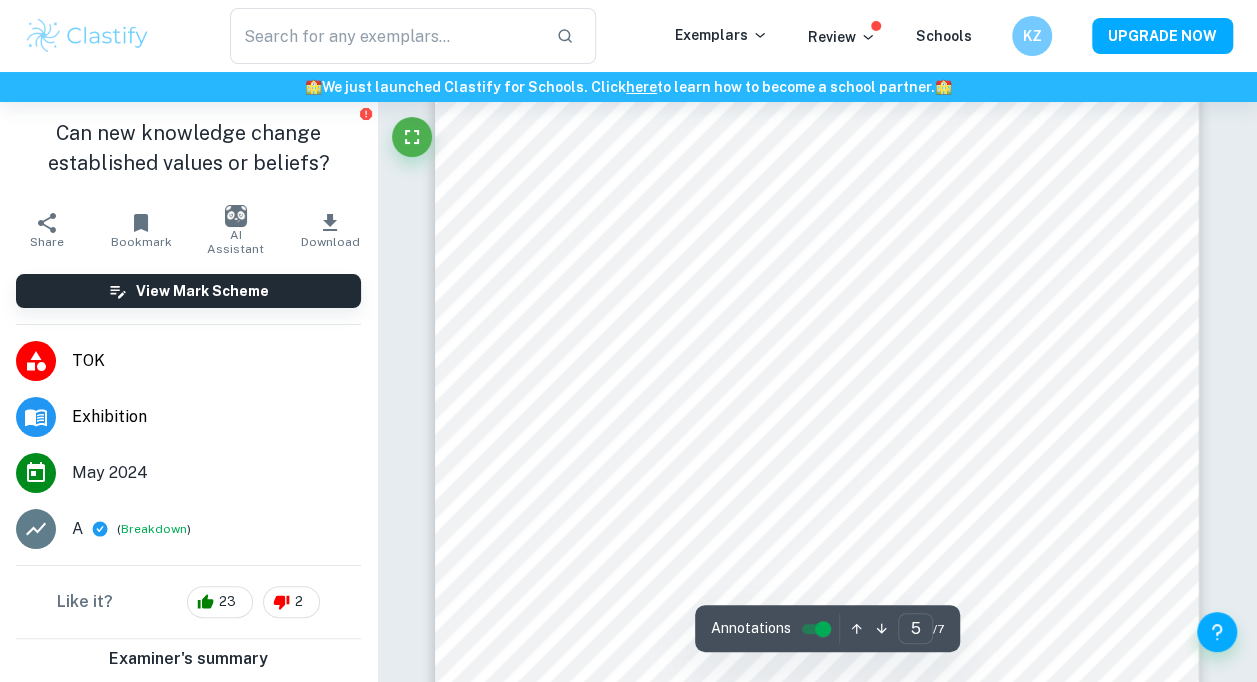 scroll, scrollTop: 4902, scrollLeft: 0, axis: vertical 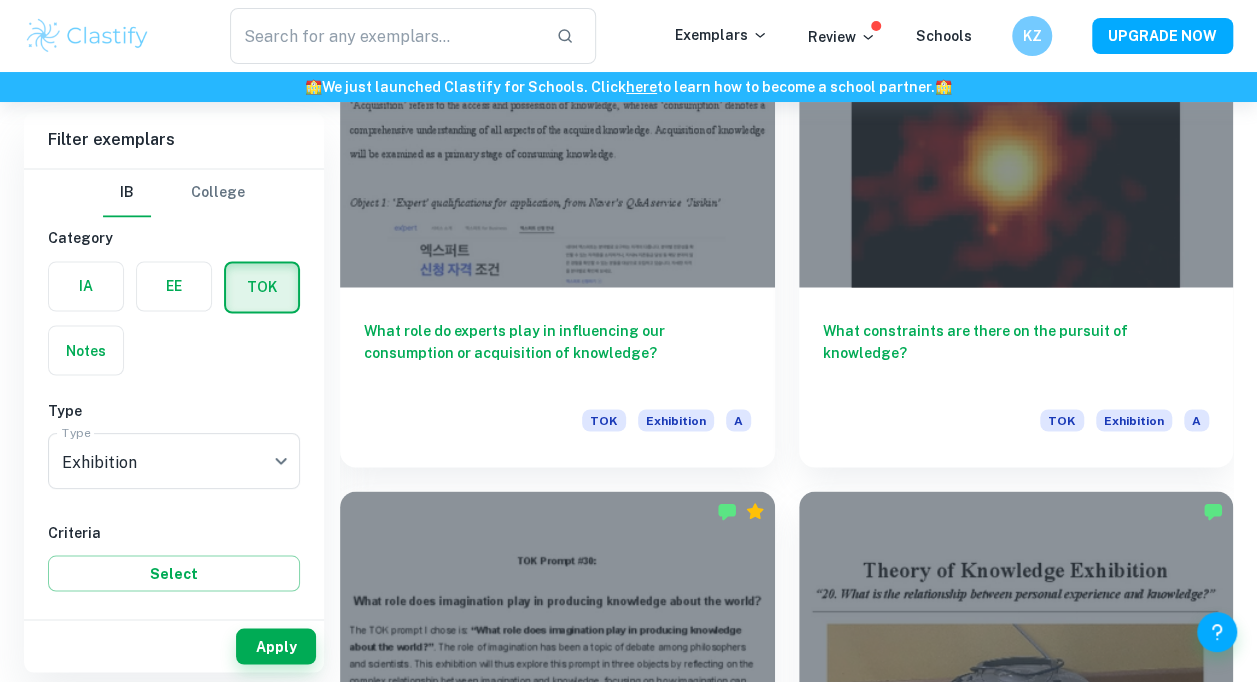 click at bounding box center (1016, 124) 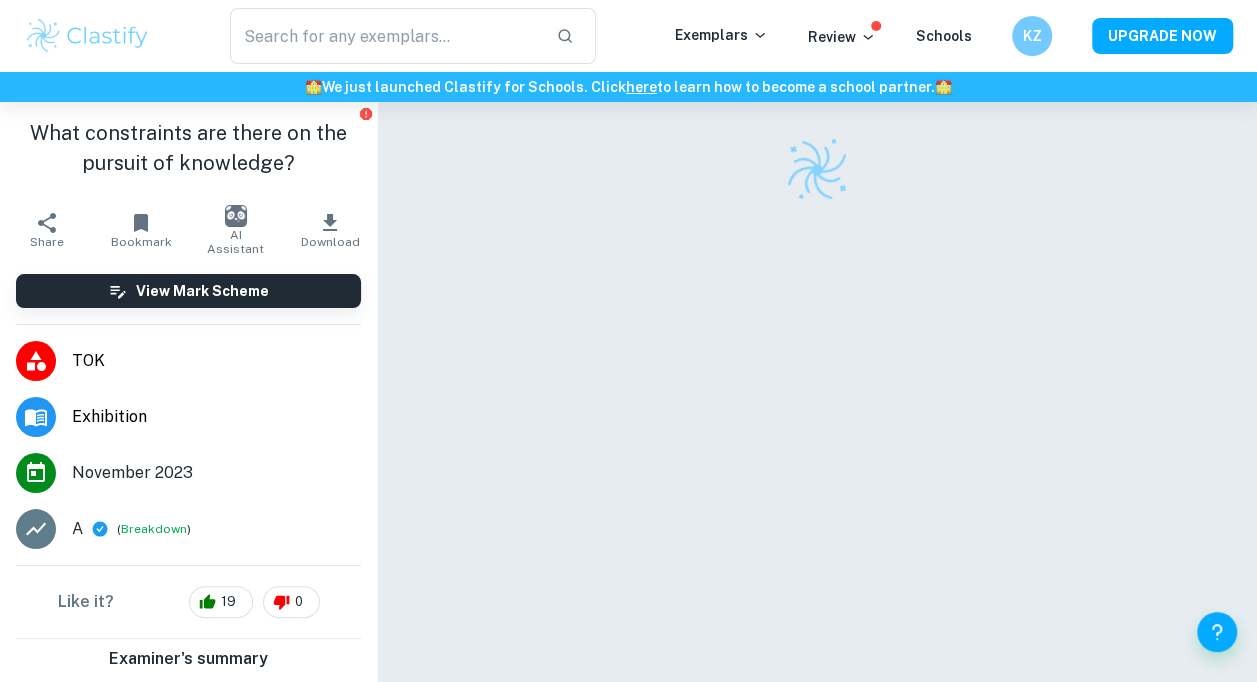 scroll, scrollTop: 102, scrollLeft: 0, axis: vertical 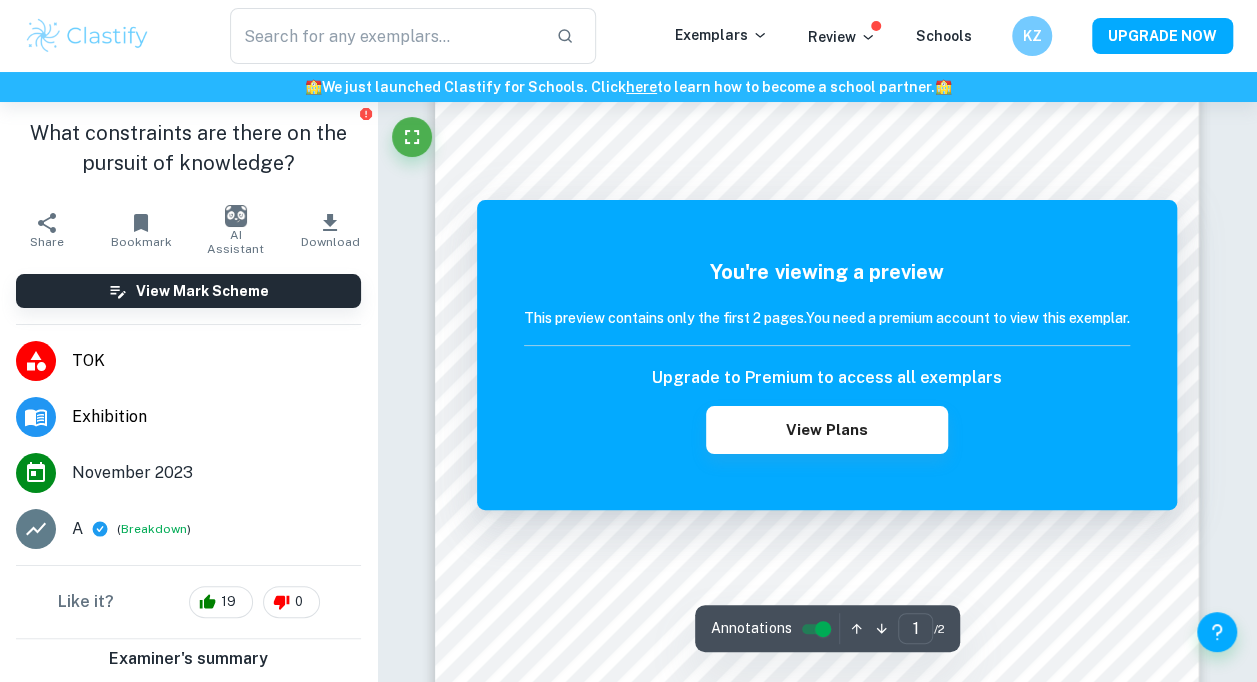 click on "Breakdown" at bounding box center [154, 529] 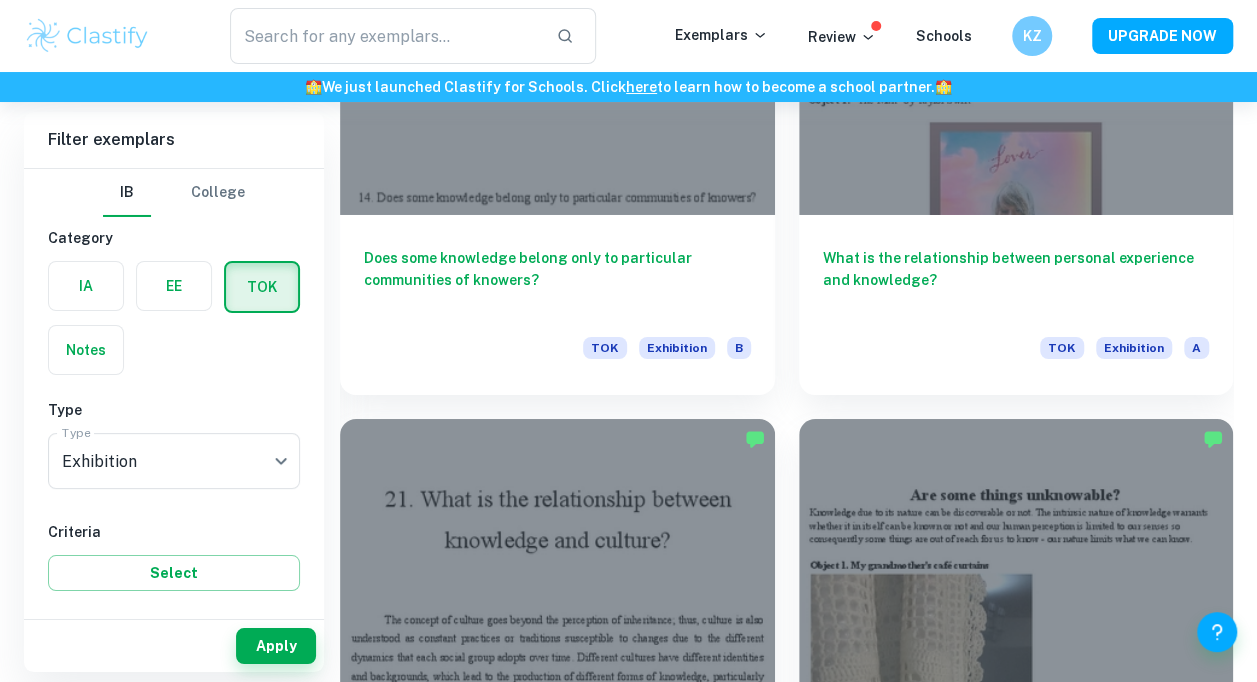 scroll, scrollTop: 3634, scrollLeft: 0, axis: vertical 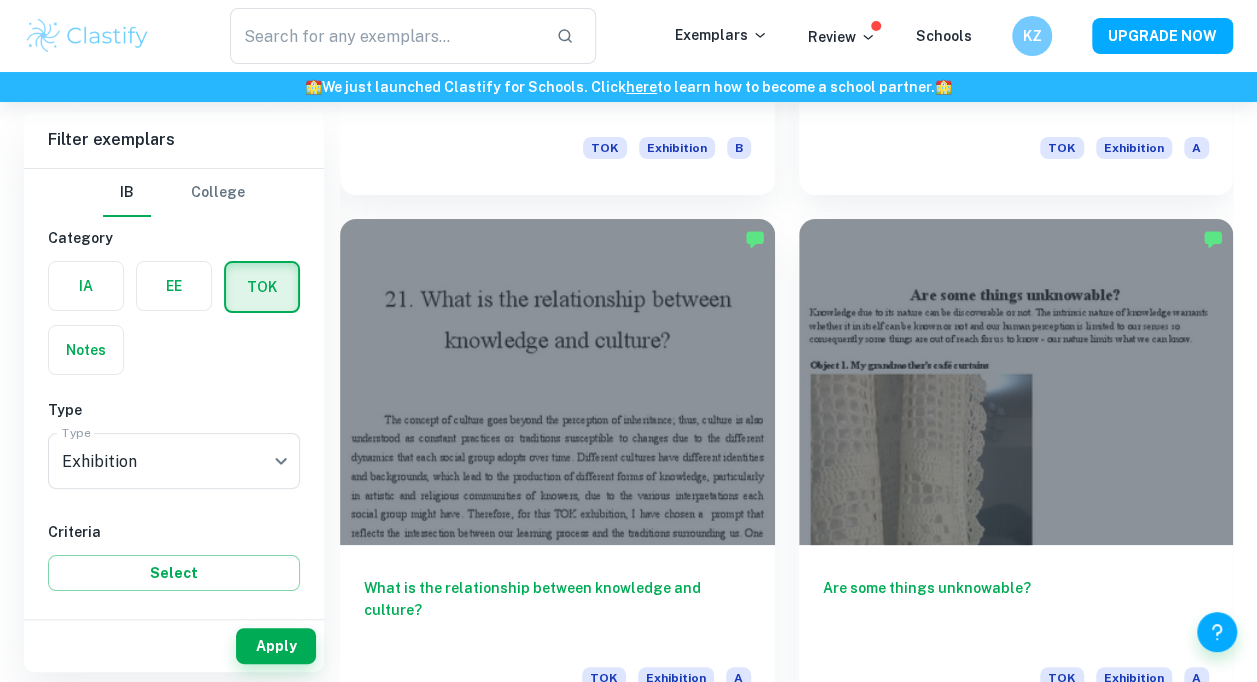 click at bounding box center (557, 382) 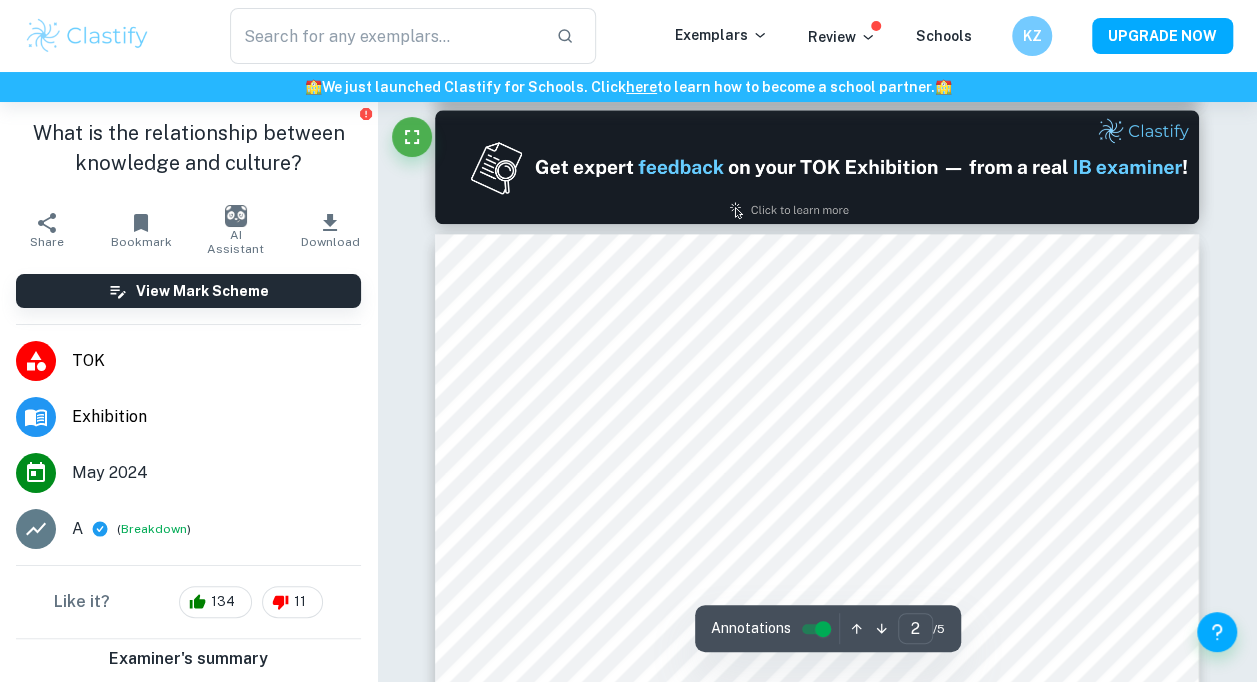 scroll, scrollTop: 1300, scrollLeft: 0, axis: vertical 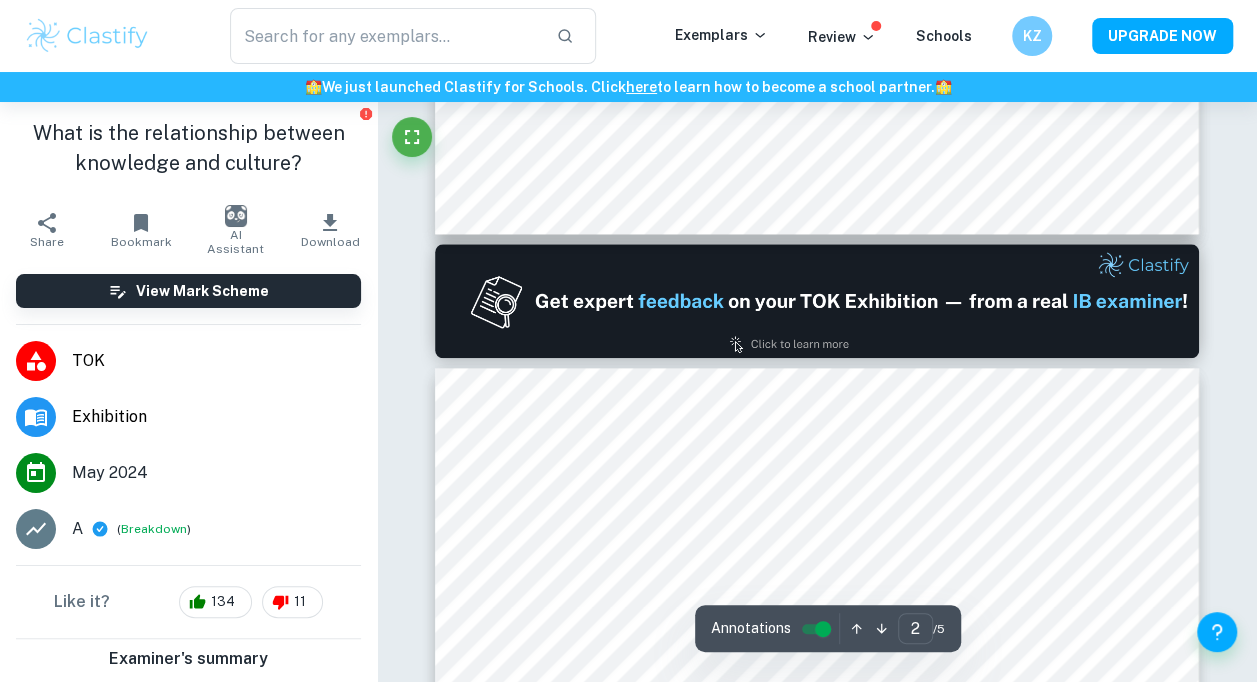 type on "1" 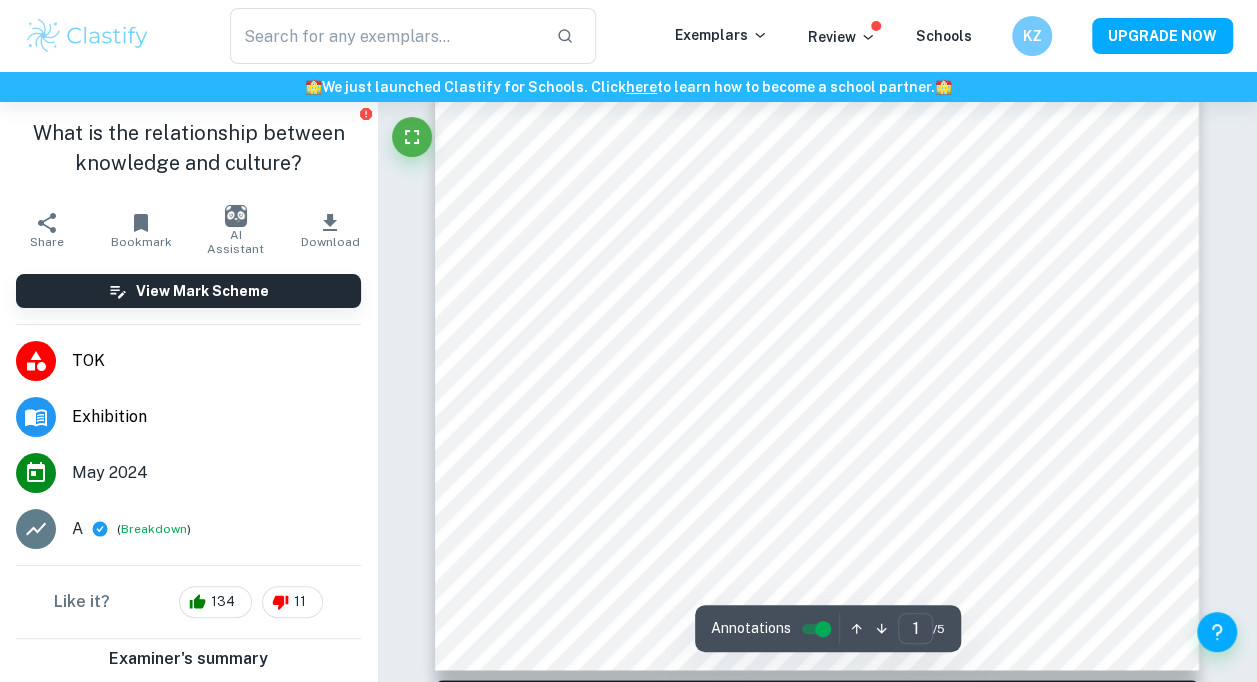 scroll, scrollTop: 500, scrollLeft: 0, axis: vertical 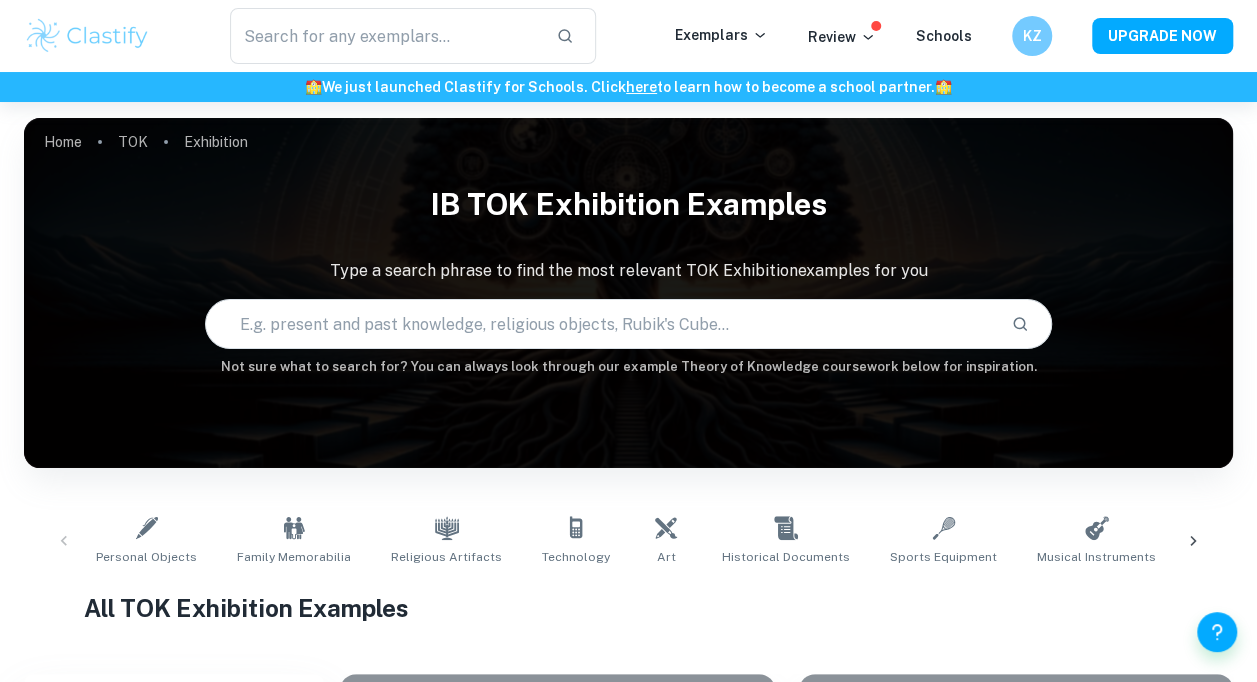 click 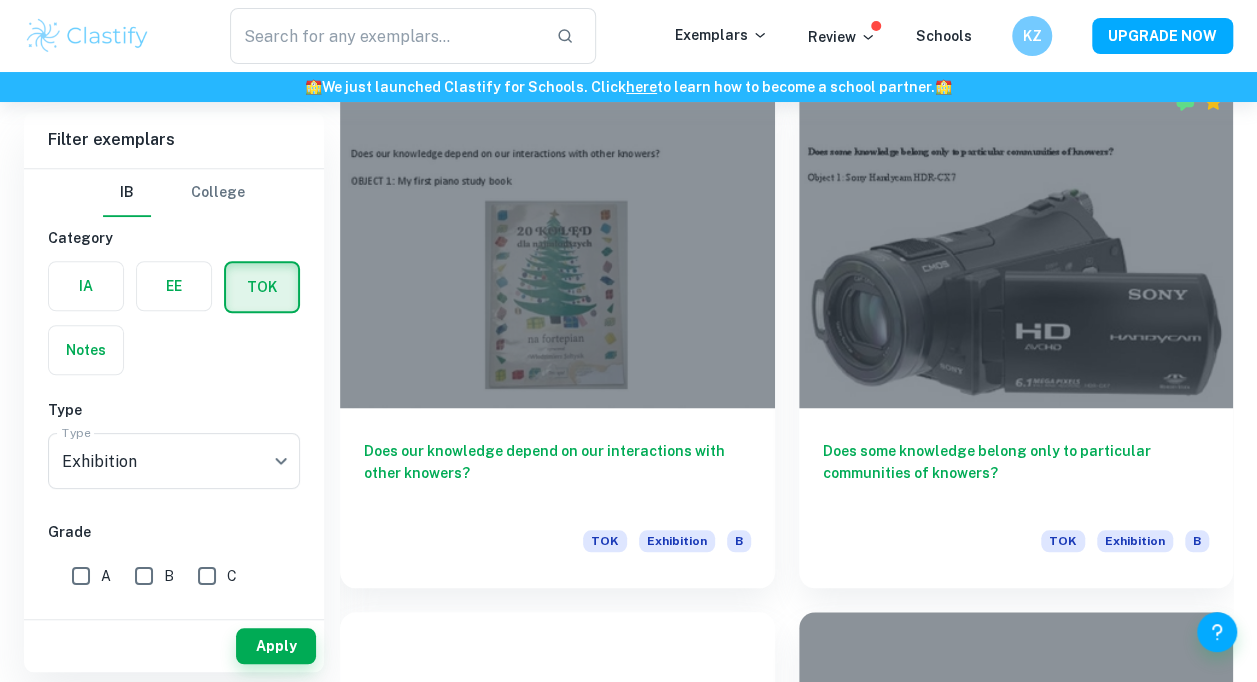 scroll, scrollTop: 492, scrollLeft: 0, axis: vertical 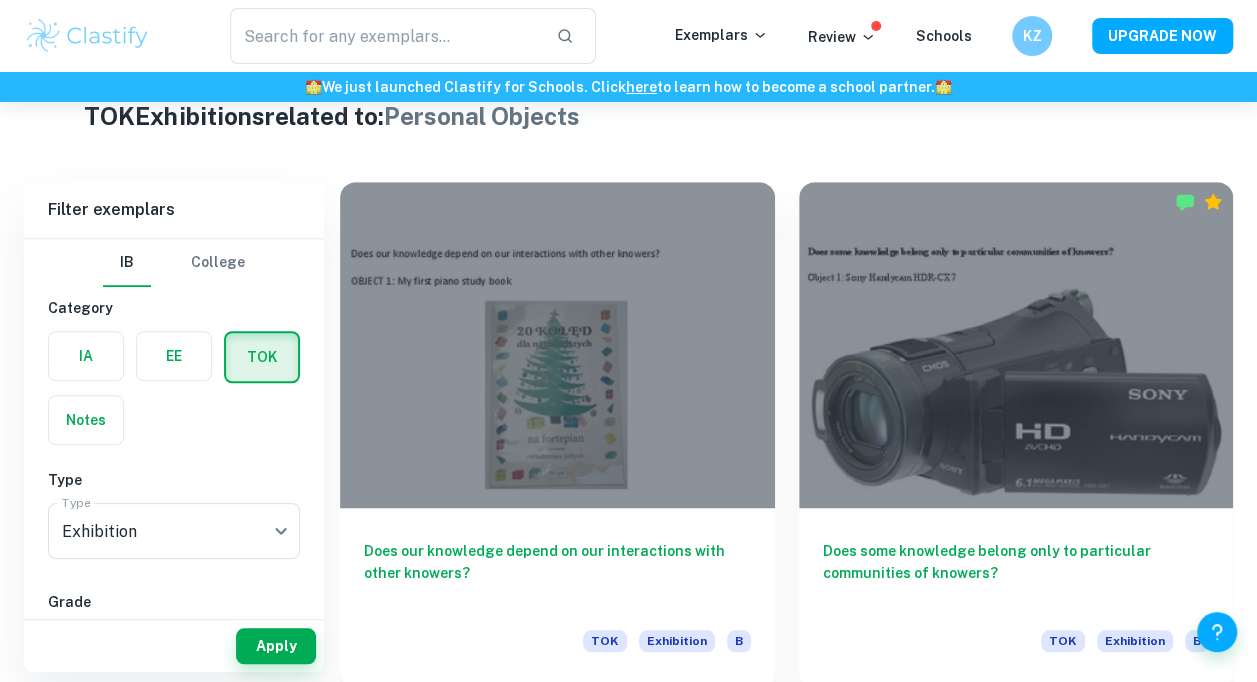 click at bounding box center [557, 345] 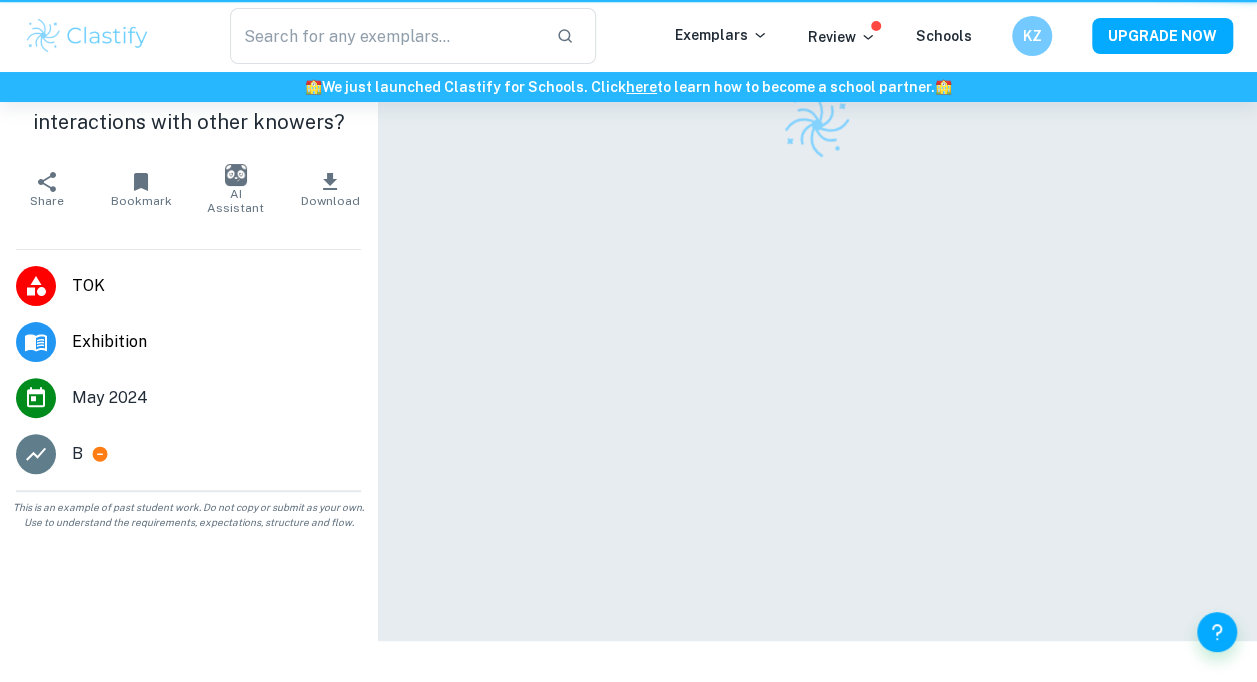 scroll, scrollTop: 0, scrollLeft: 0, axis: both 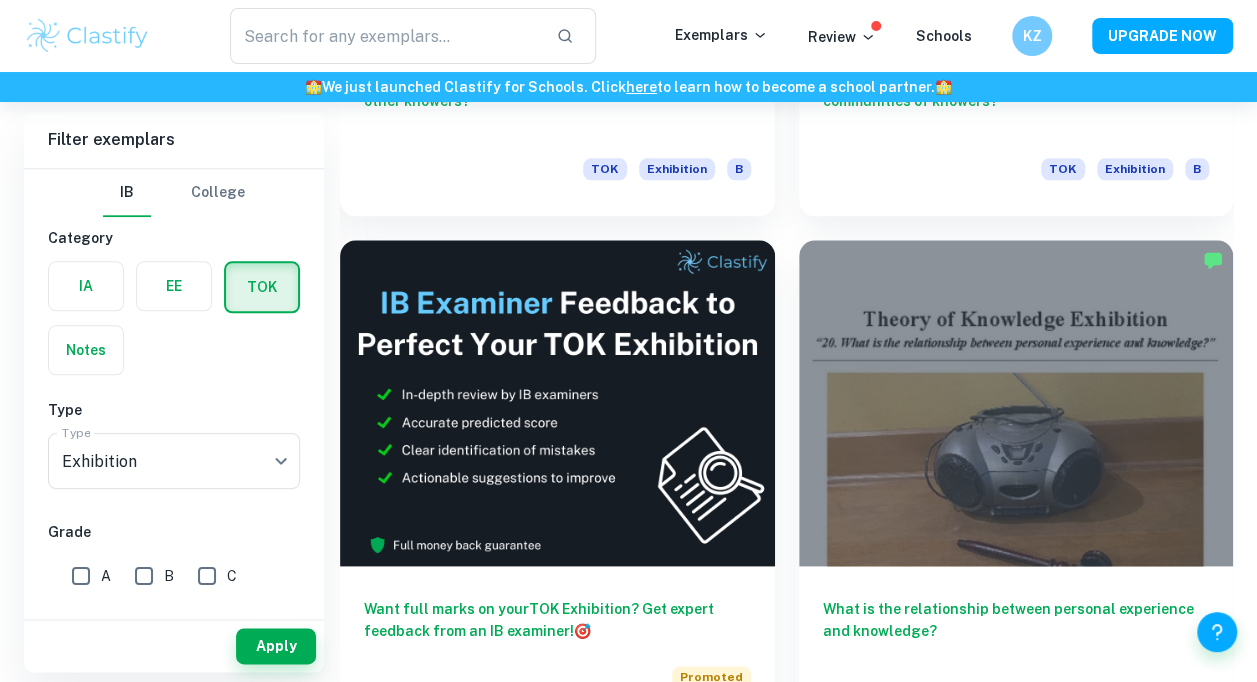 click at bounding box center (1016, 403) 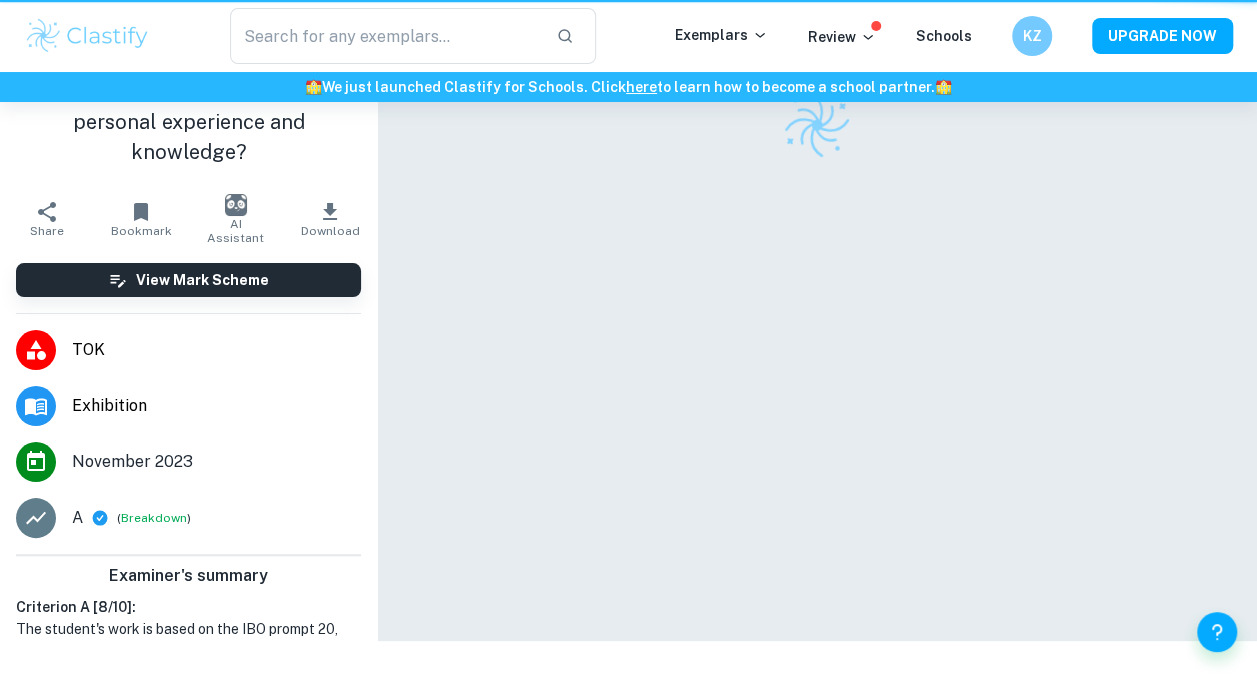 scroll, scrollTop: 0, scrollLeft: 0, axis: both 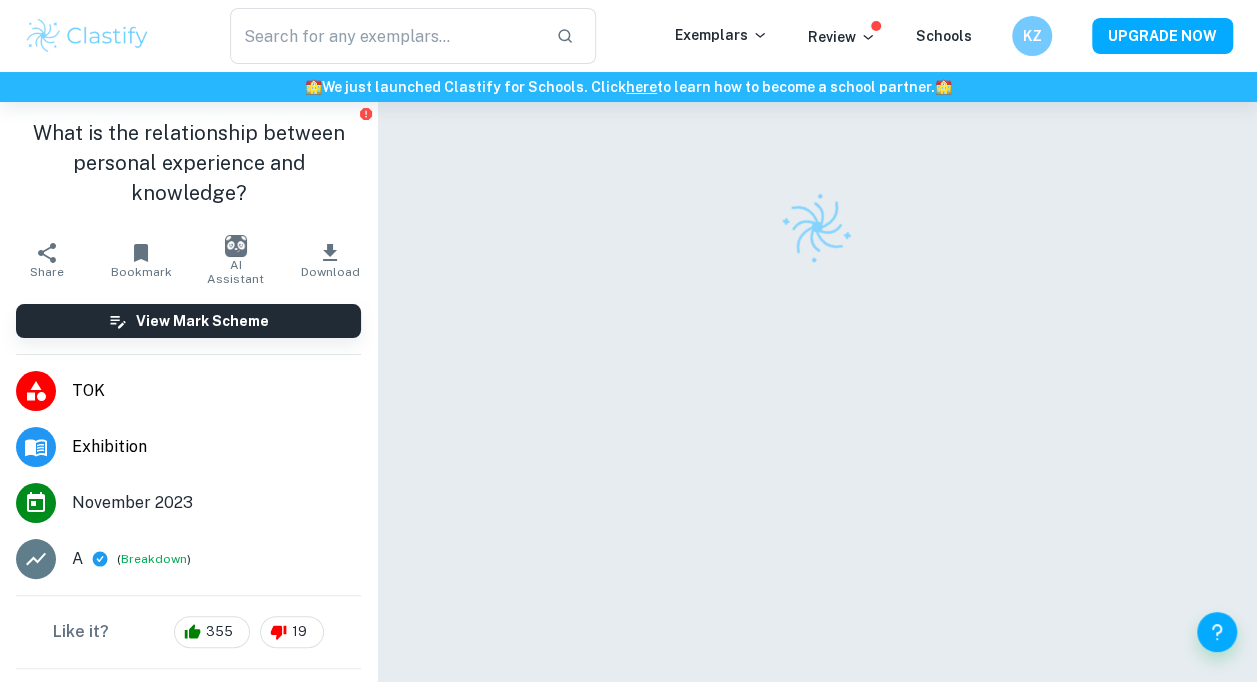 click on "Breakdown" at bounding box center [154, 559] 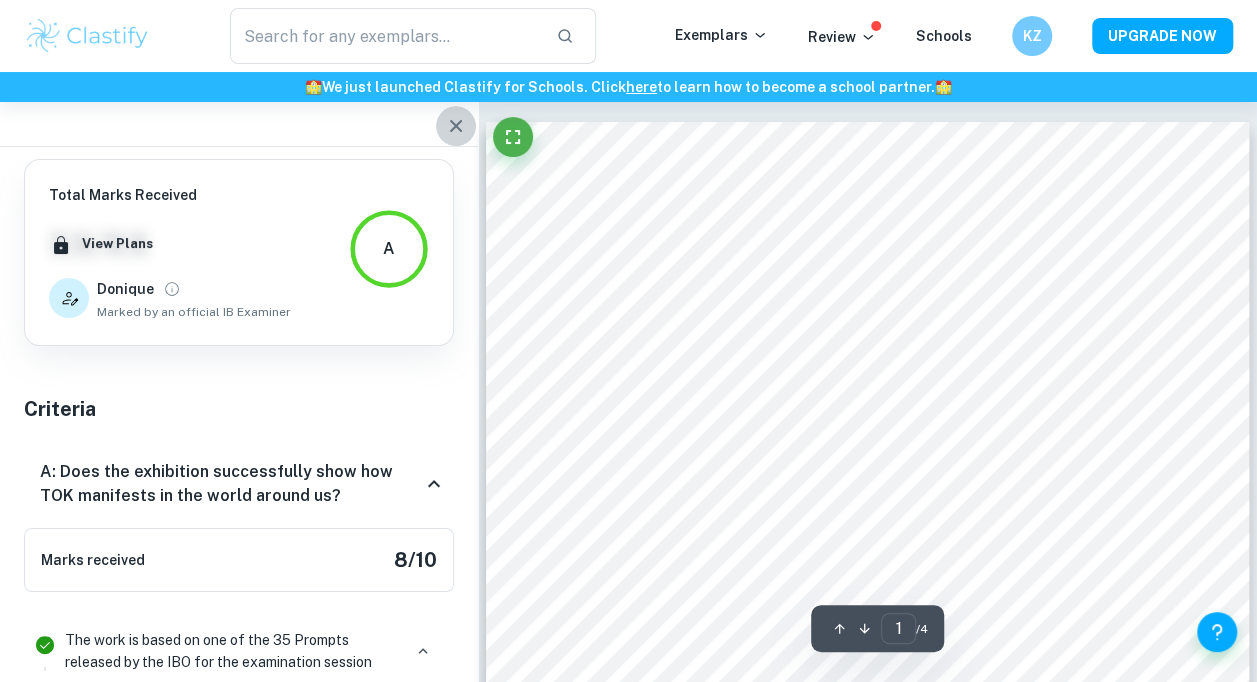 click 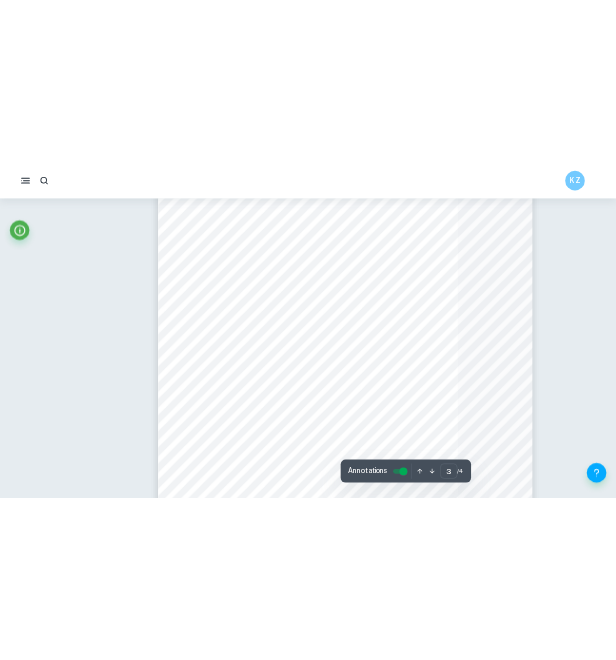 scroll, scrollTop: 1920, scrollLeft: 0, axis: vertical 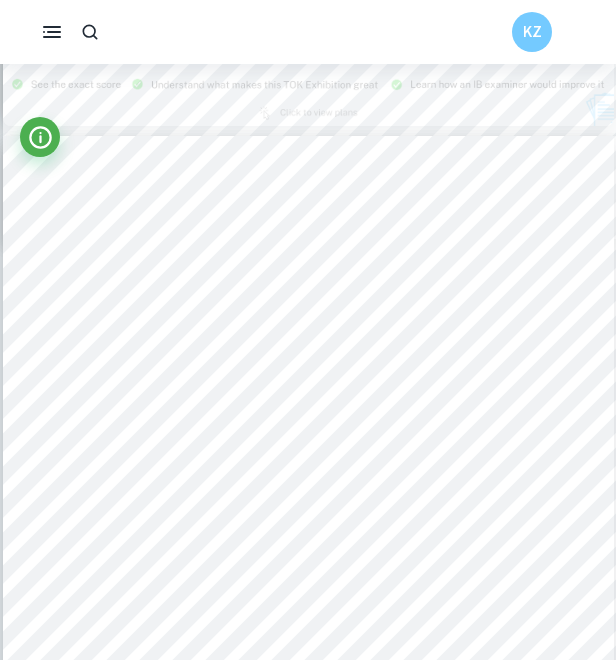 type on "2" 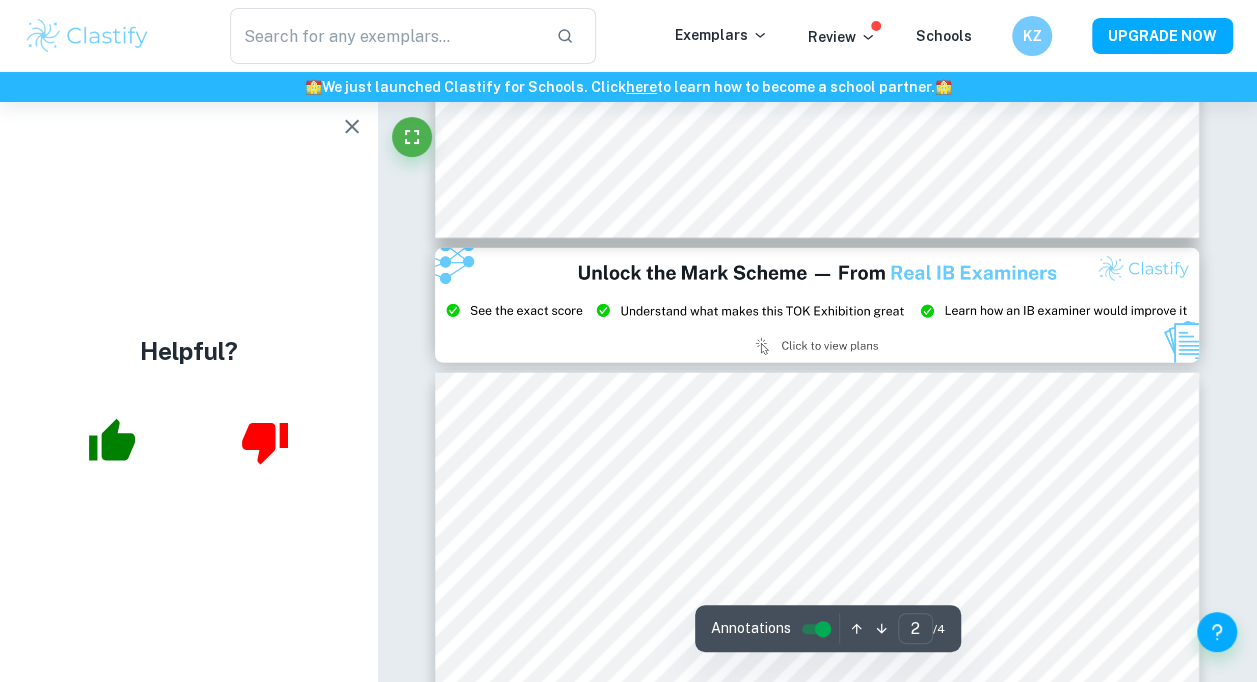 scroll, scrollTop: 1874, scrollLeft: 0, axis: vertical 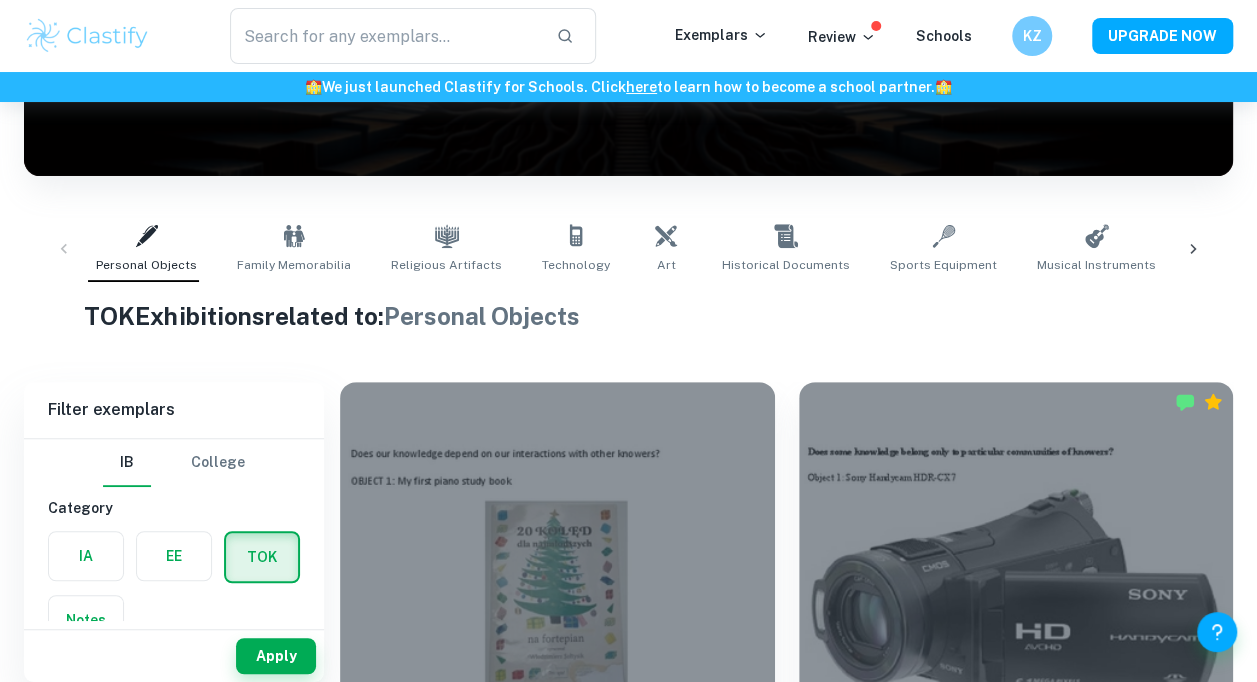 click on "Personal Objects" at bounding box center (146, 249) 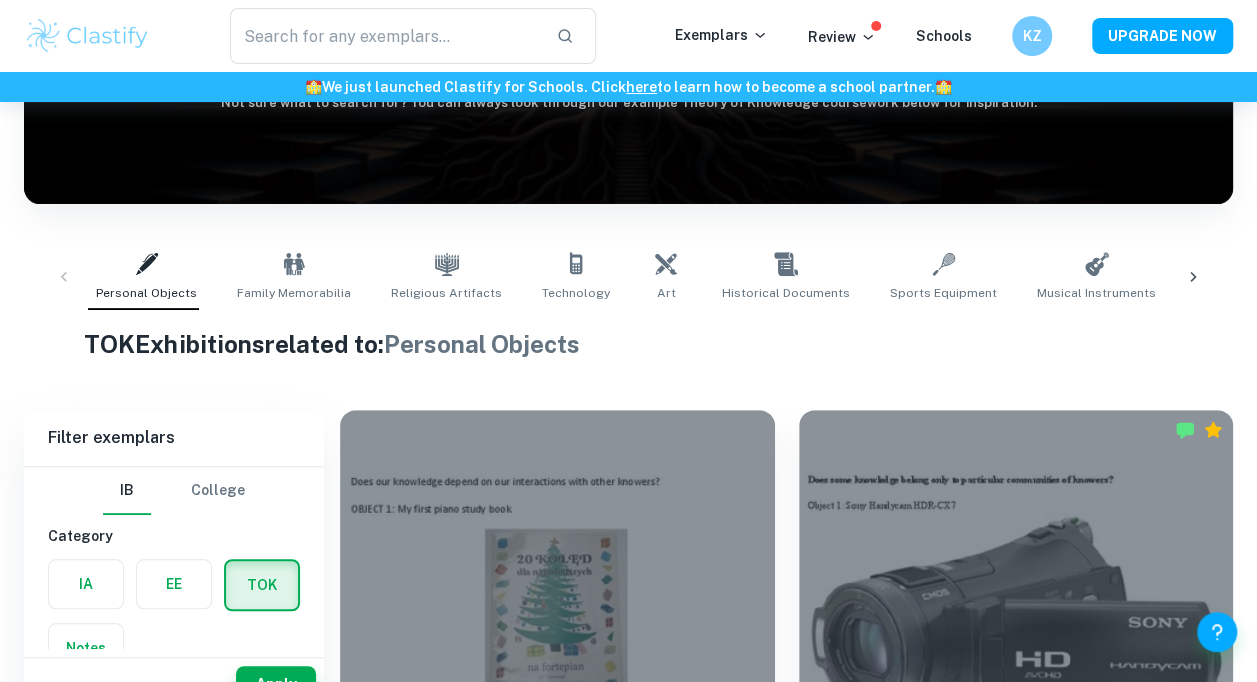 scroll, scrollTop: 292, scrollLeft: 0, axis: vertical 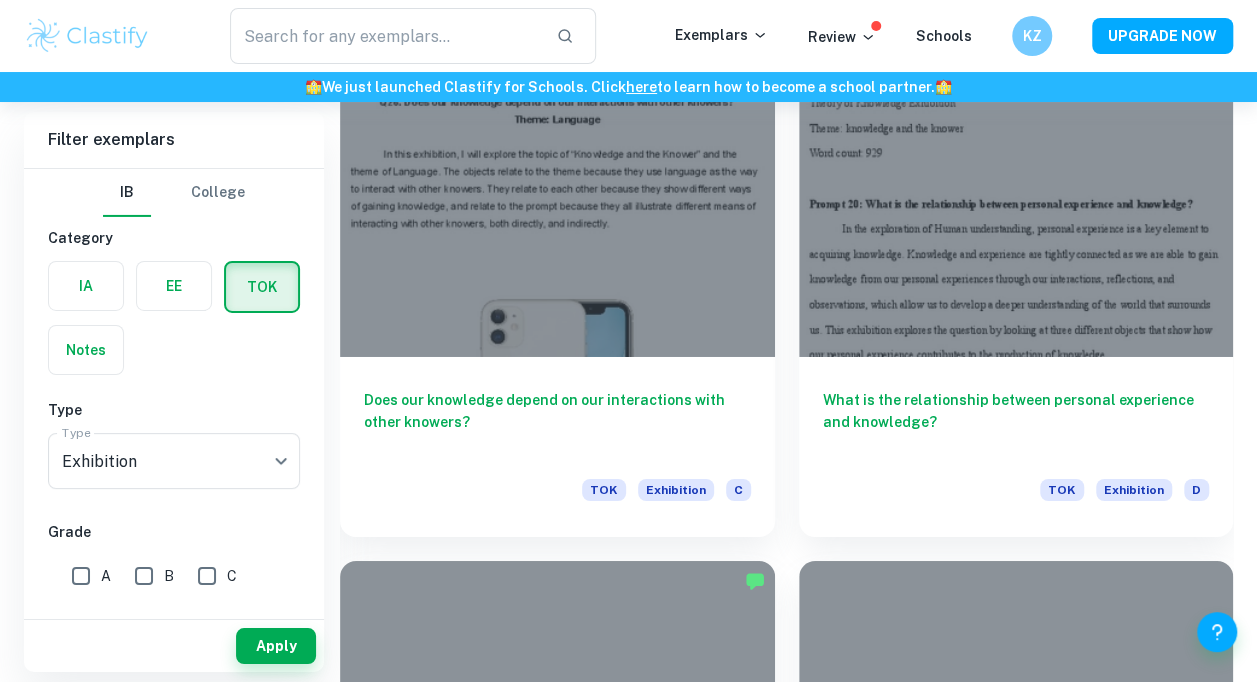 click on "A" at bounding box center [81, 576] 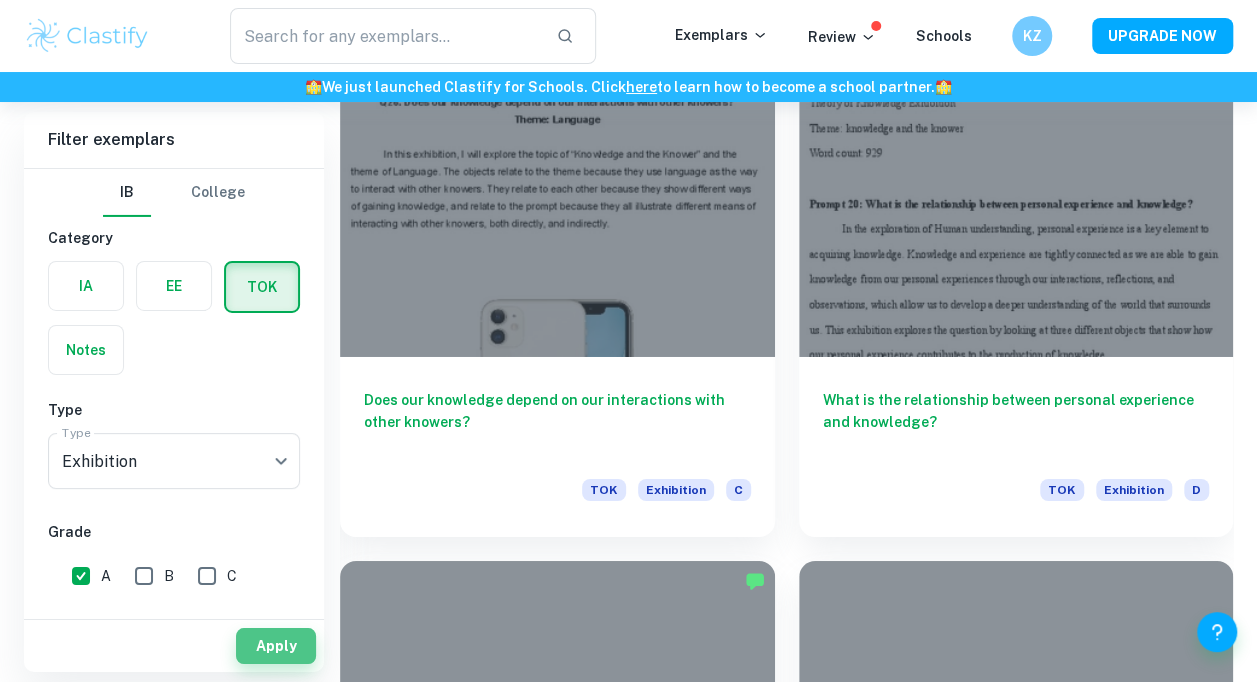 click on "Apply" at bounding box center (276, 646) 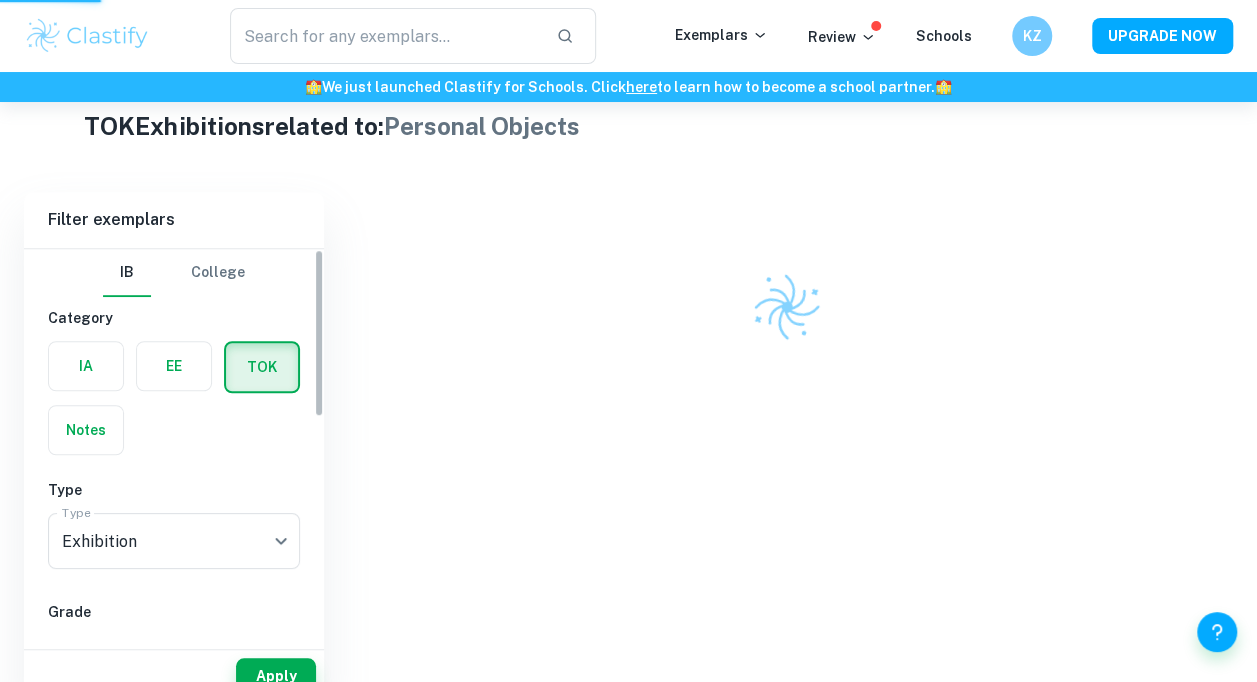 scroll, scrollTop: 412, scrollLeft: 0, axis: vertical 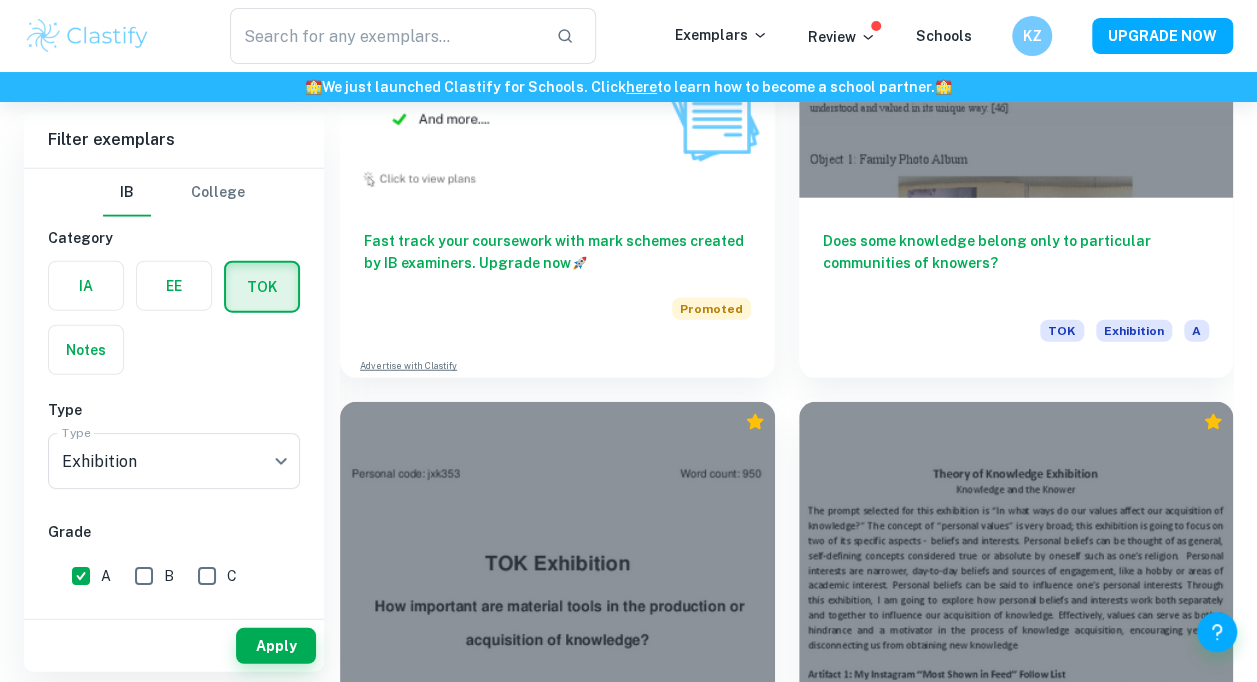 click on "Does some knowledge belong only to particular communities of knowers?" at bounding box center [1016, 263] 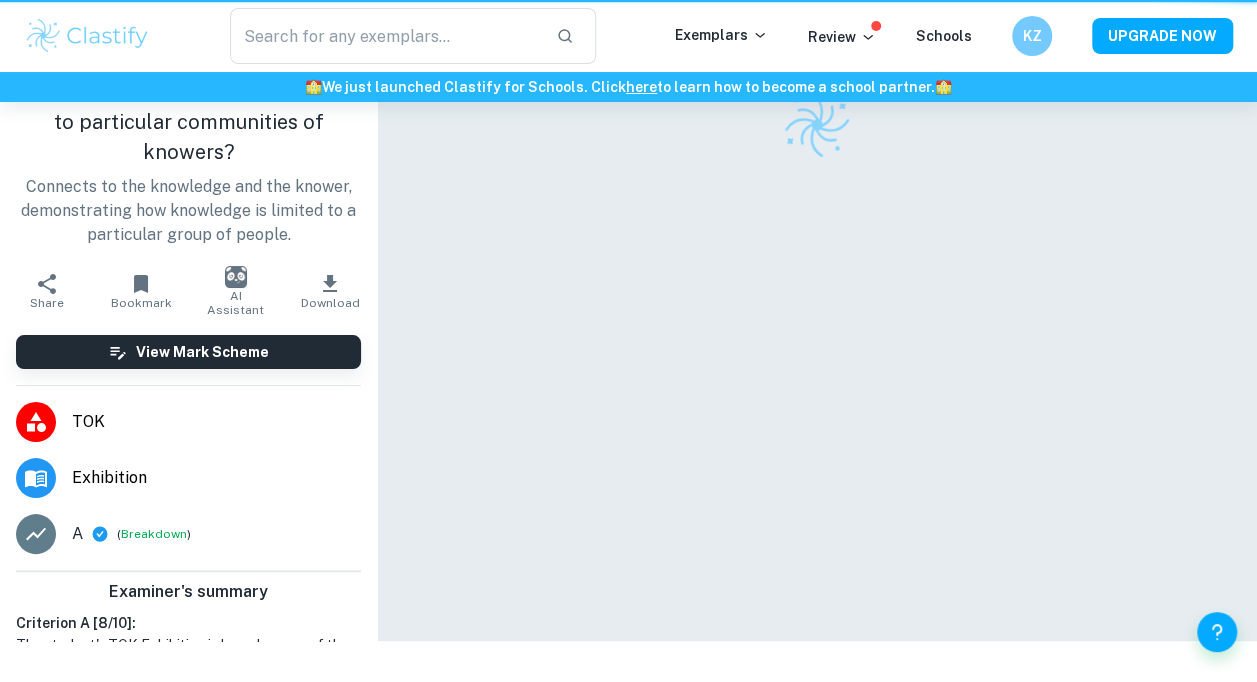 scroll, scrollTop: 0, scrollLeft: 0, axis: both 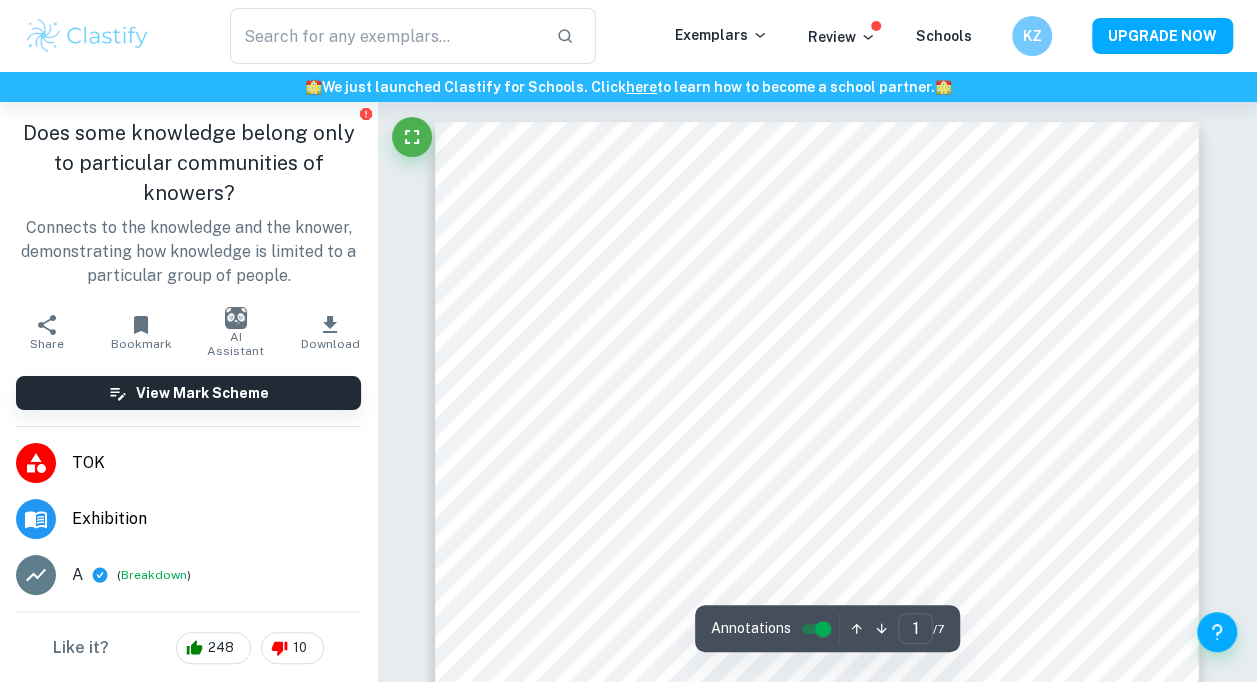 click on "Breakdown" at bounding box center (154, 575) 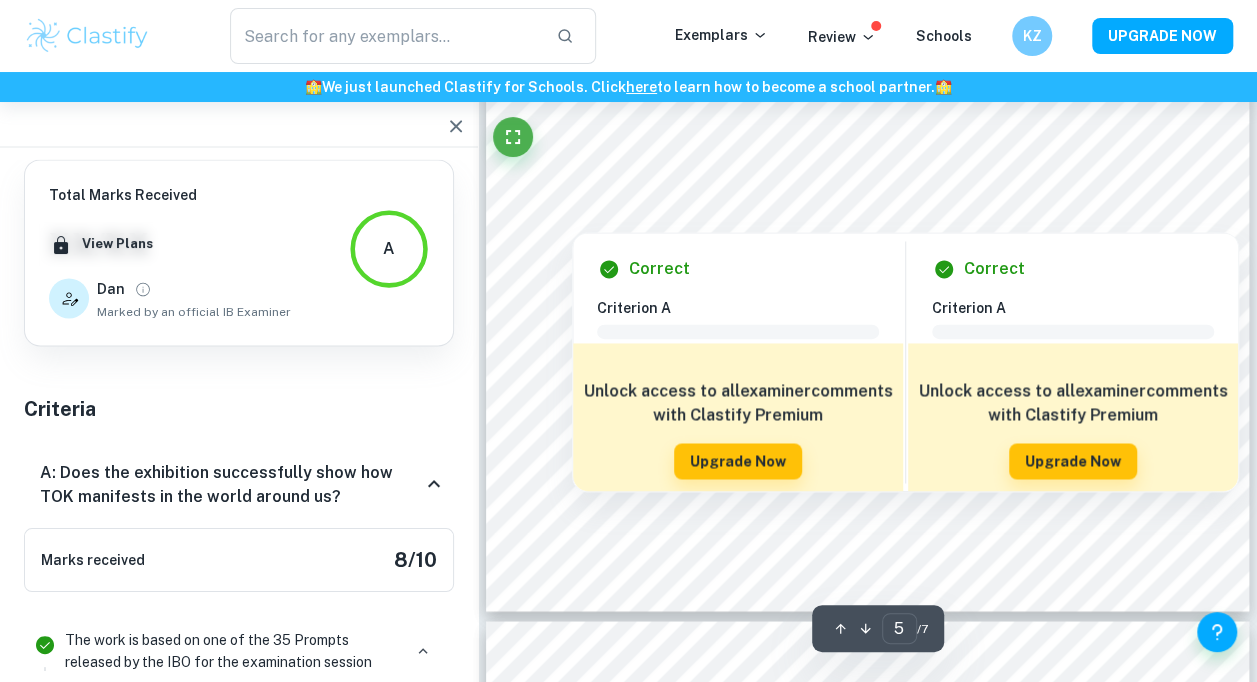 scroll, scrollTop: 5193, scrollLeft: 0, axis: vertical 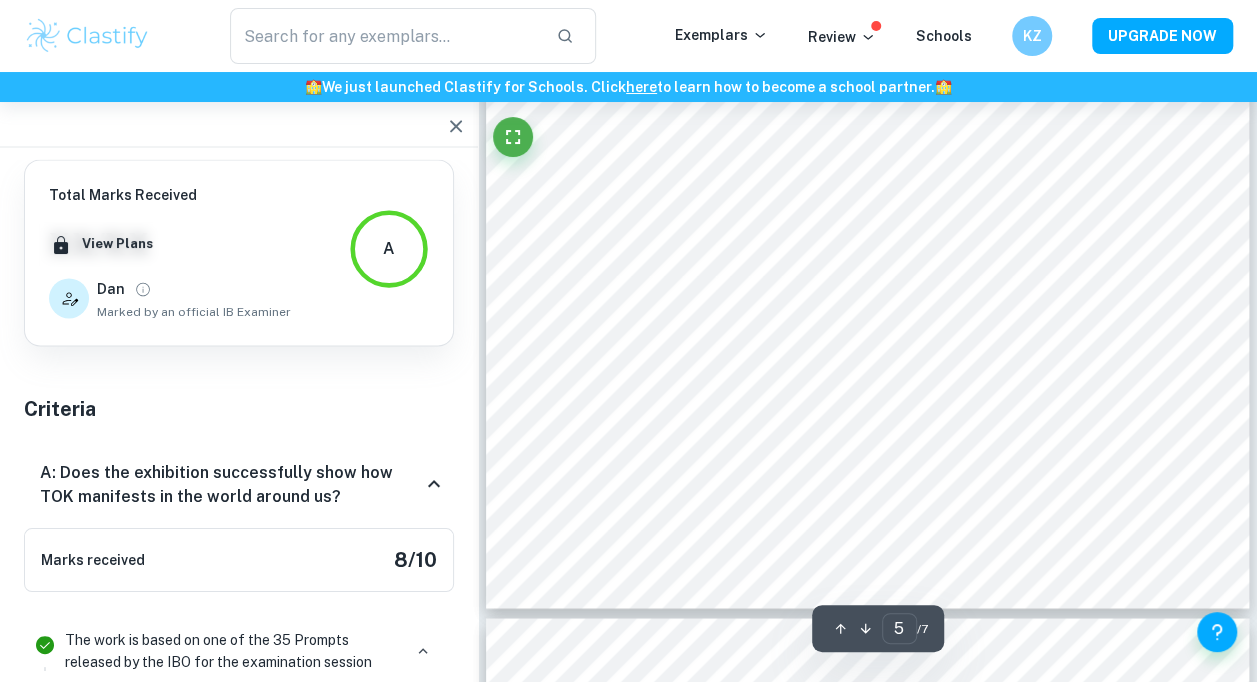 type on "6" 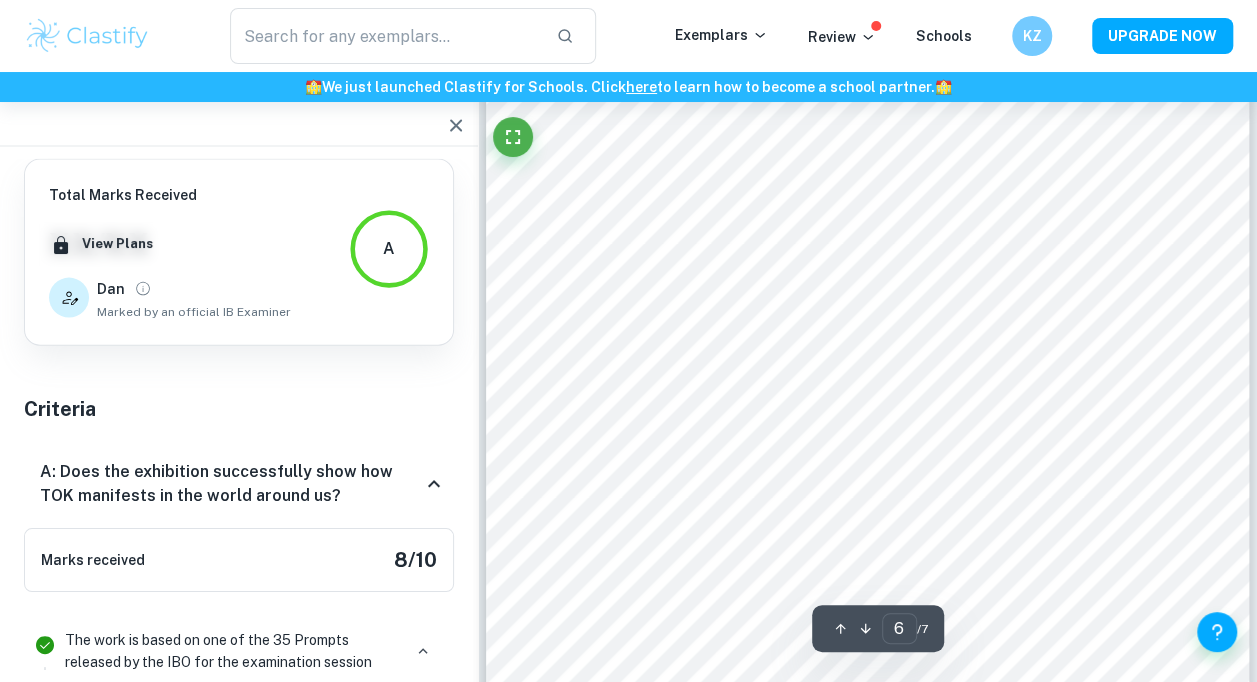 scroll, scrollTop: 5807, scrollLeft: 0, axis: vertical 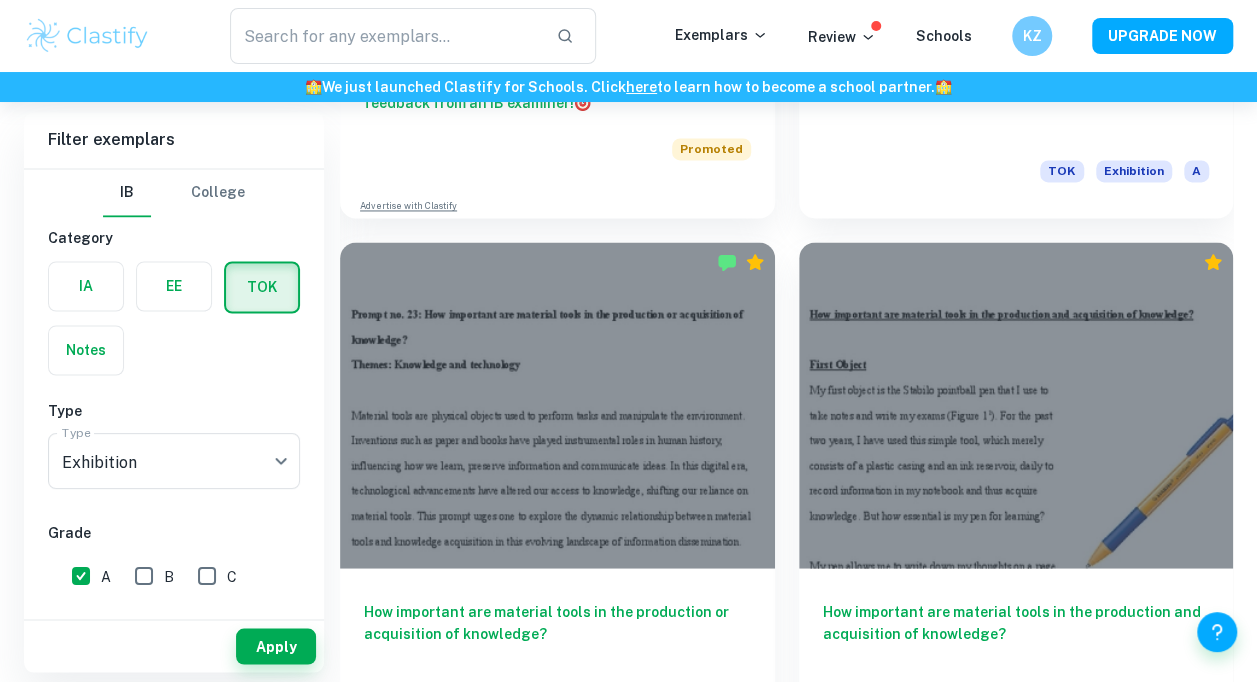 click at bounding box center (1016, 405) 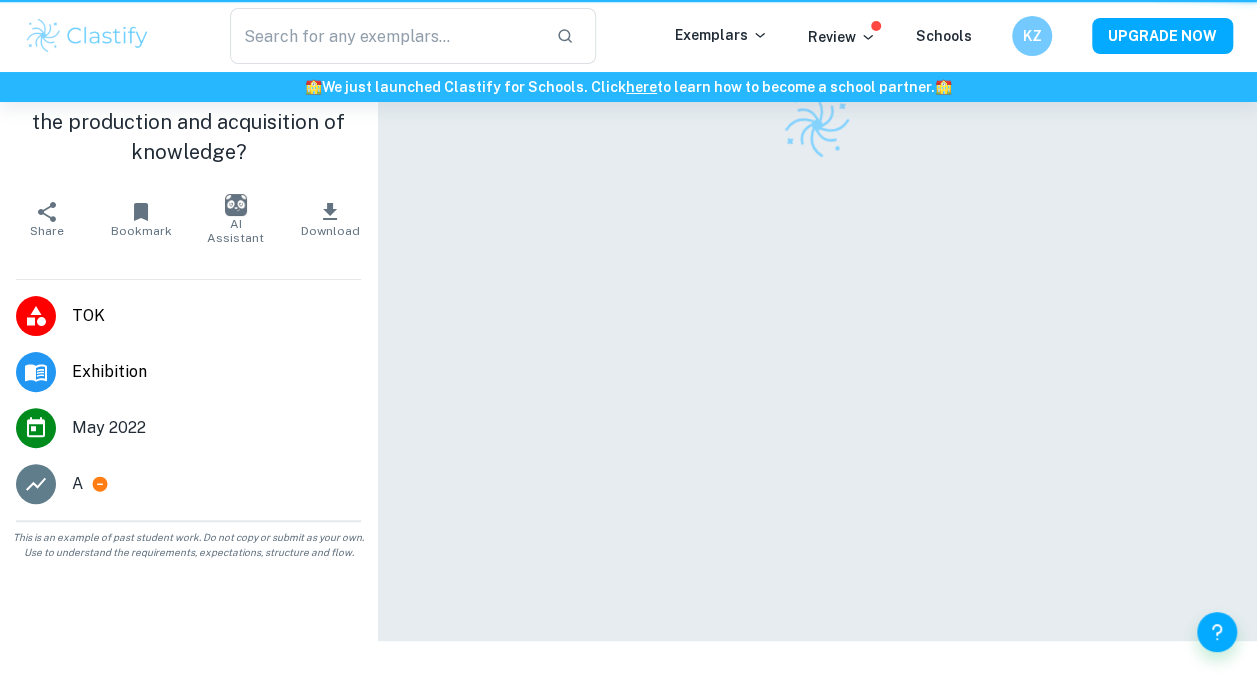 scroll, scrollTop: 0, scrollLeft: 0, axis: both 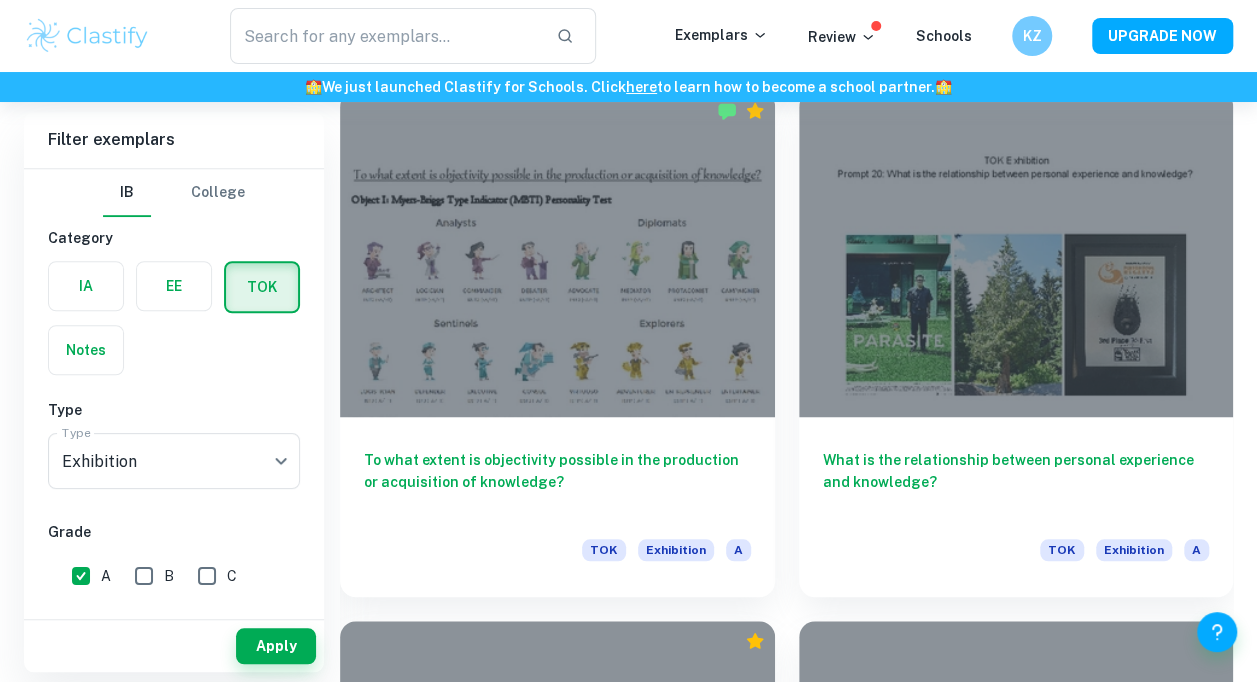 click on "To what extent is objectivity possible in the production or acquisition of knowledge? TOK Exhibition A" at bounding box center (557, 507) 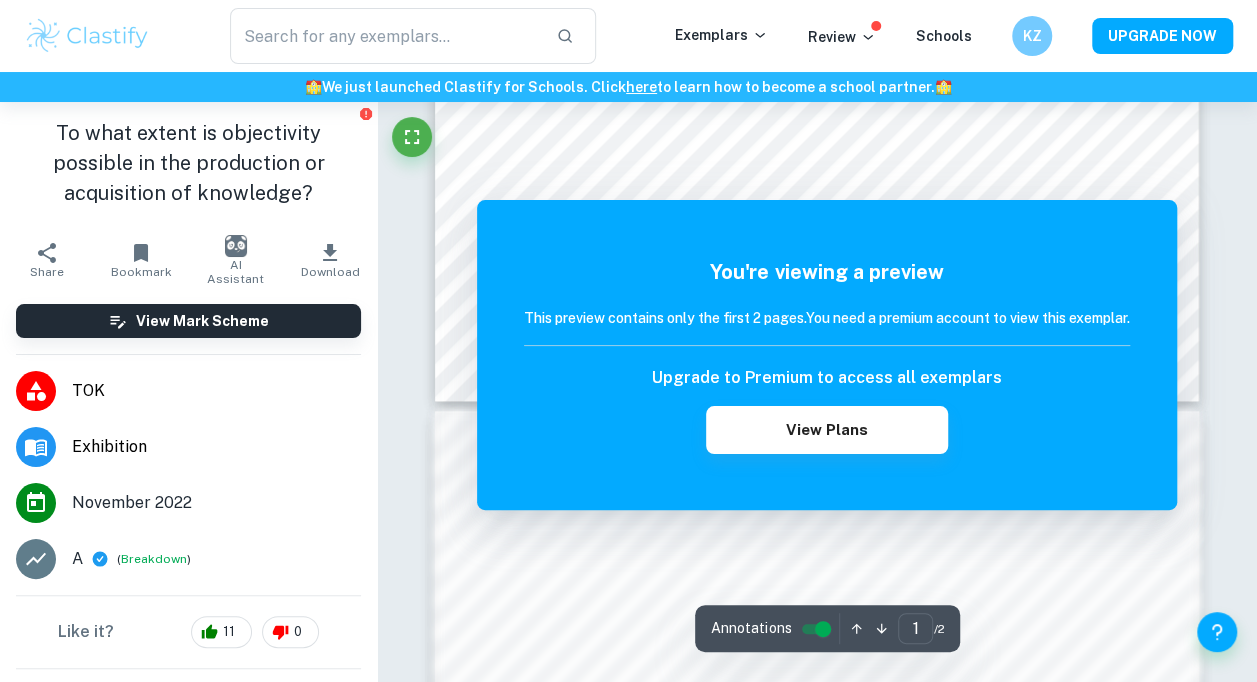 scroll, scrollTop: 900, scrollLeft: 0, axis: vertical 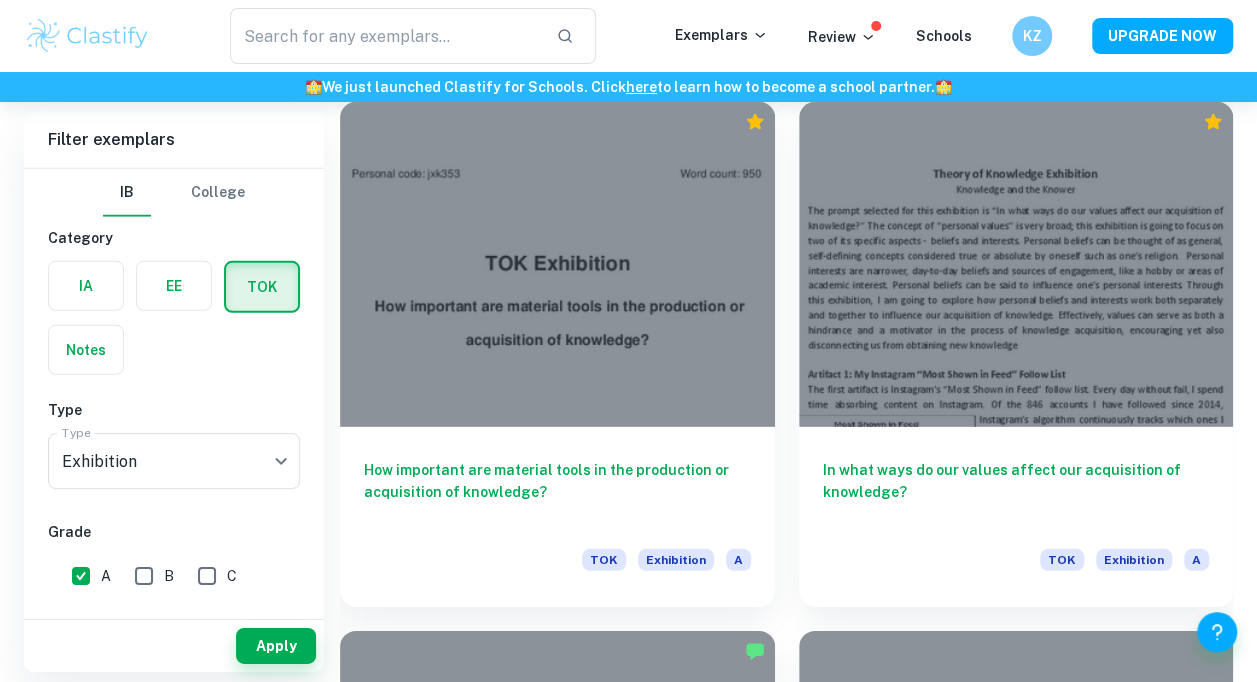 click at bounding box center [557, 265] 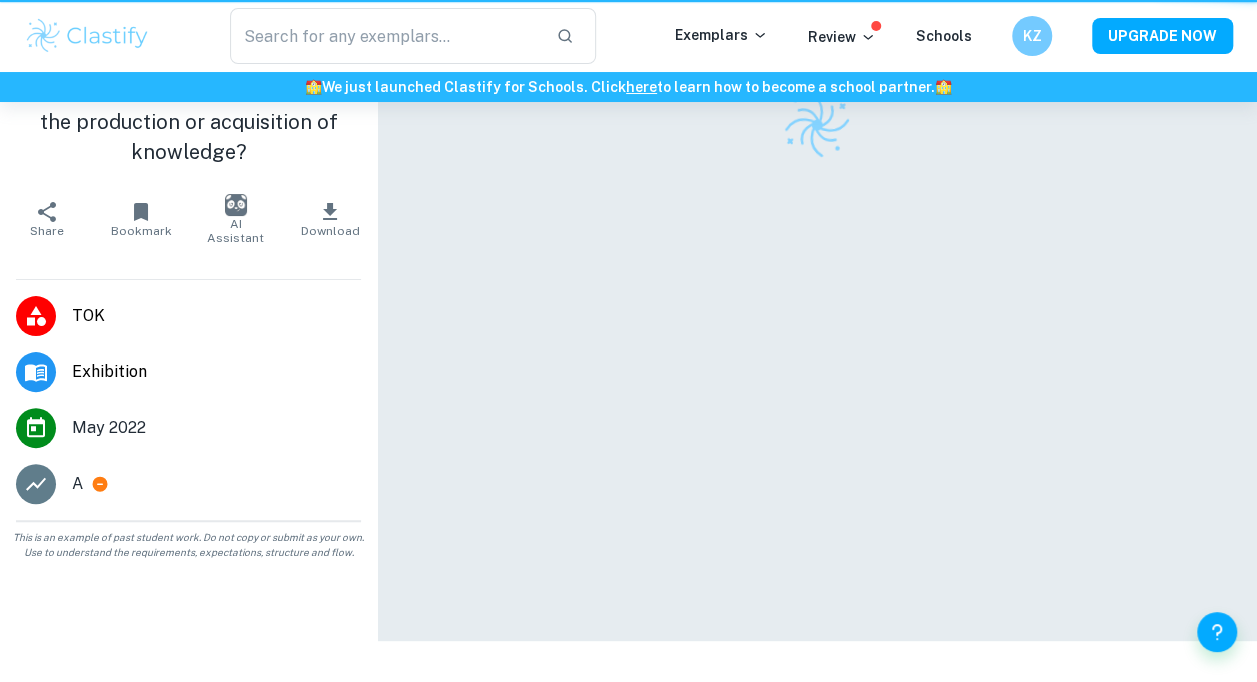 scroll, scrollTop: 0, scrollLeft: 0, axis: both 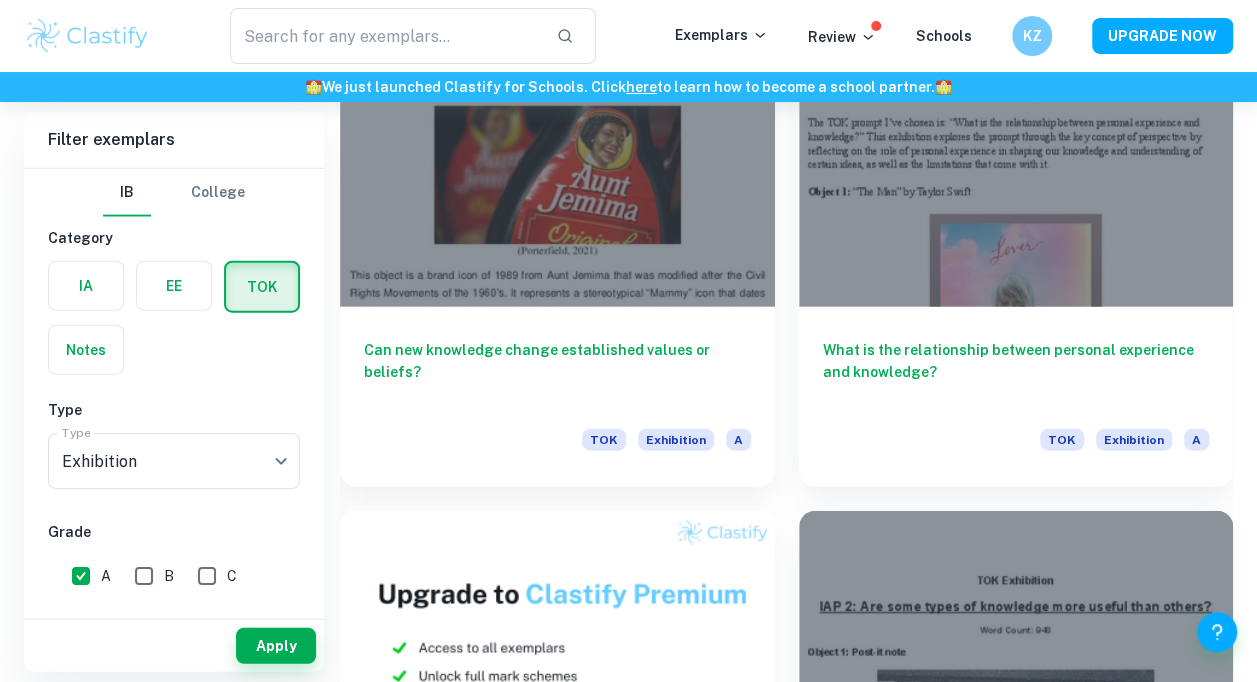 click at bounding box center [1016, 144] 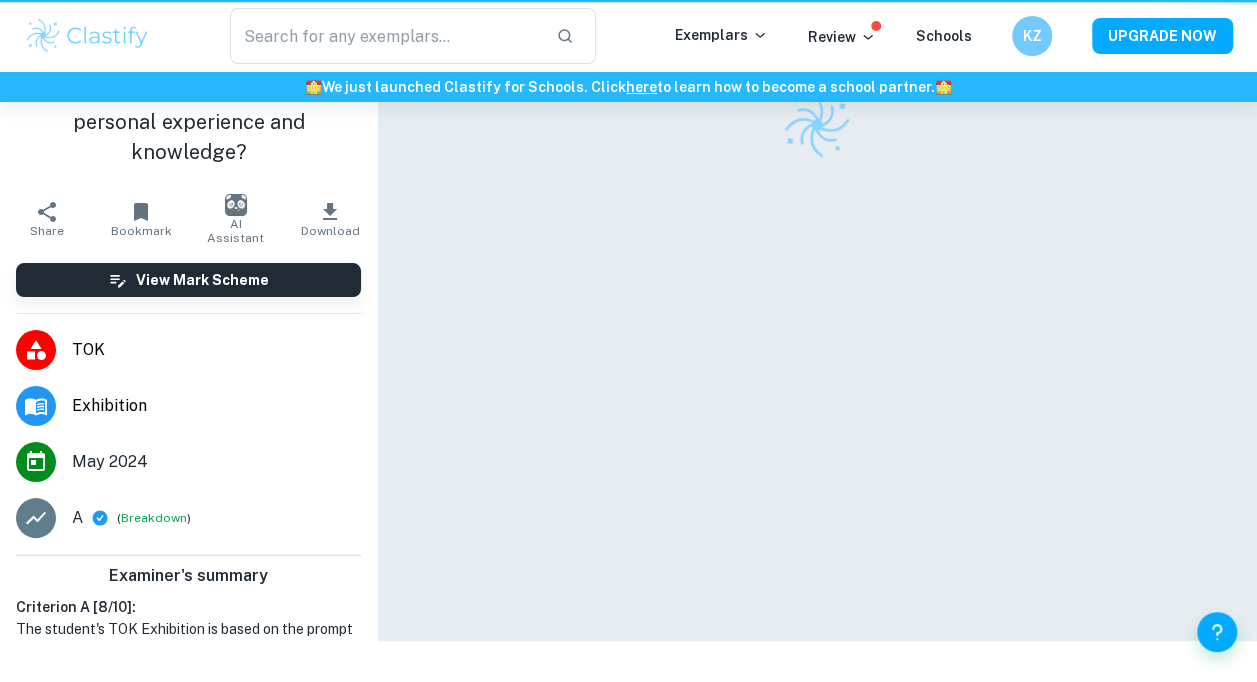 scroll, scrollTop: 0, scrollLeft: 0, axis: both 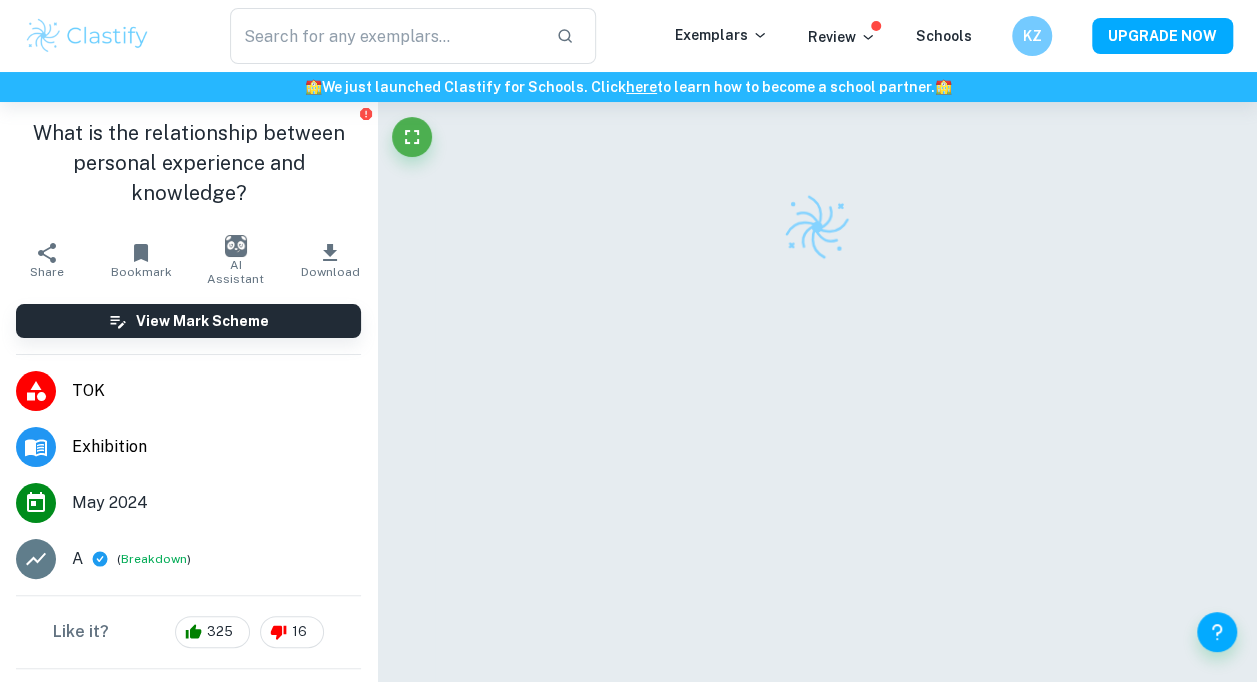 click on "Breakdown" at bounding box center (154, 559) 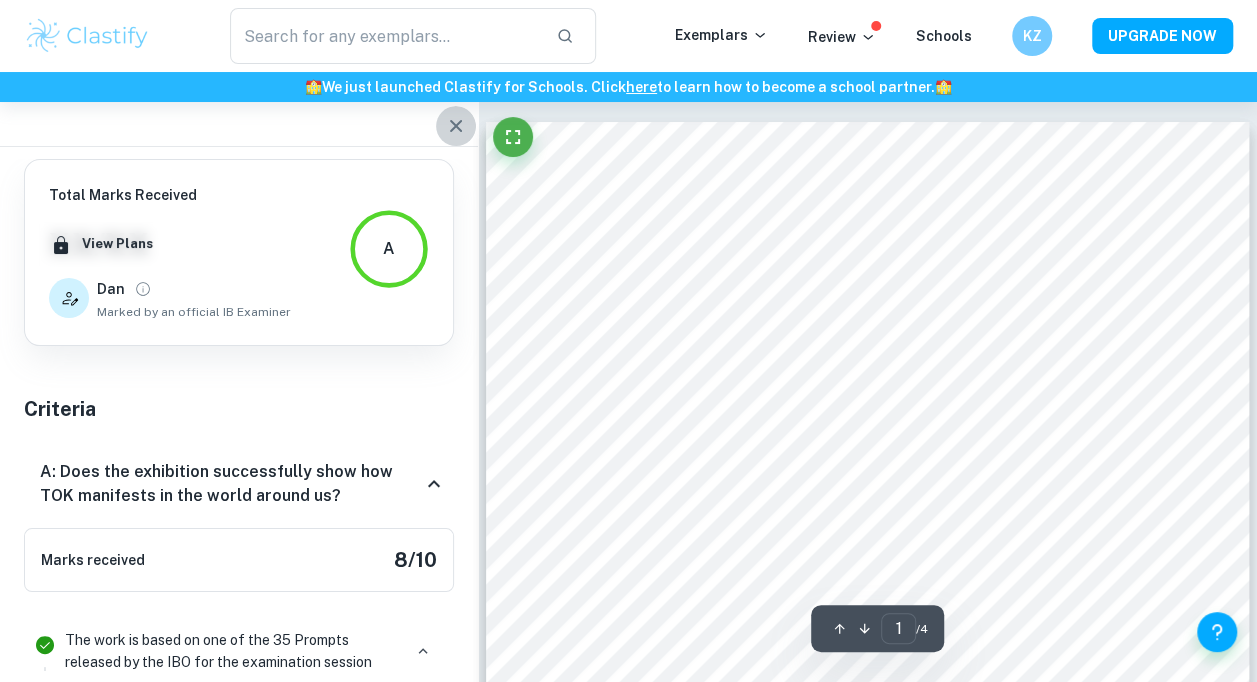 click 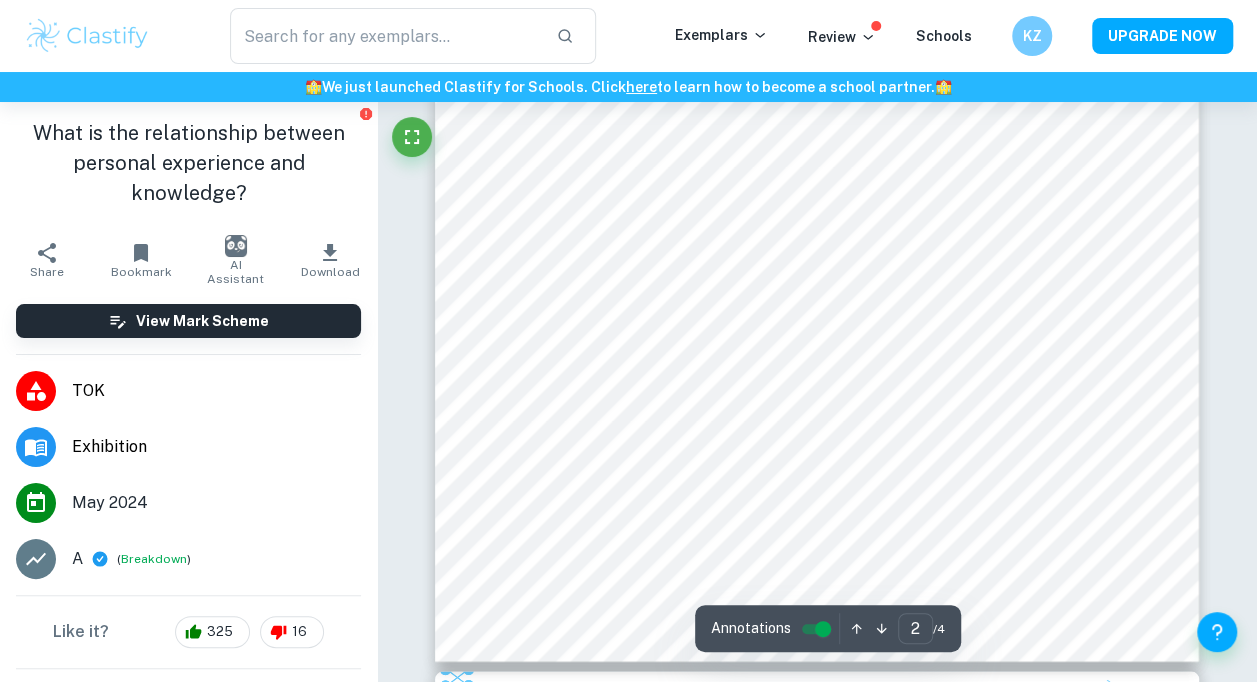 scroll, scrollTop: 1600, scrollLeft: 0, axis: vertical 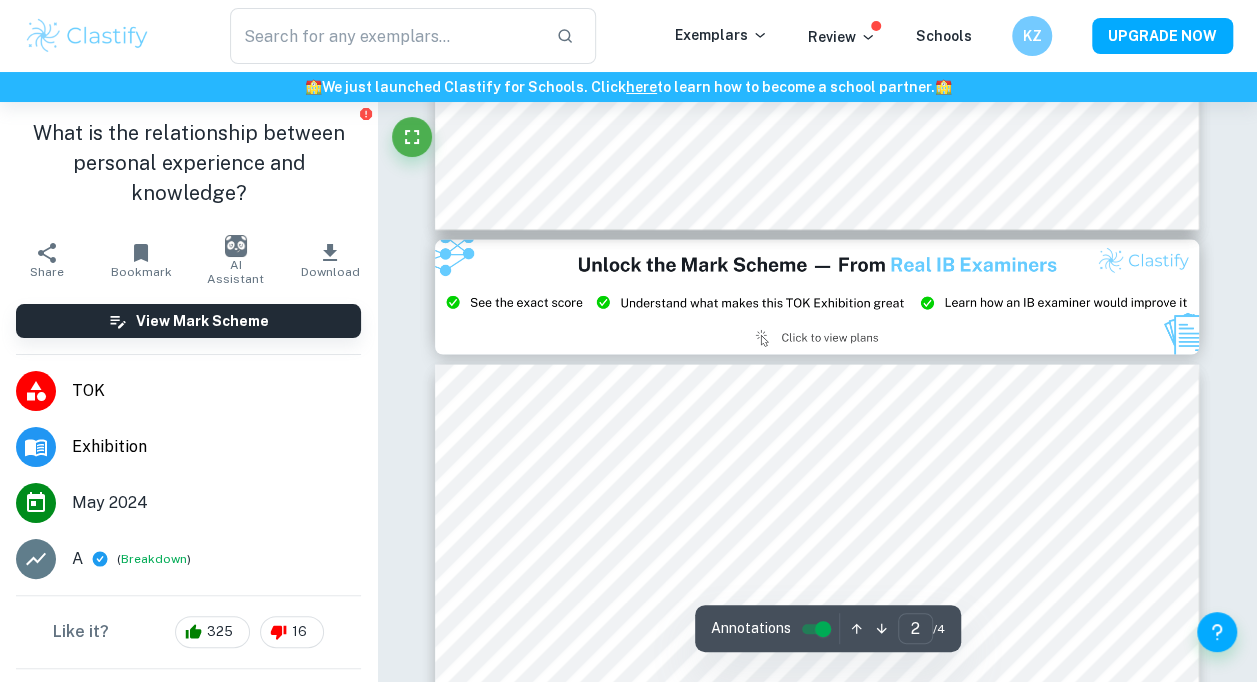 type on "3" 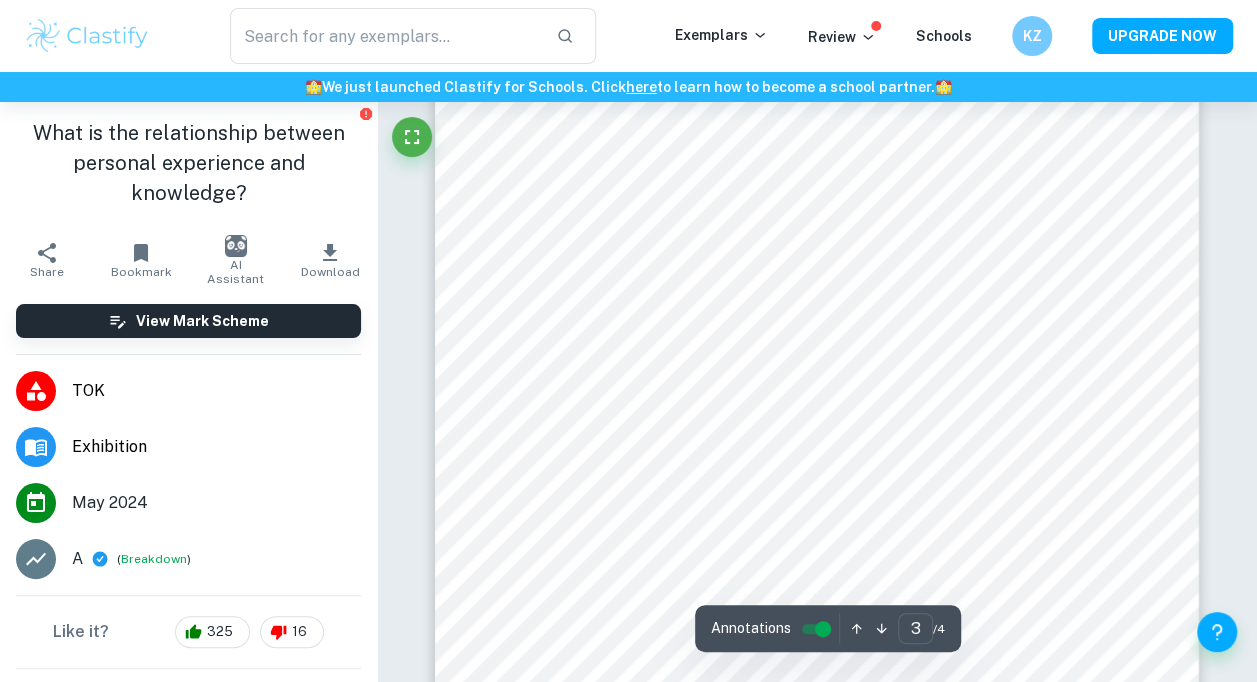 scroll, scrollTop: 2400, scrollLeft: 0, axis: vertical 